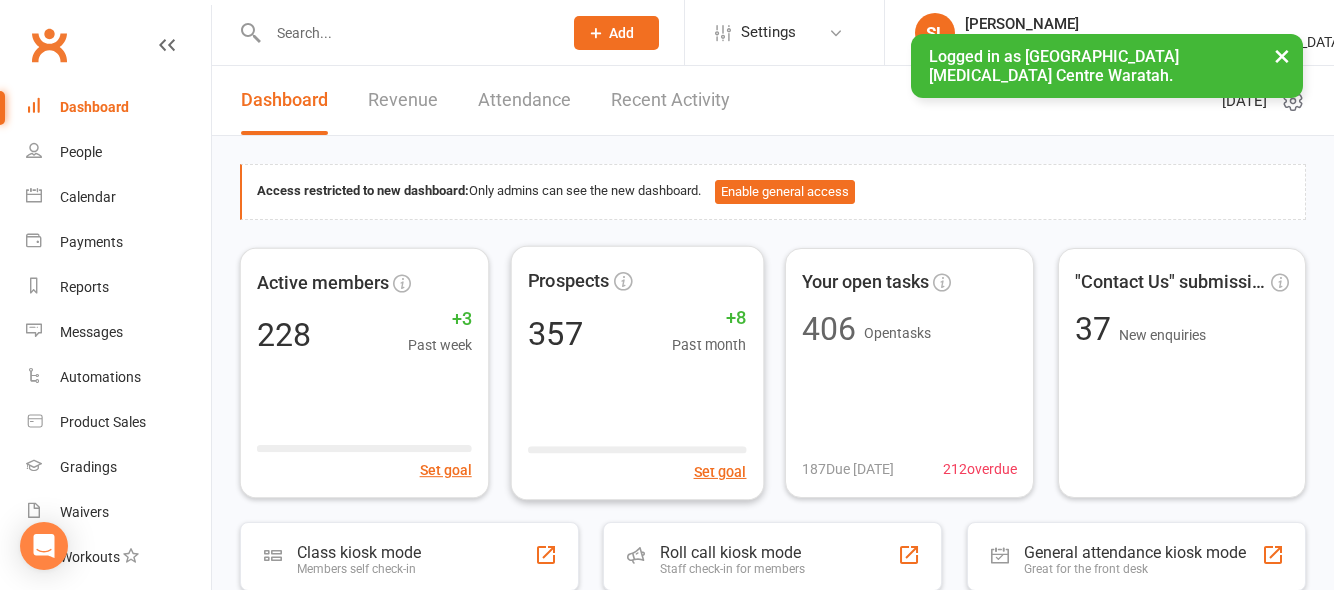 scroll, scrollTop: 0, scrollLeft: 0, axis: both 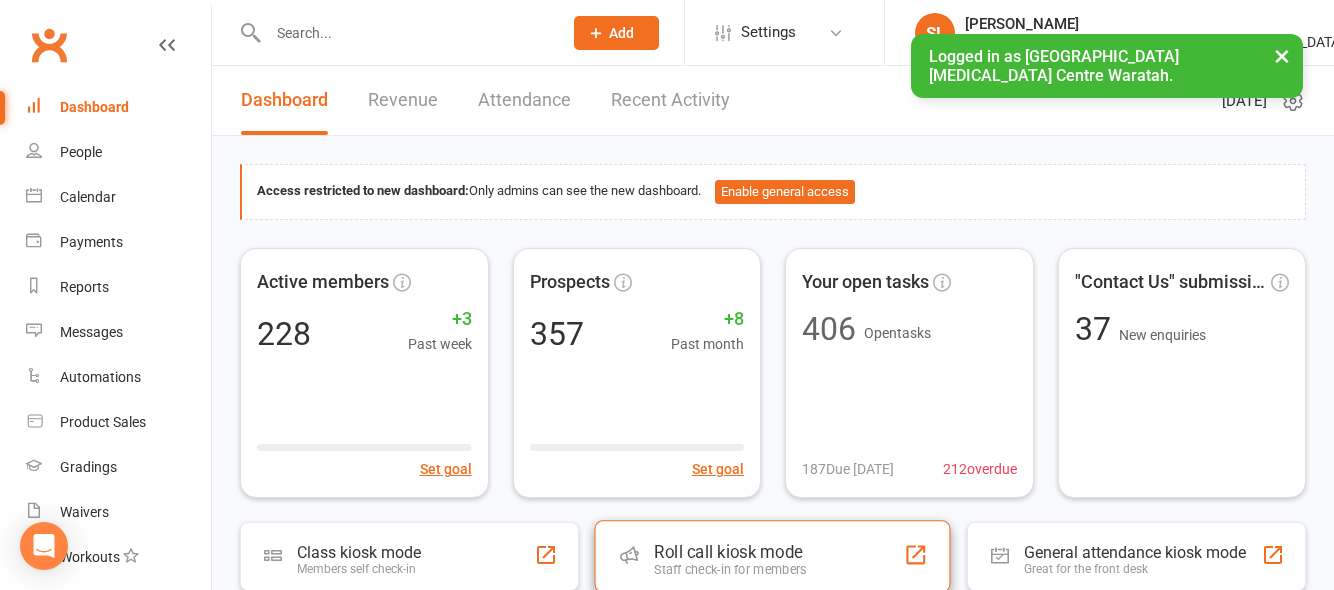 click on "Roll call kiosk mode" at bounding box center [731, 552] 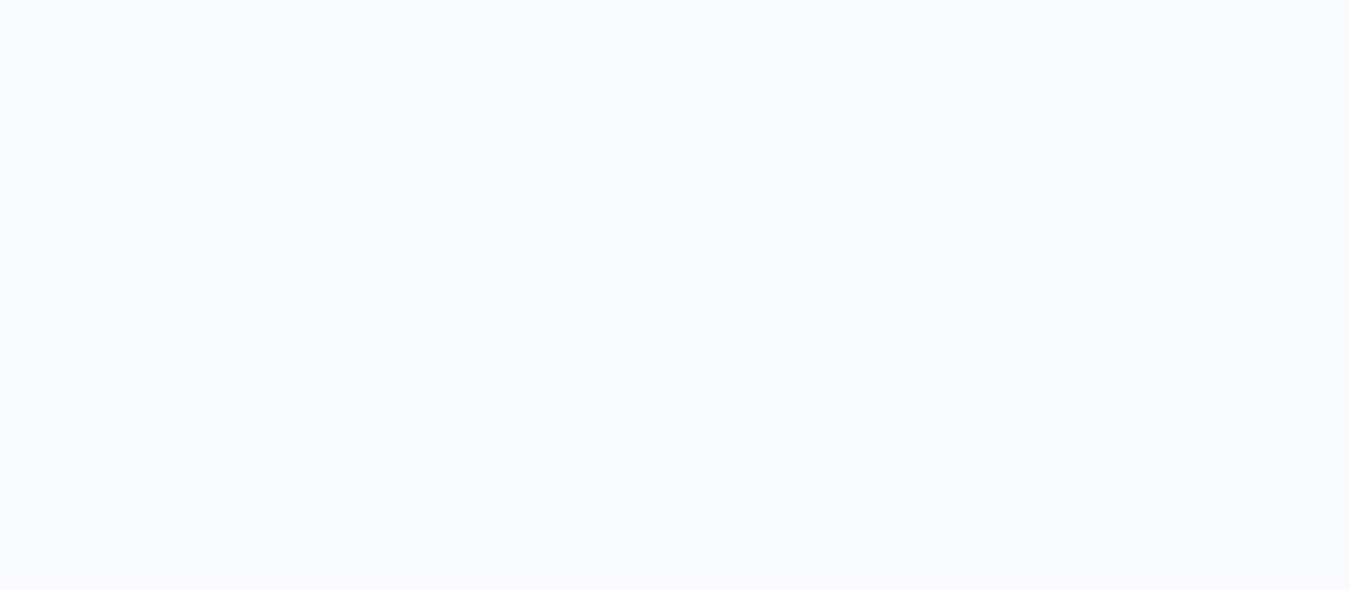 scroll, scrollTop: 0, scrollLeft: 0, axis: both 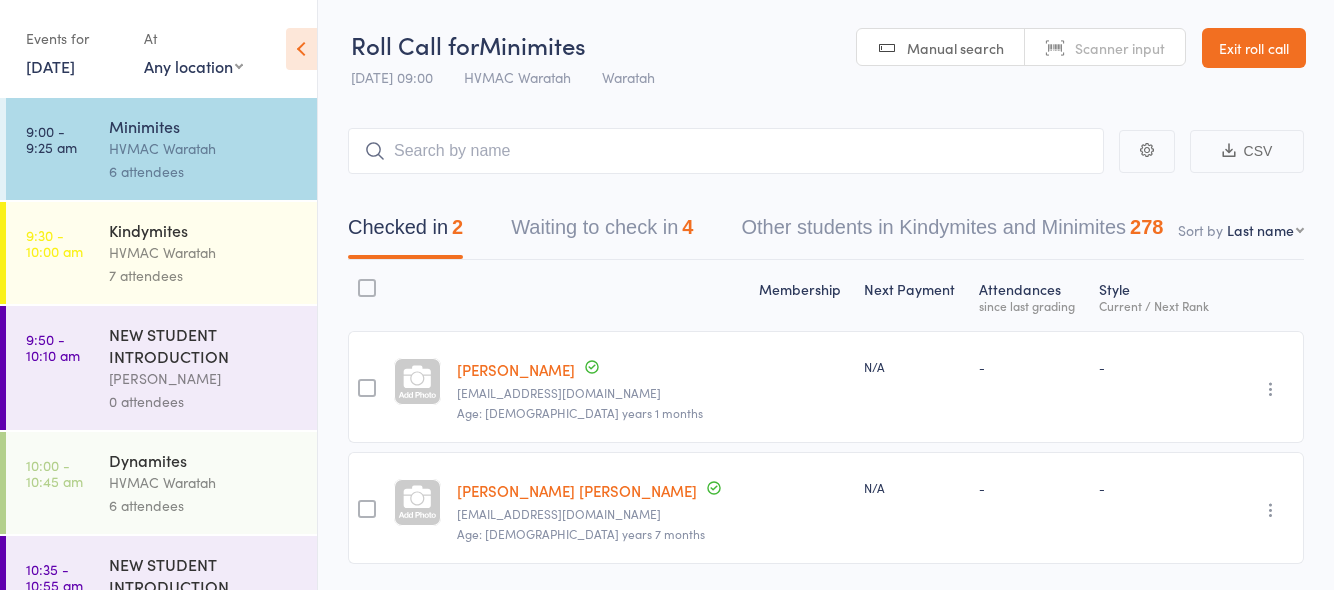 click on "[DATE]" at bounding box center [50, 66] 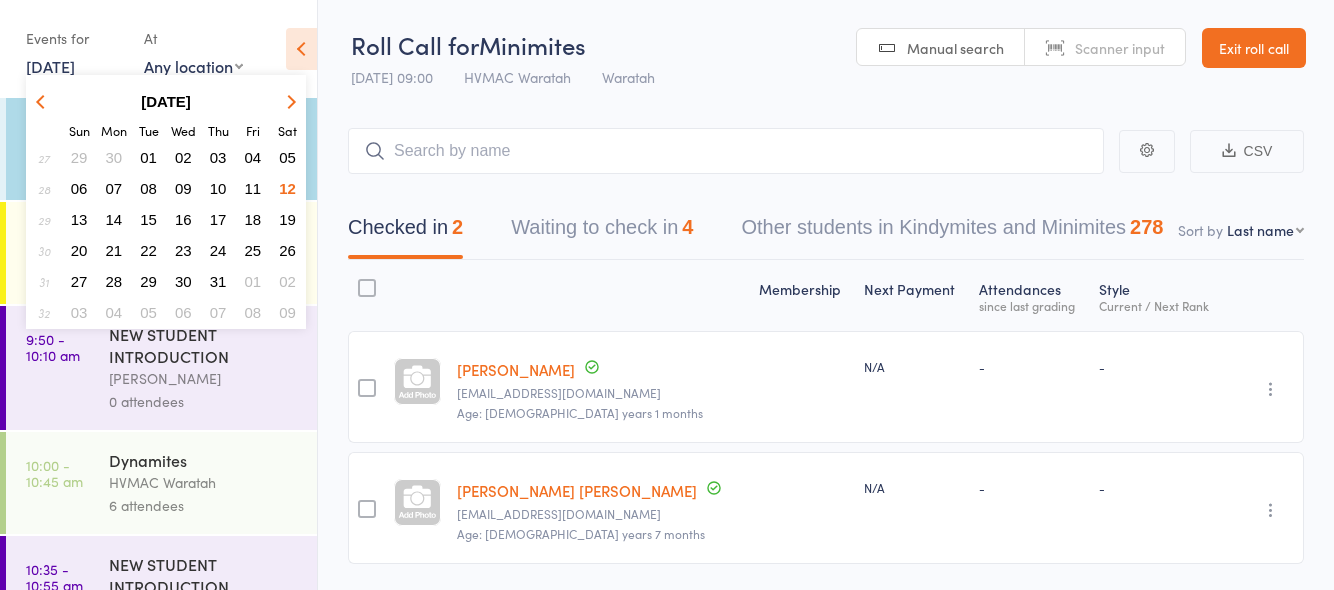 click on "10" at bounding box center [218, 188] 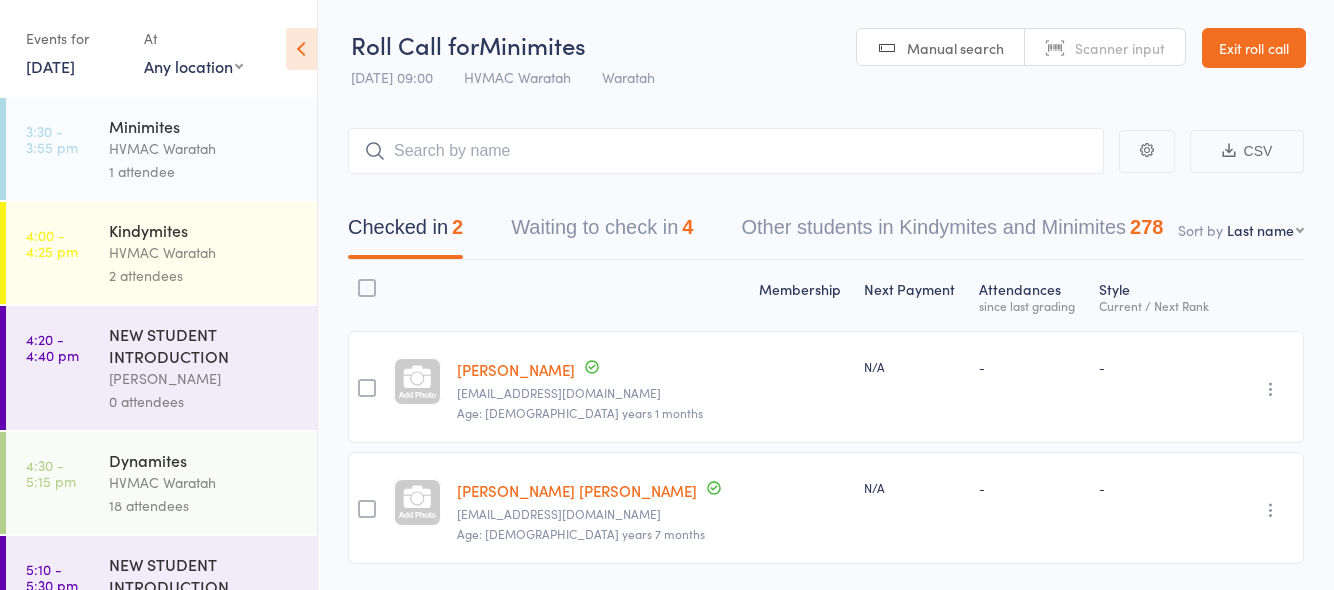 scroll, scrollTop: 384, scrollLeft: 0, axis: vertical 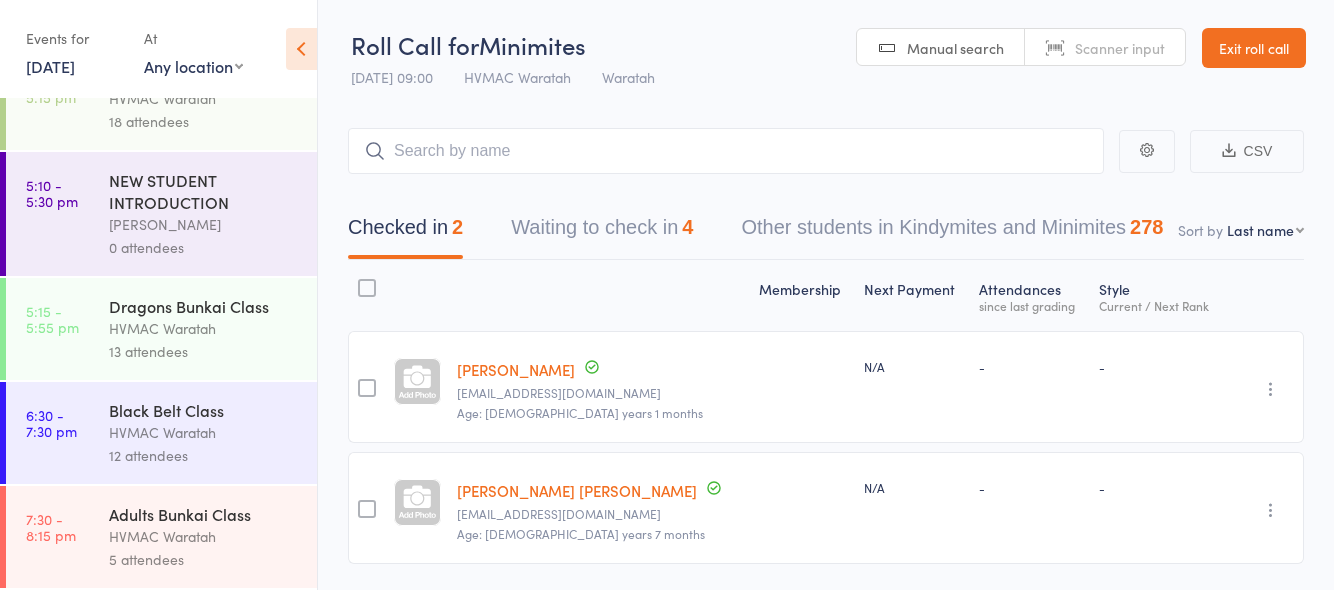 click on "Adults Bunkai Class" at bounding box center [204, 514] 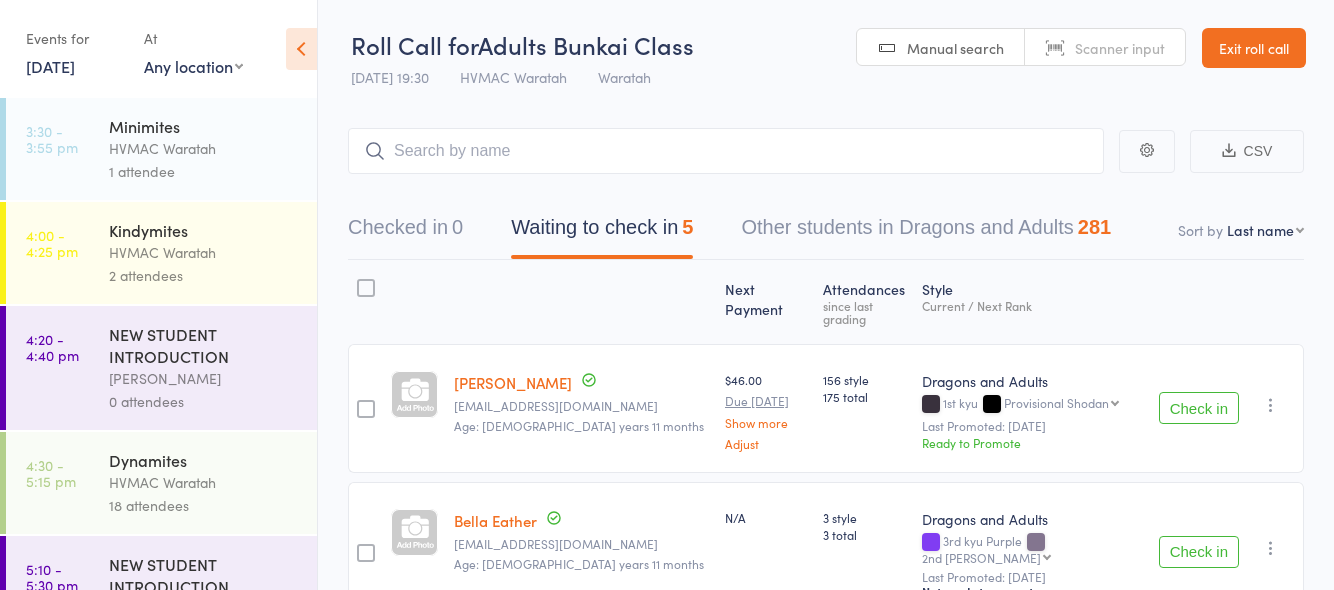 click on "Check in" at bounding box center [1199, 408] 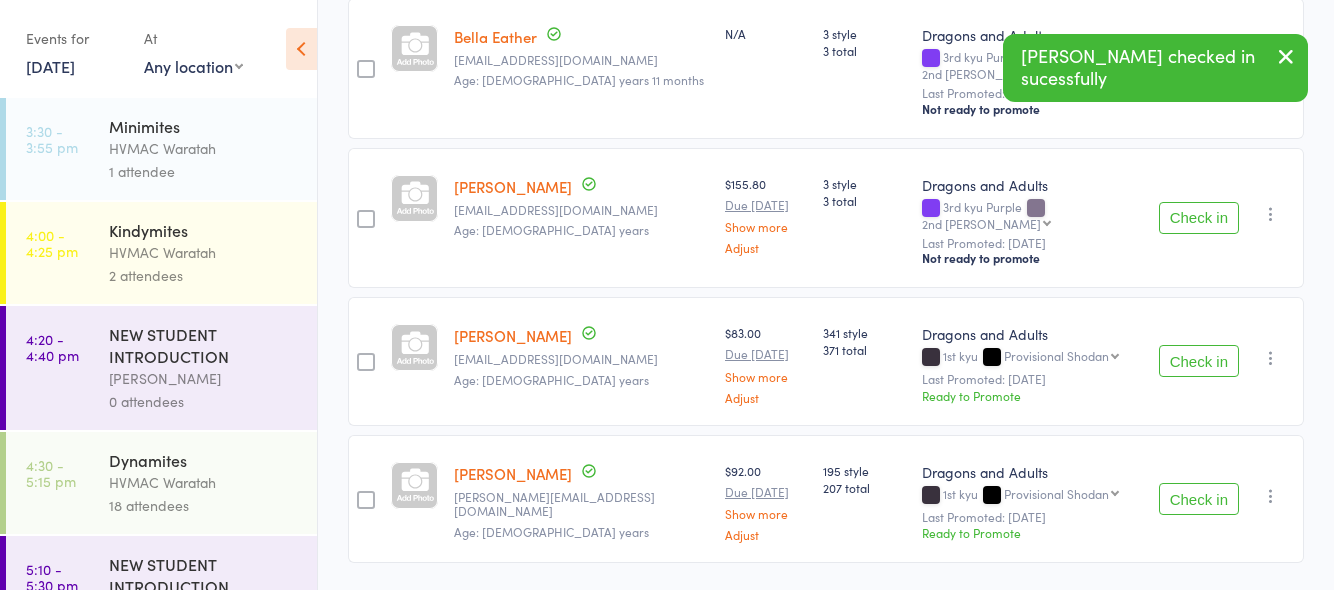 scroll, scrollTop: 371, scrollLeft: 0, axis: vertical 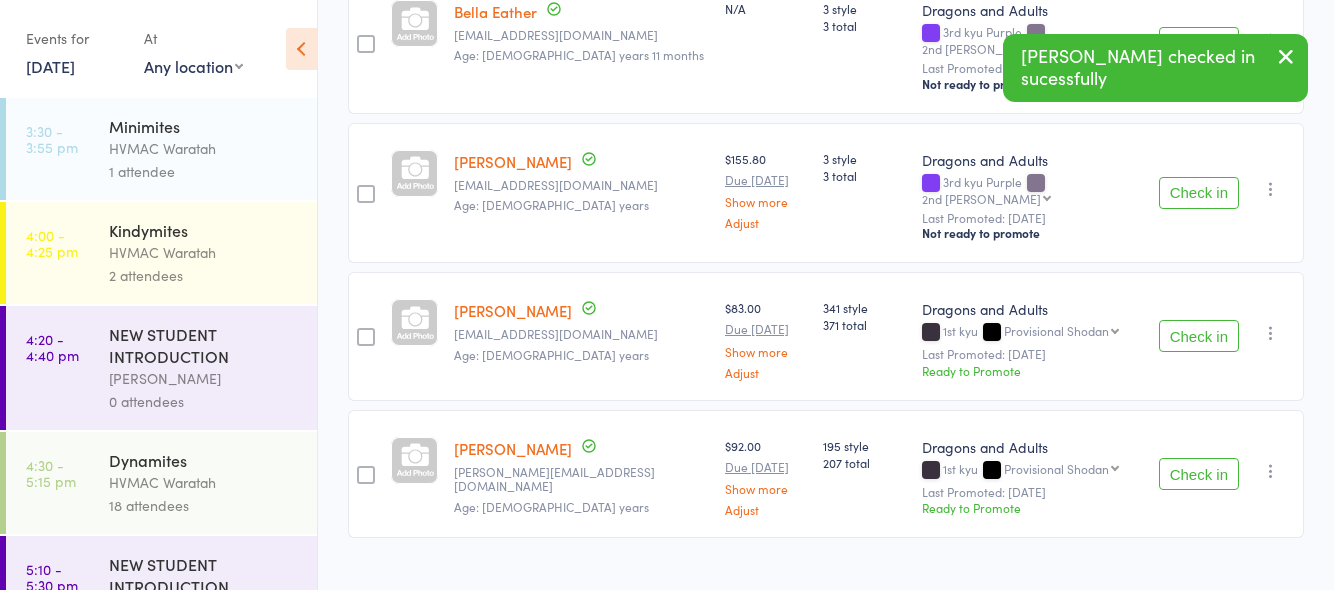 click on "Check in" at bounding box center (1199, 474) 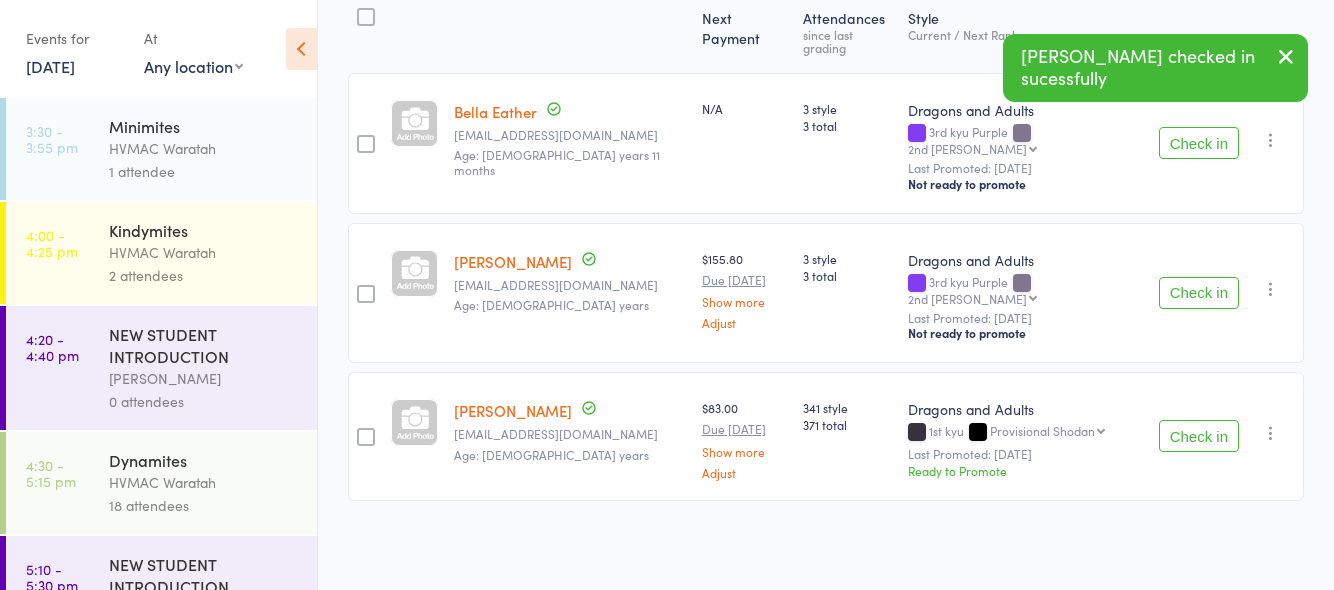 scroll, scrollTop: 234, scrollLeft: 0, axis: vertical 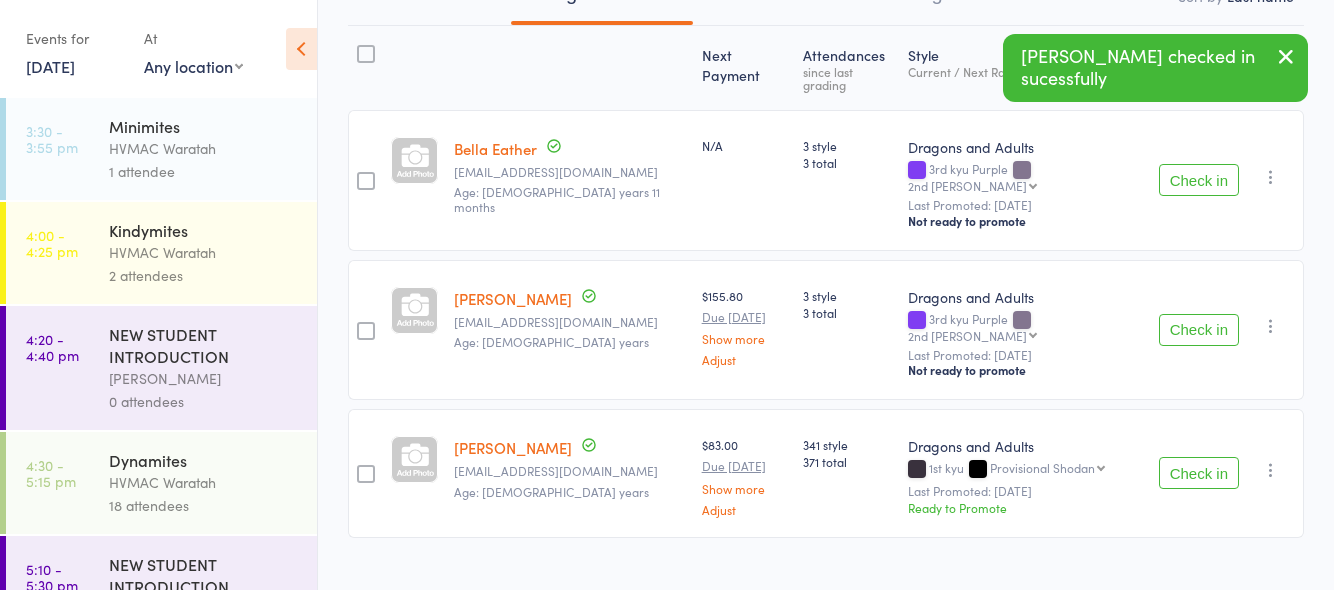 click on "Check in" at bounding box center [1199, 473] 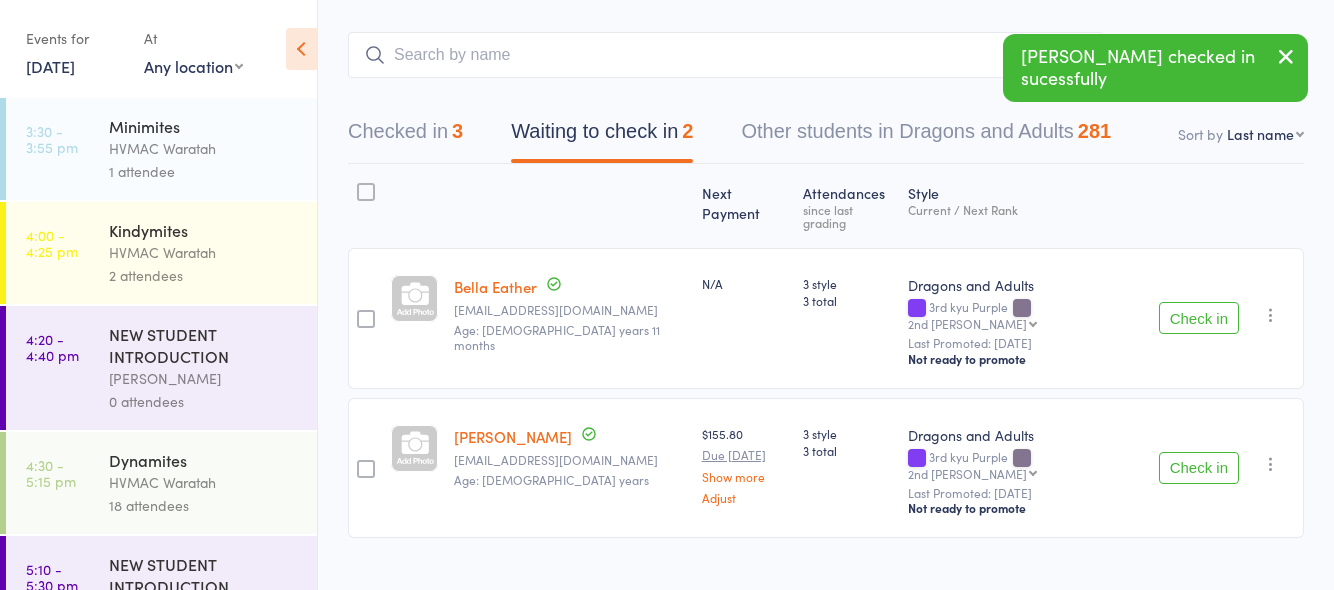 click on "Check in" at bounding box center [1199, 468] 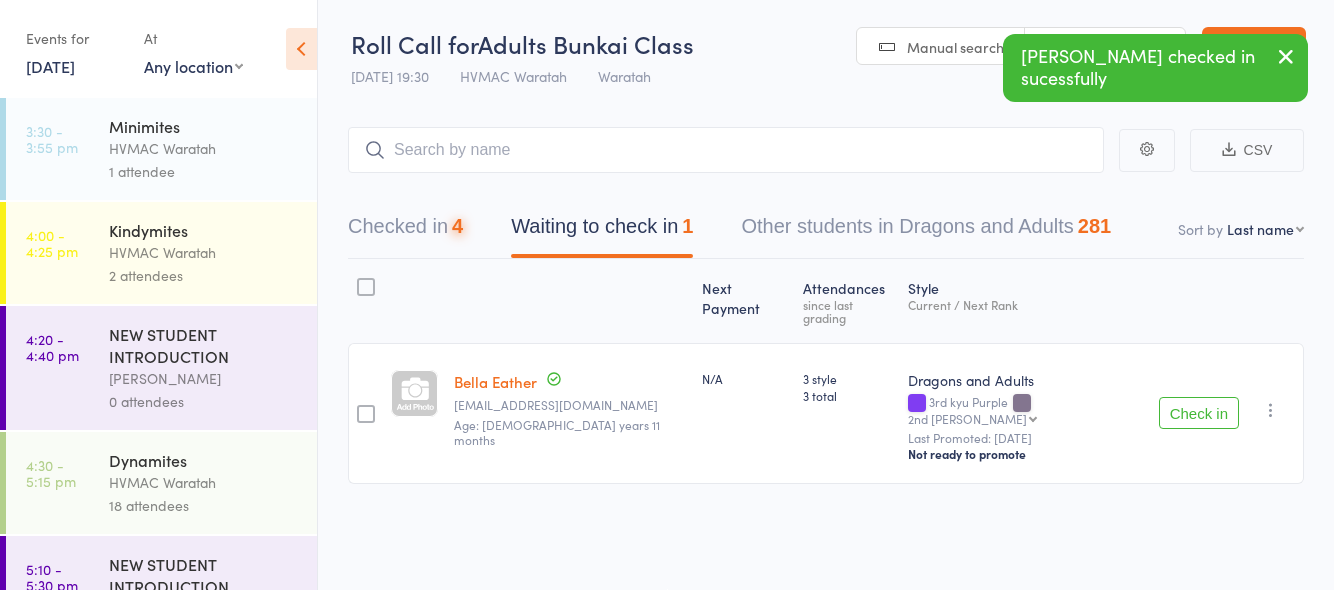 click on "Check in" at bounding box center [1199, 413] 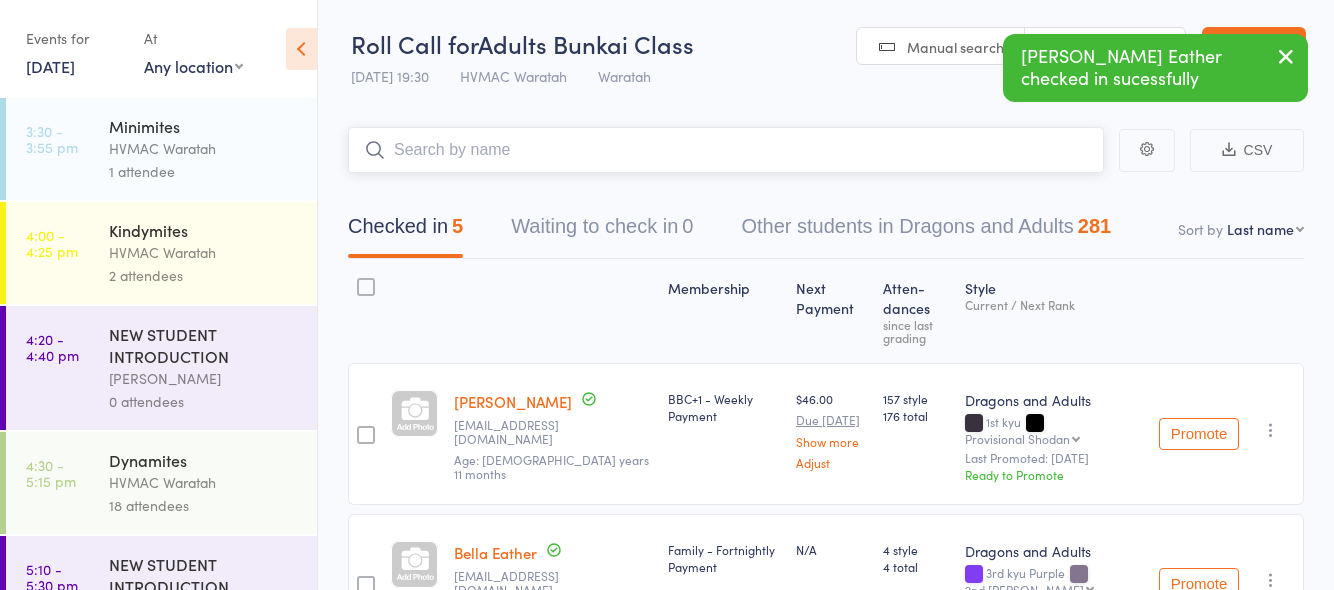 click at bounding box center (726, 150) 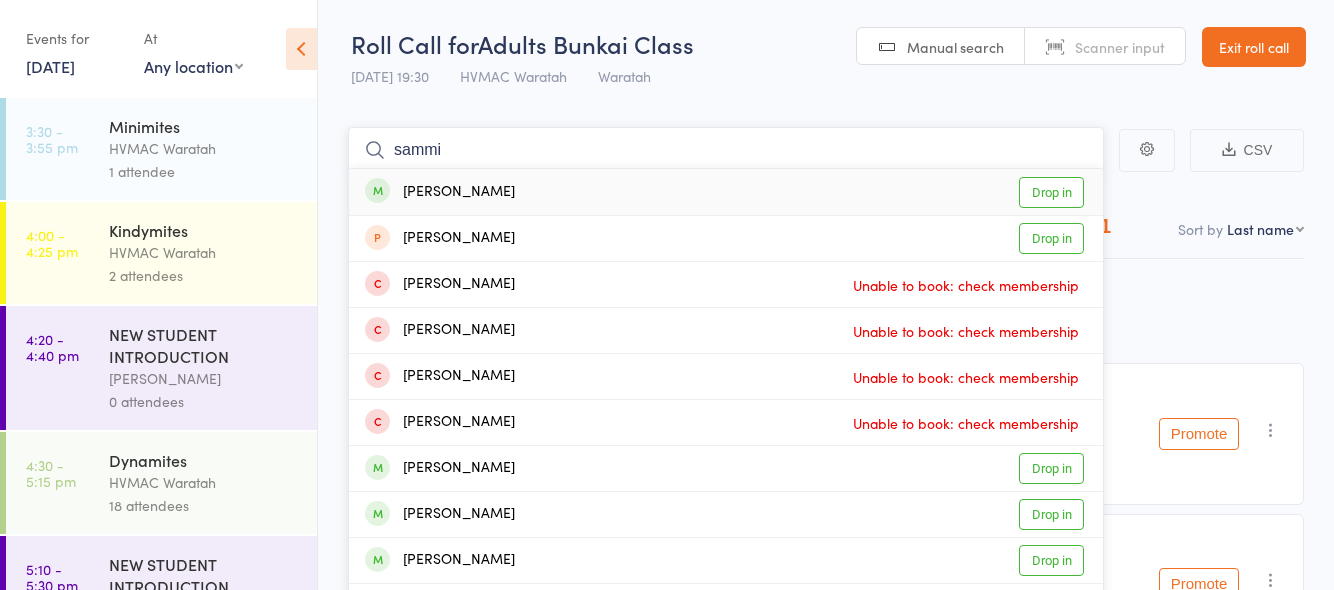 type on "sammi" 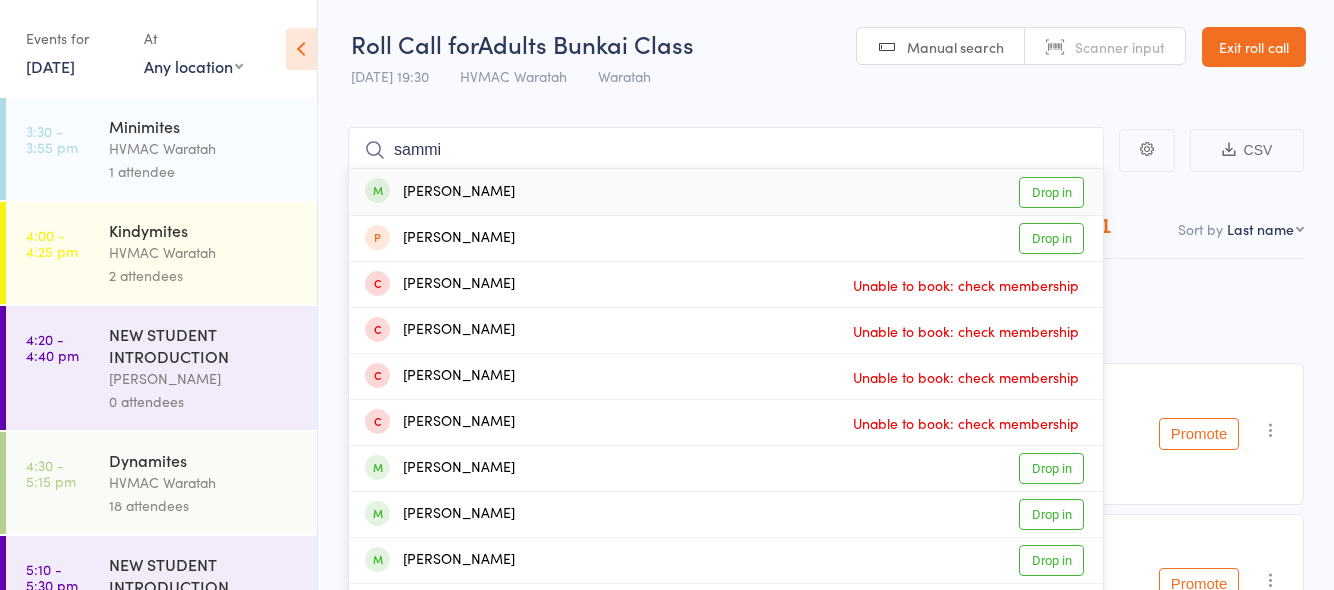 click on "Drop in" at bounding box center [1051, 192] 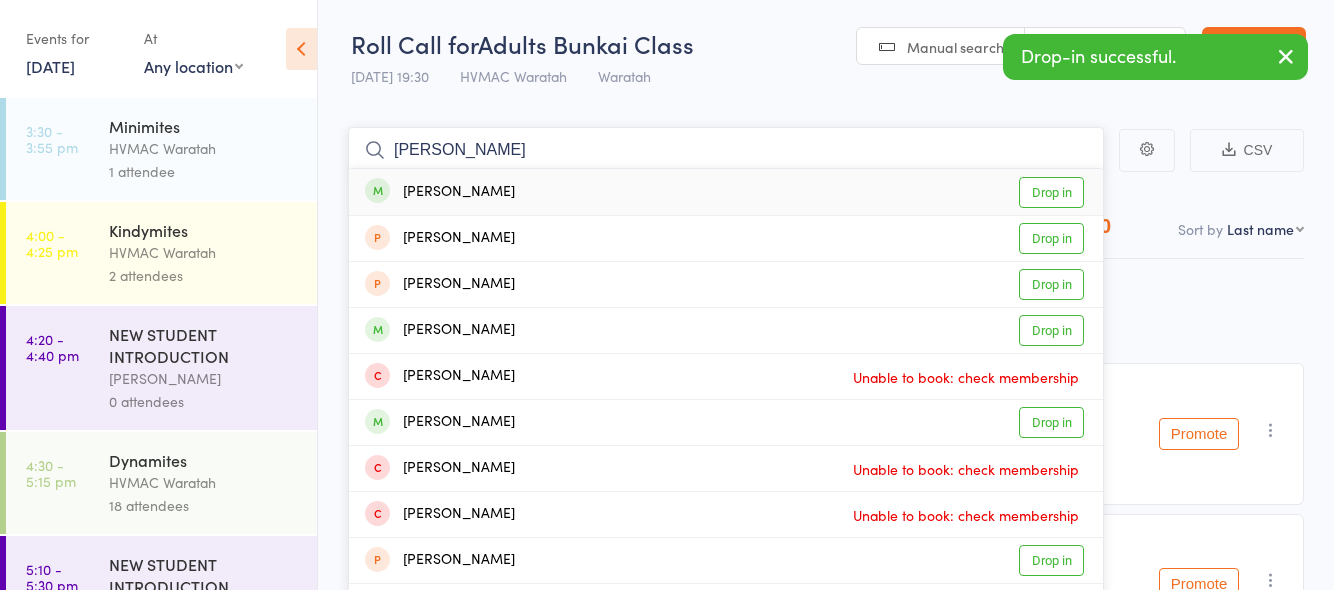 type on "[PERSON_NAME]" 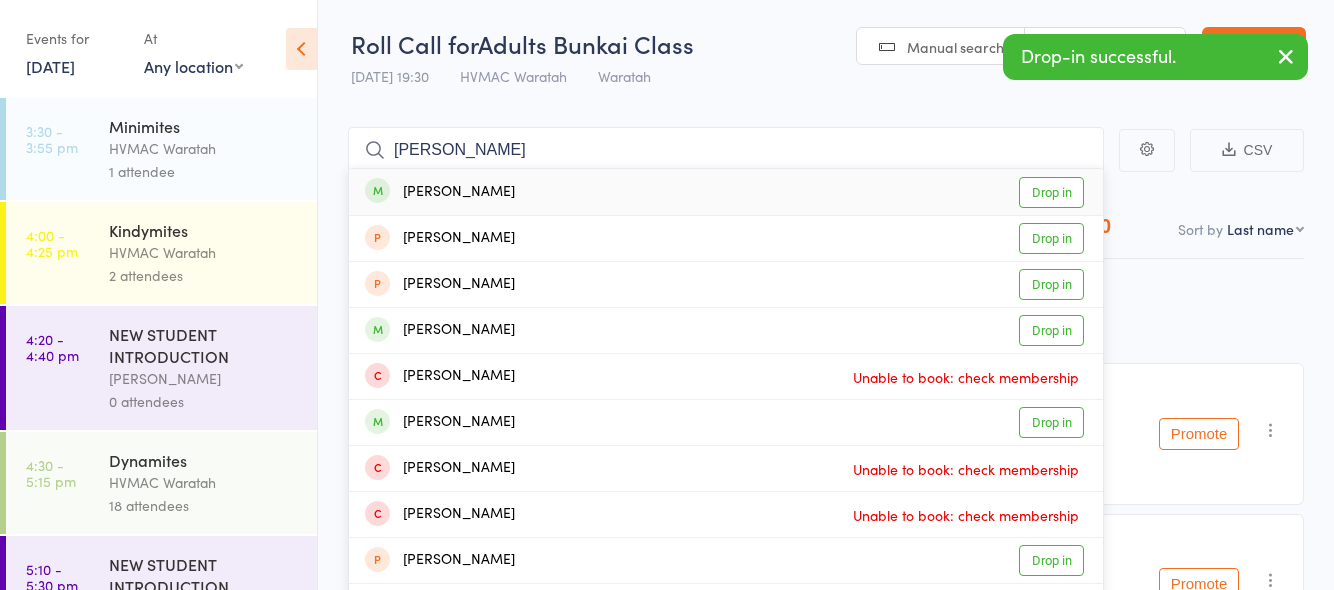 click on "Drop in" at bounding box center (1051, 192) 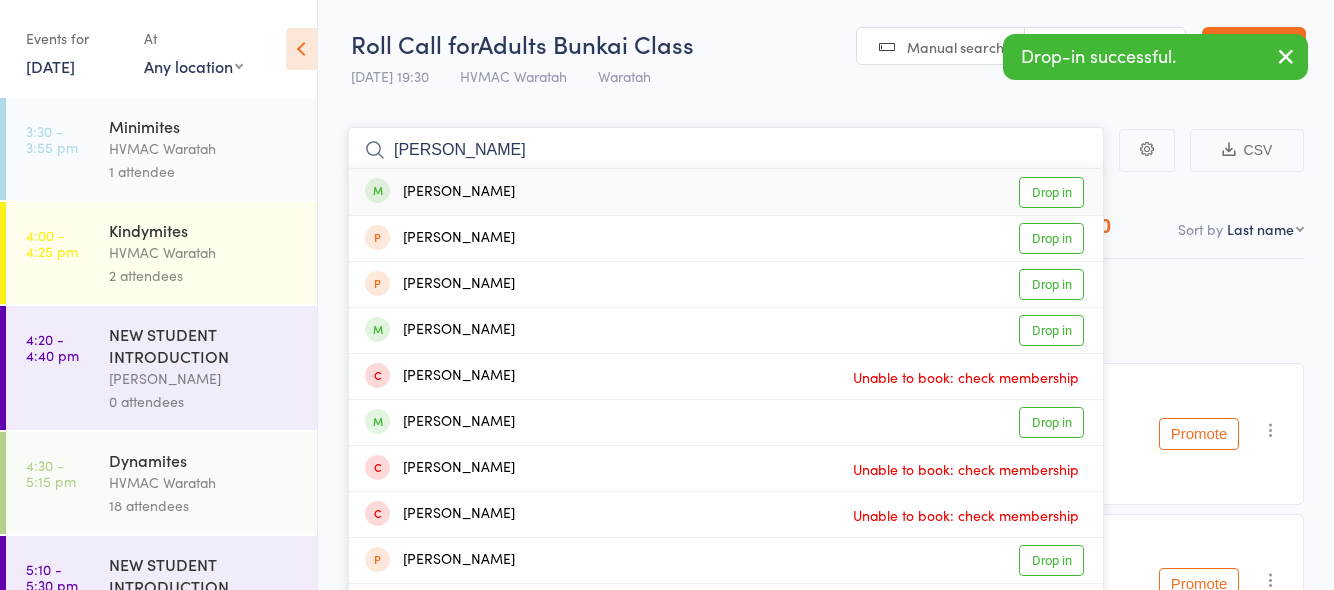 type 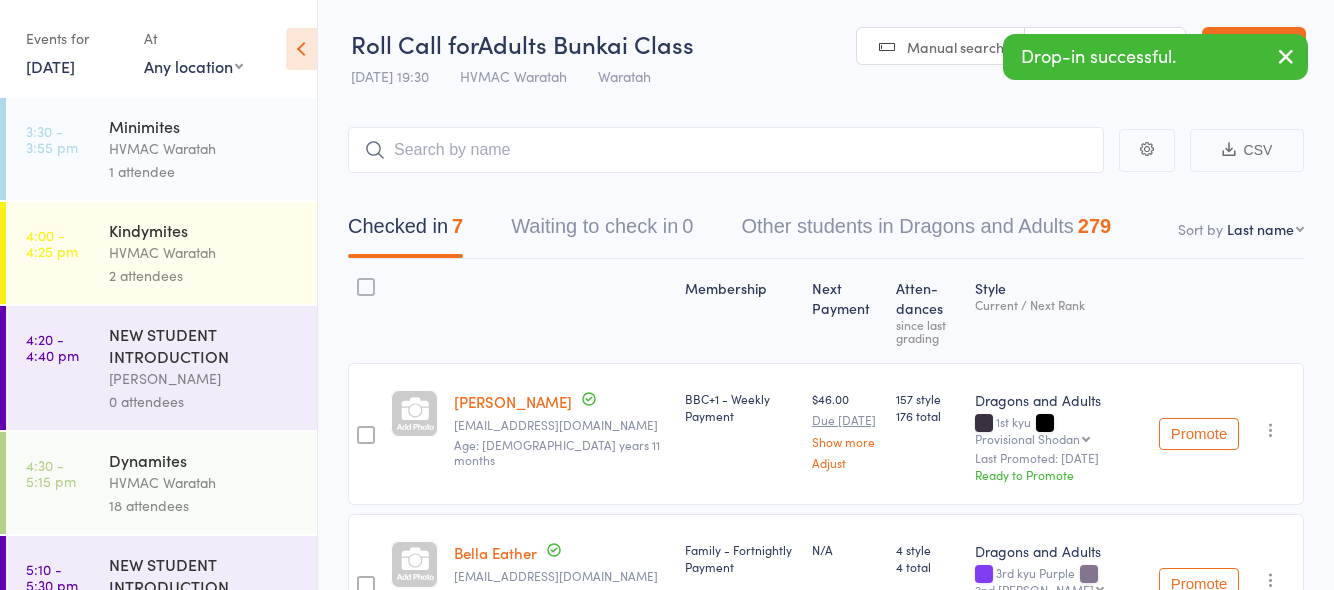 click on "[DATE]" at bounding box center (50, 66) 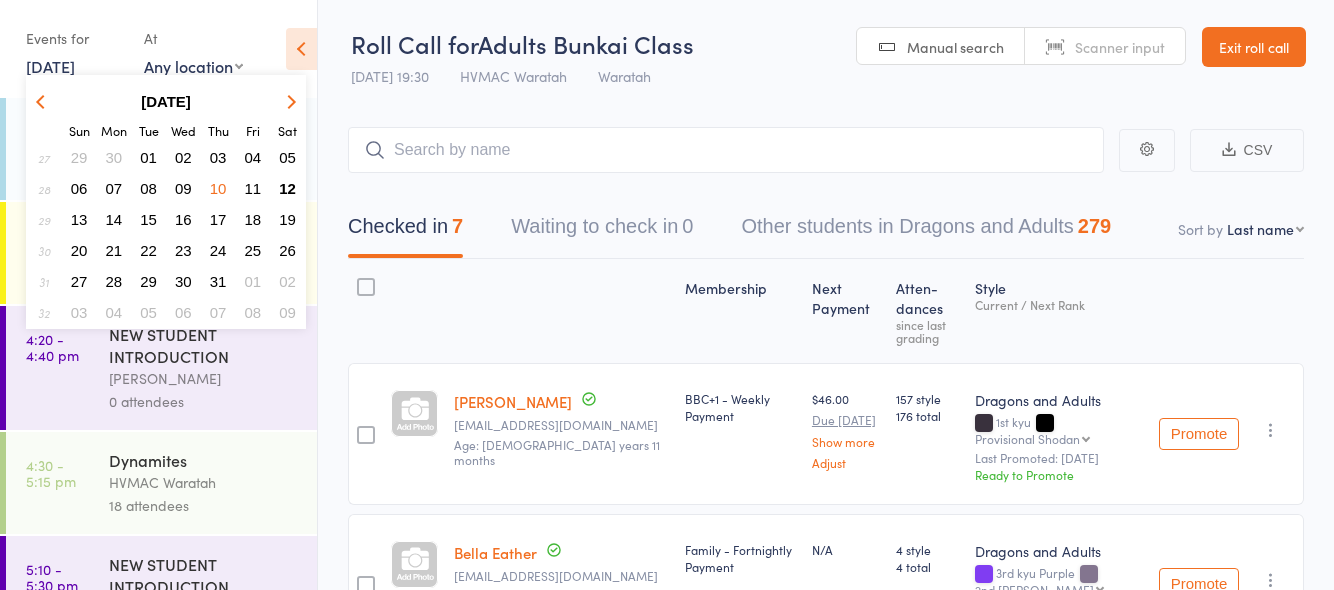 click on "12" at bounding box center [287, 188] 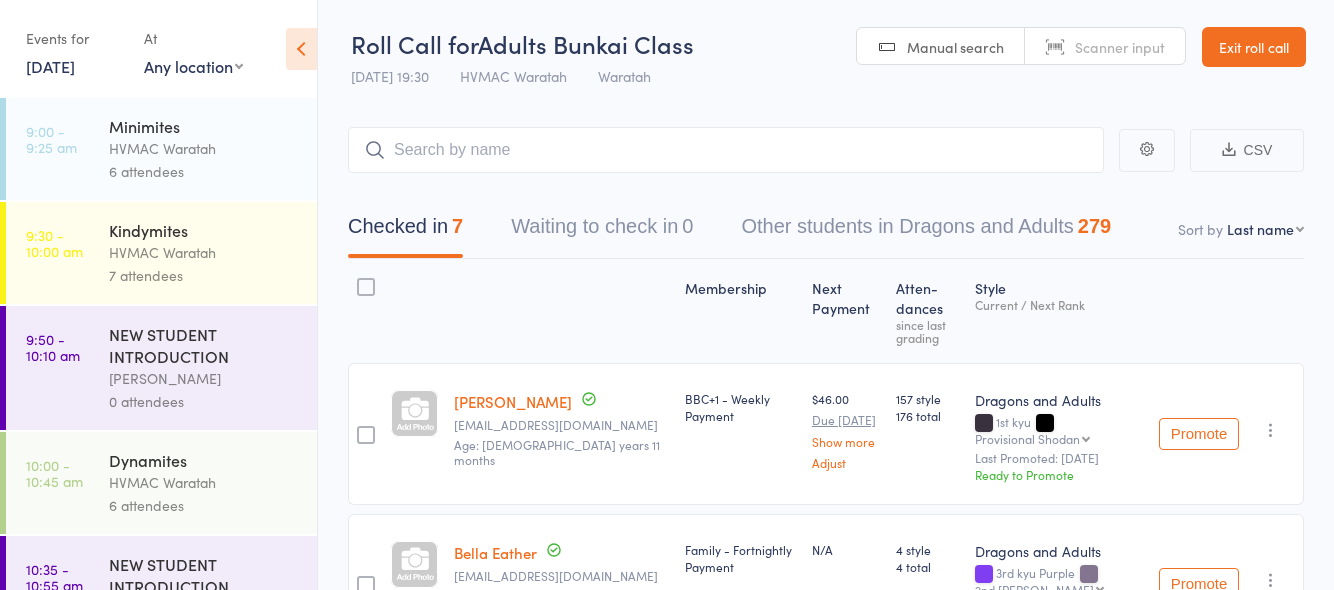 click on "HVMAC Waratah" at bounding box center [204, 148] 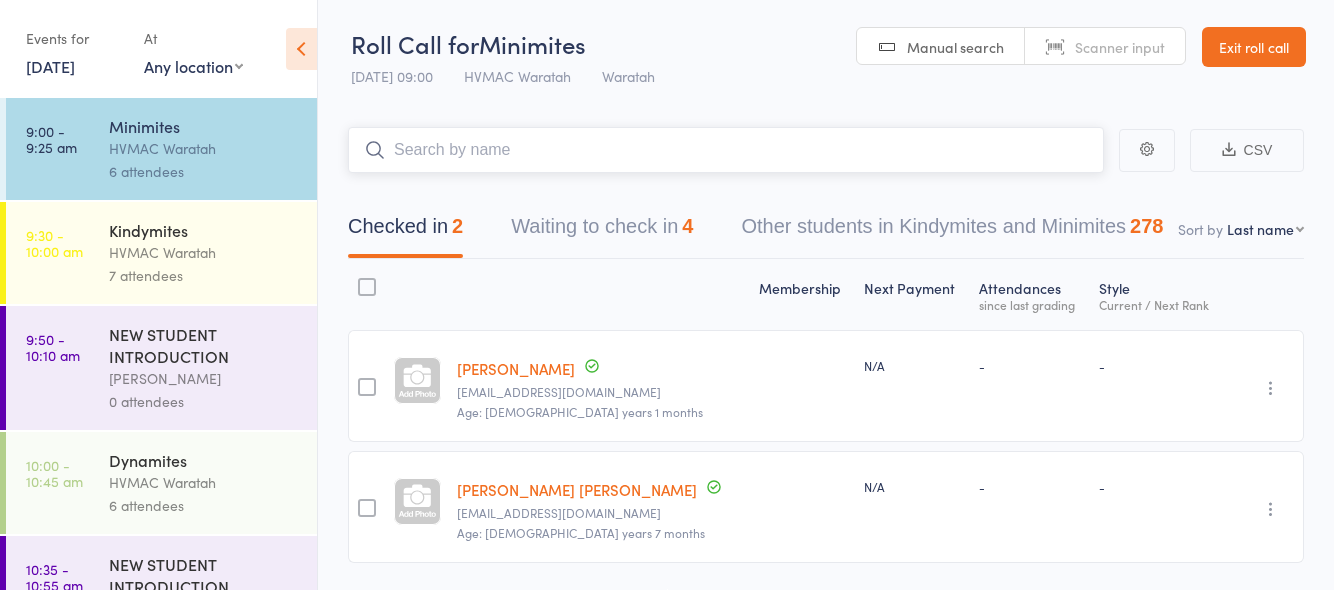 click on "Waiting to check in  4" at bounding box center [602, 231] 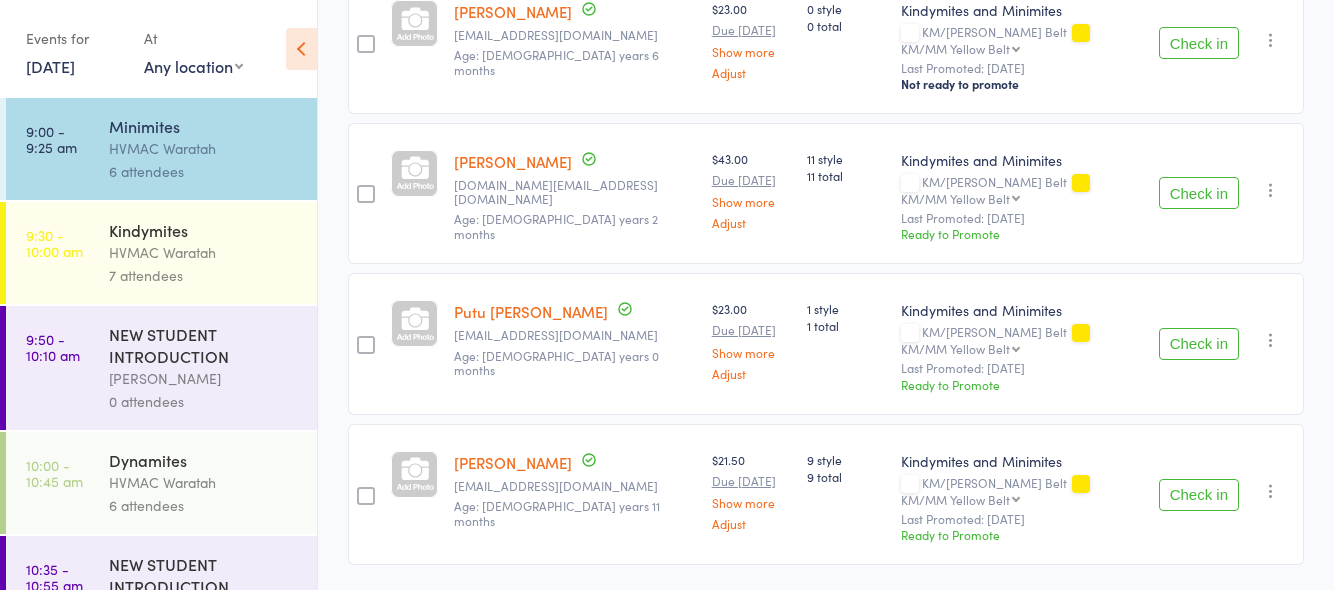 scroll, scrollTop: 436, scrollLeft: 0, axis: vertical 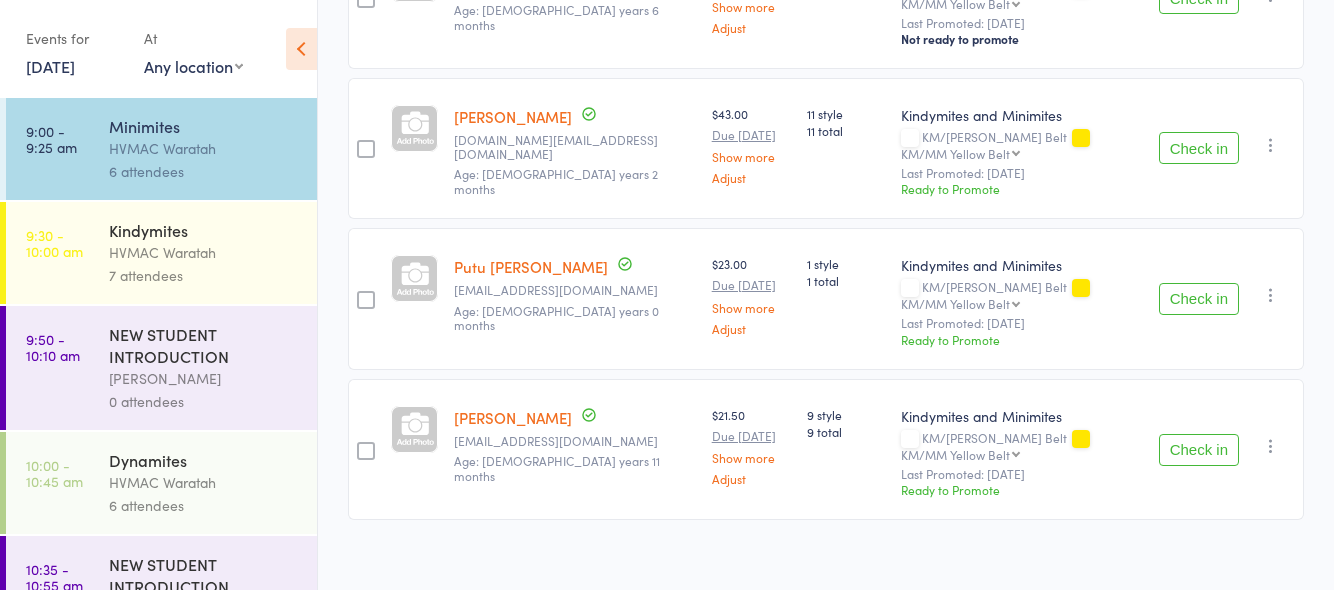 click on "HVMAC Waratah" at bounding box center (204, 252) 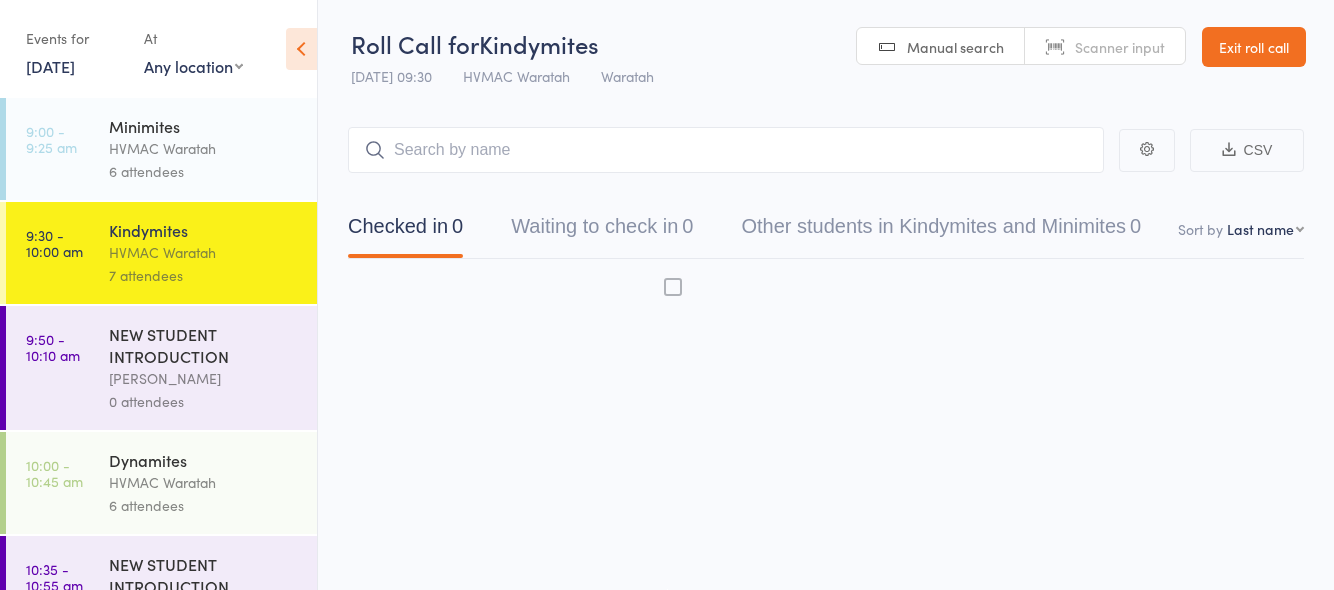 scroll, scrollTop: 1, scrollLeft: 0, axis: vertical 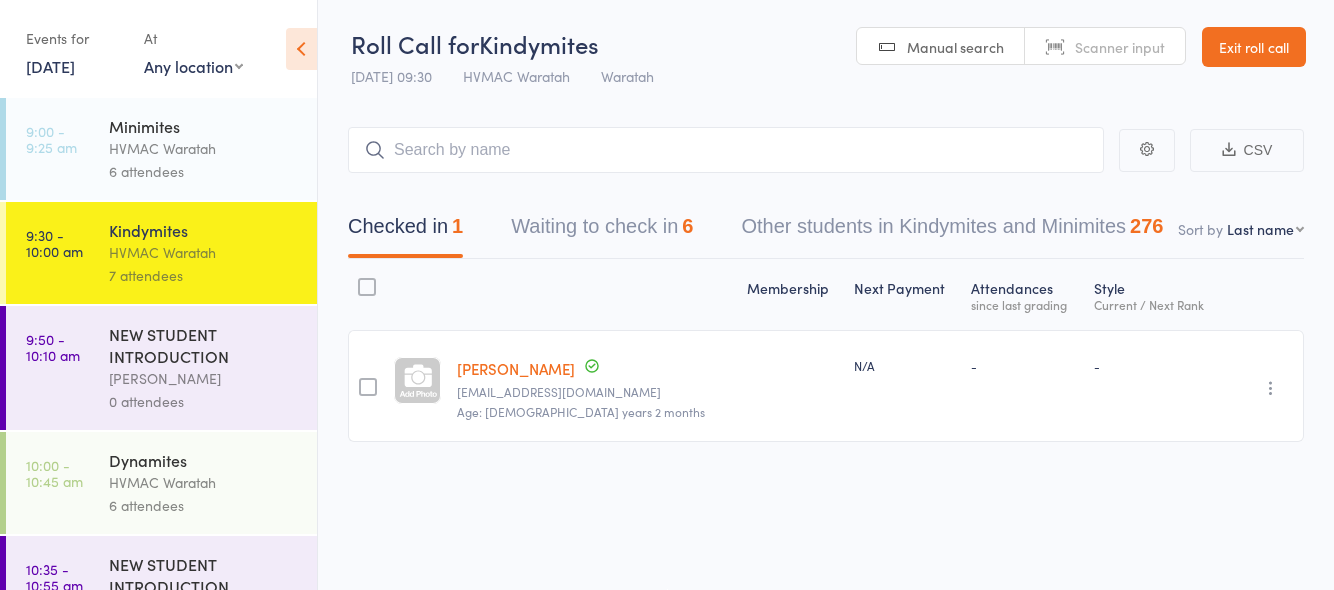 click on "Waiting to check in  6" at bounding box center [602, 231] 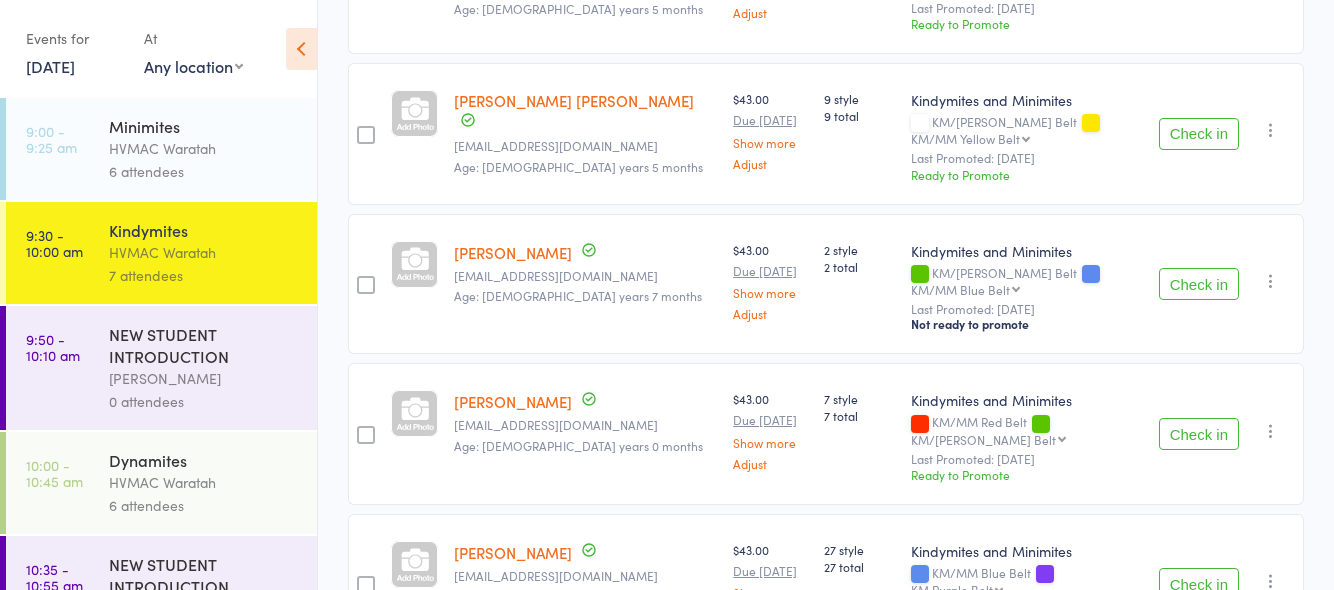 scroll, scrollTop: 647, scrollLeft: 0, axis: vertical 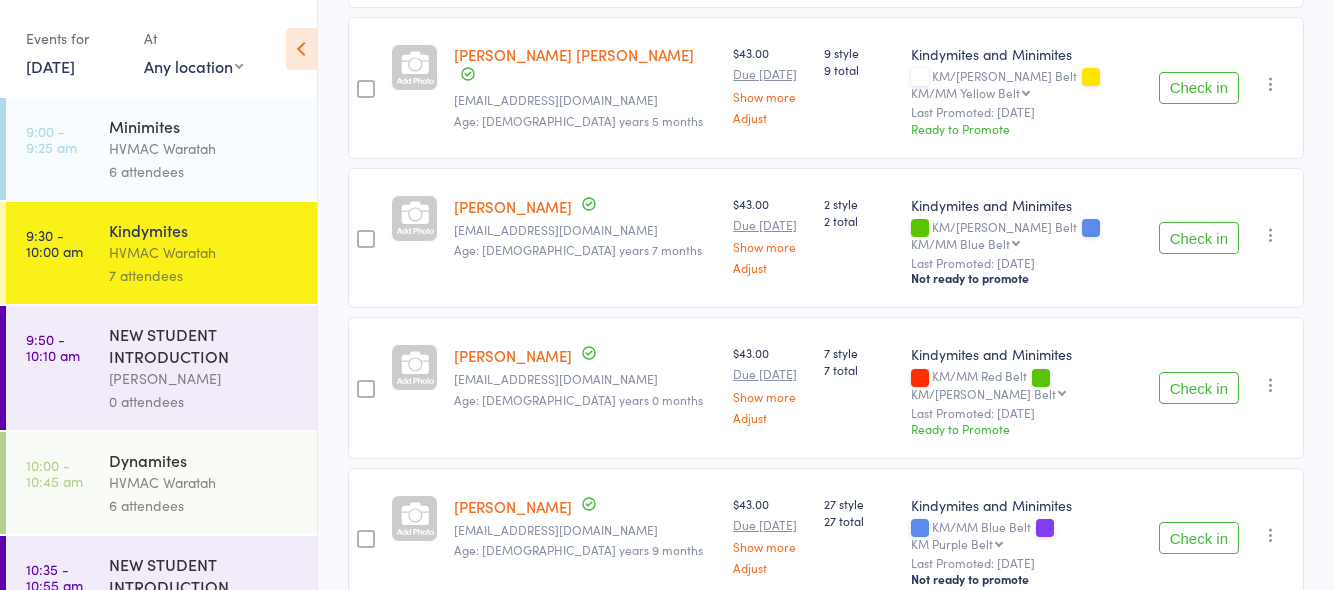 click on "Dynamites" at bounding box center (204, 460) 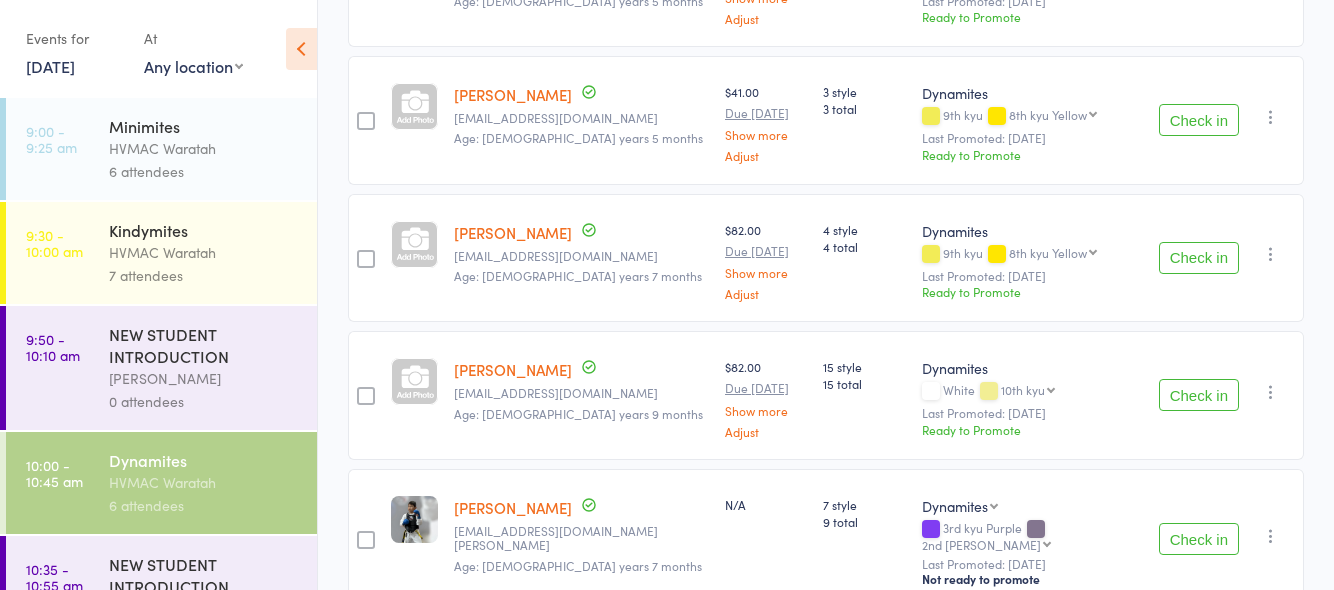 scroll, scrollTop: 647, scrollLeft: 0, axis: vertical 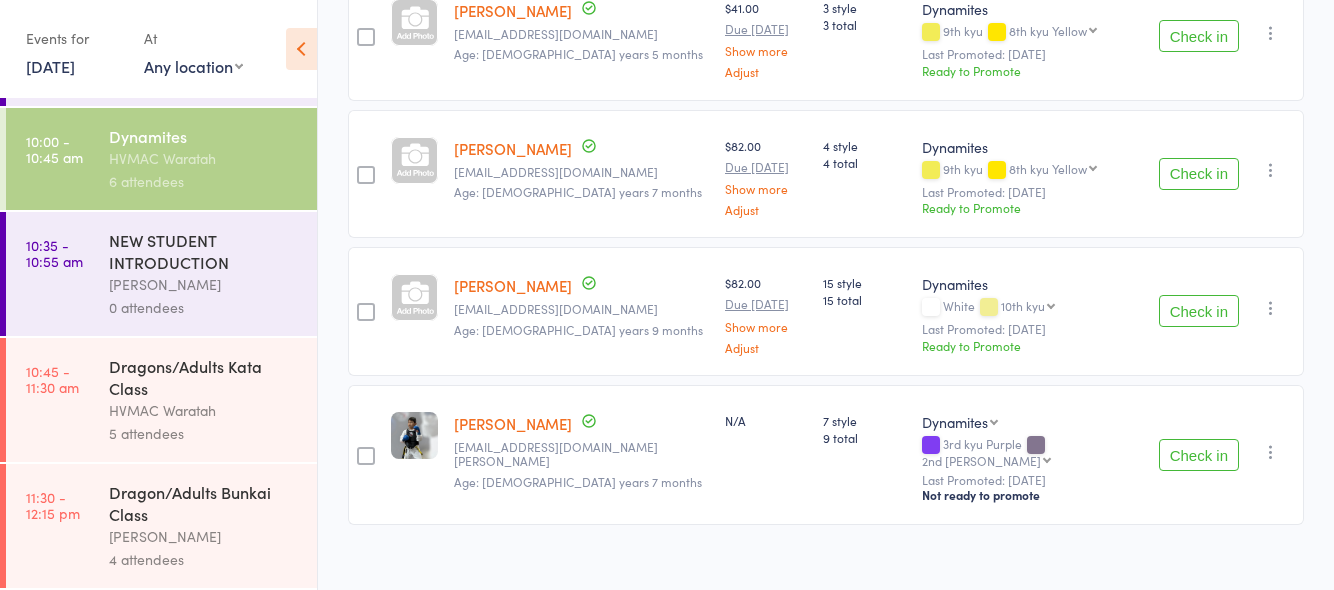 click on "Dragons/Adults Kata Class" at bounding box center [204, 377] 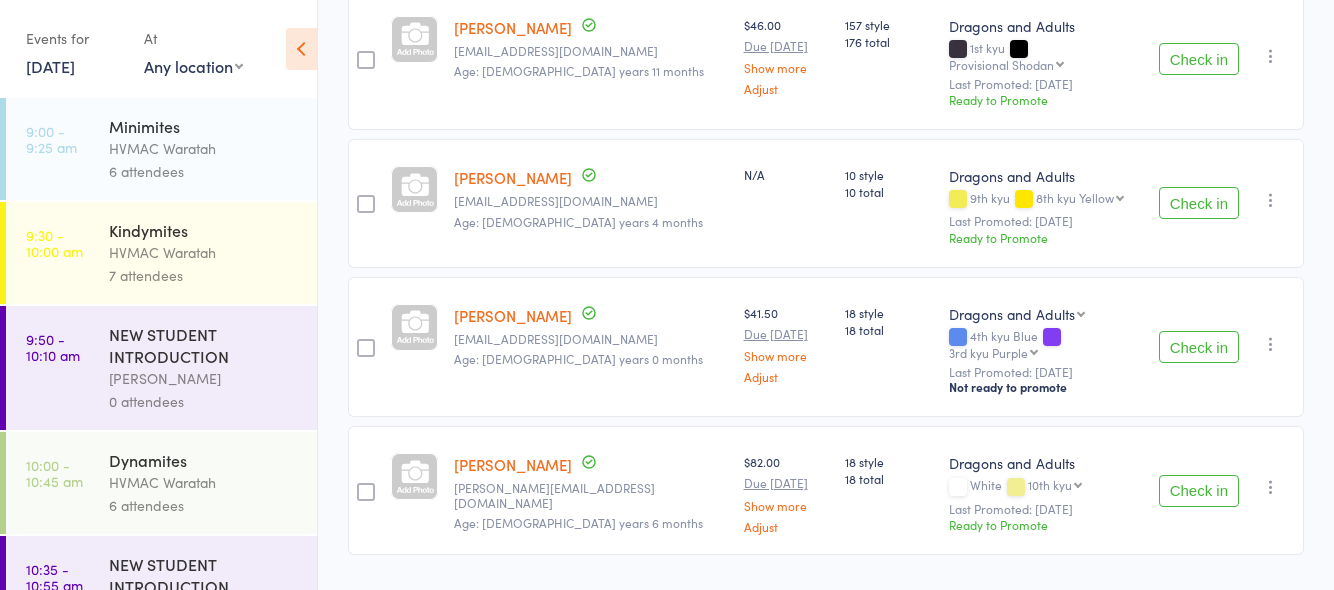 scroll, scrollTop: 509, scrollLeft: 0, axis: vertical 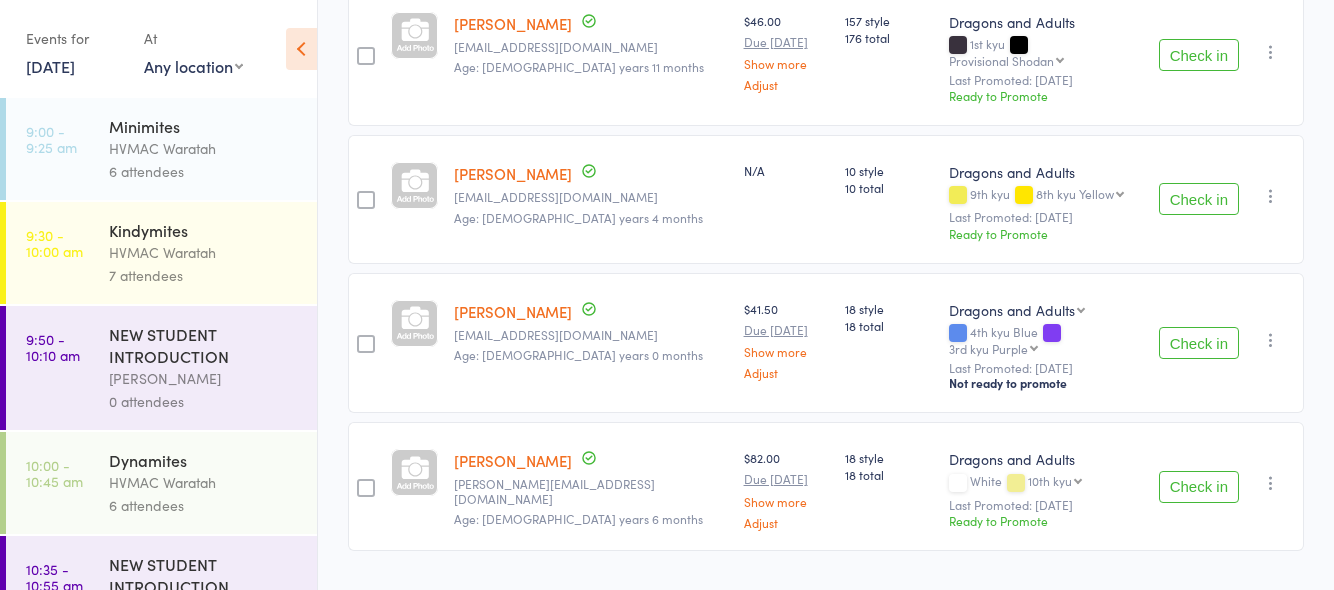 click on "HVMAC Waratah" at bounding box center [204, 148] 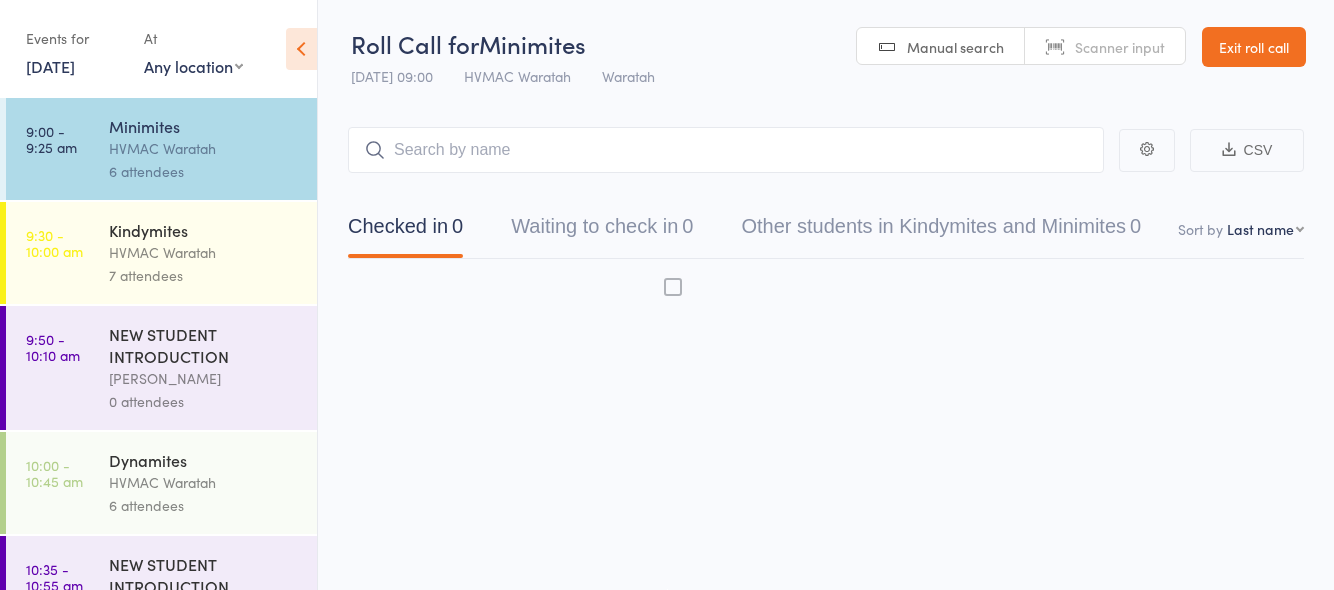 scroll, scrollTop: 1, scrollLeft: 0, axis: vertical 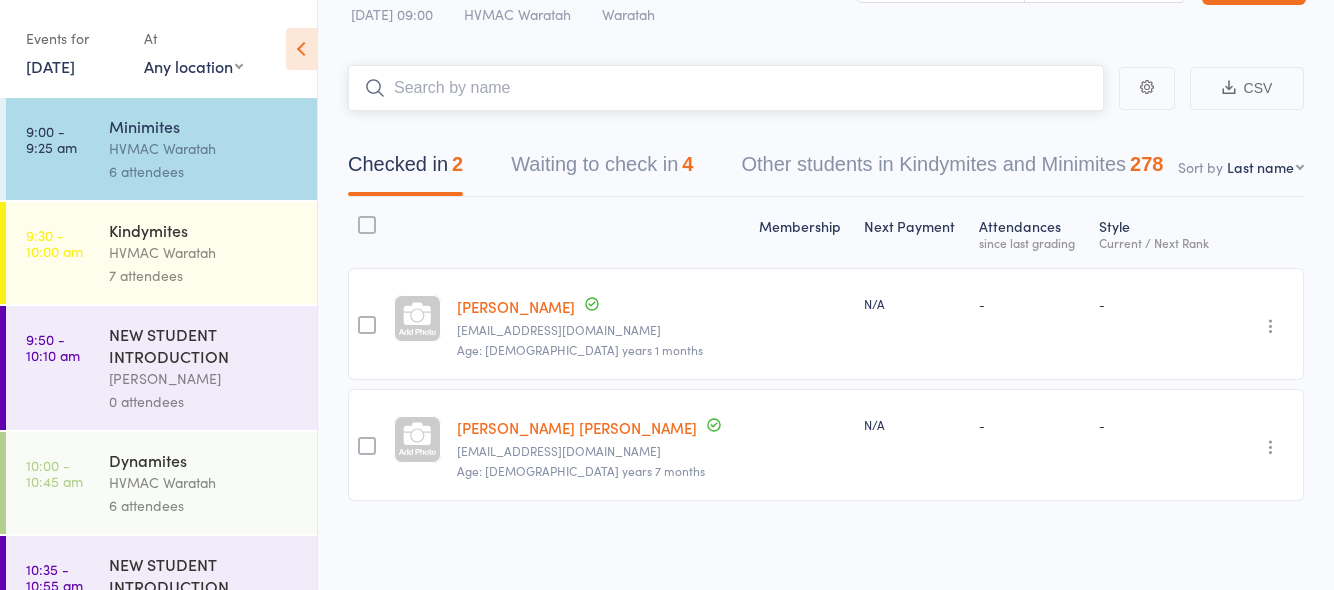 click on "Waiting to check in  4" at bounding box center (602, 169) 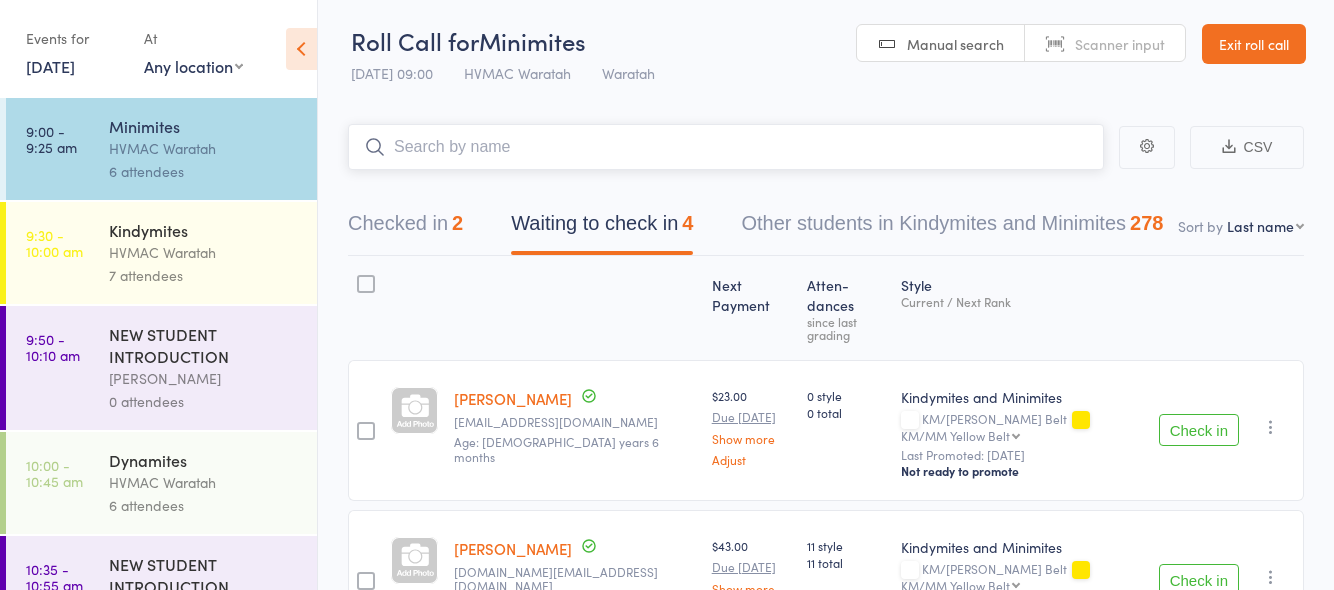 scroll, scrollTop: 0, scrollLeft: 0, axis: both 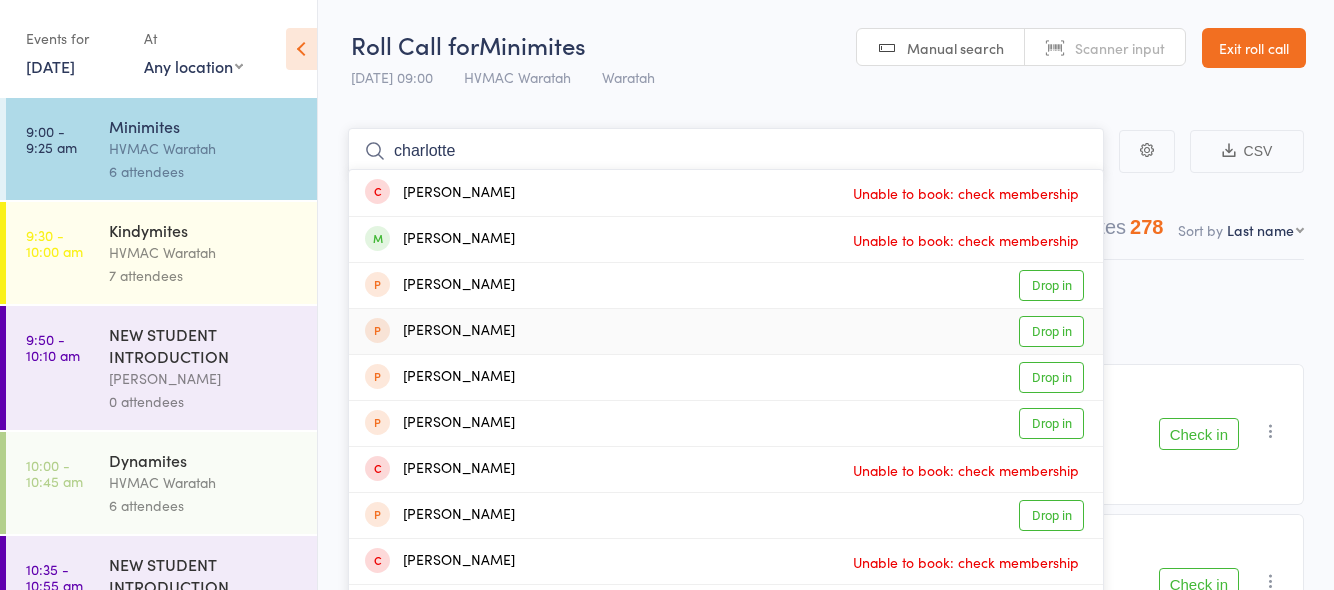 type on "charlotte" 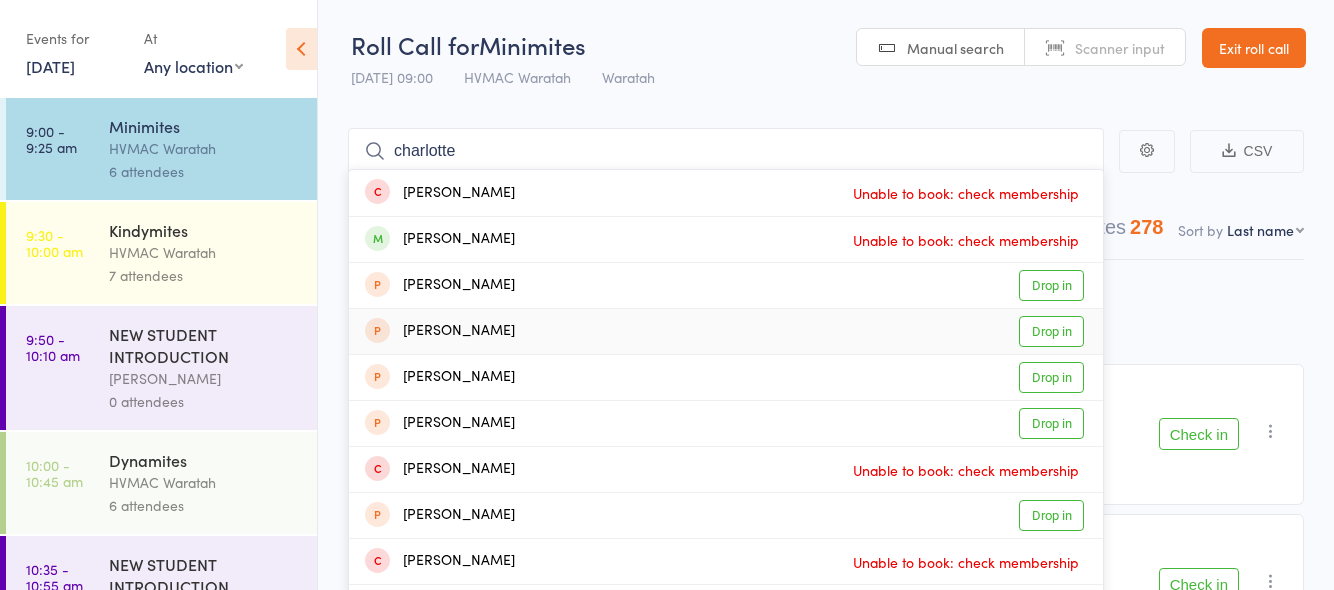click on "Drop in" at bounding box center [1051, 331] 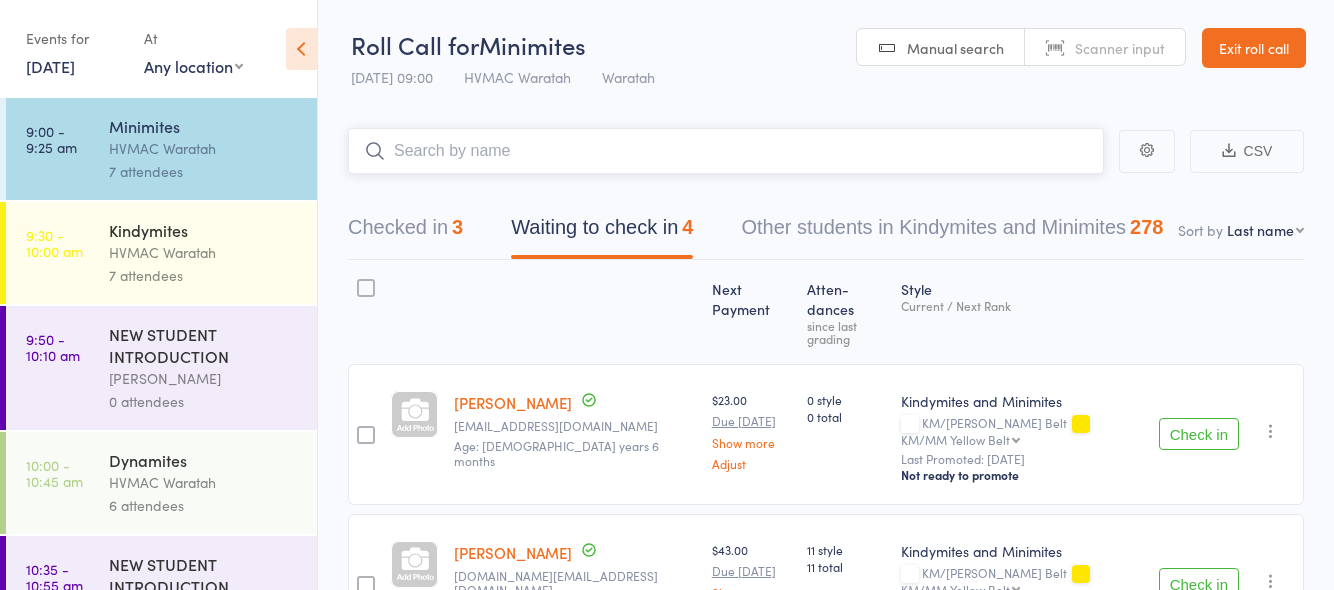 click on "Waiting to check in  4" at bounding box center (602, 232) 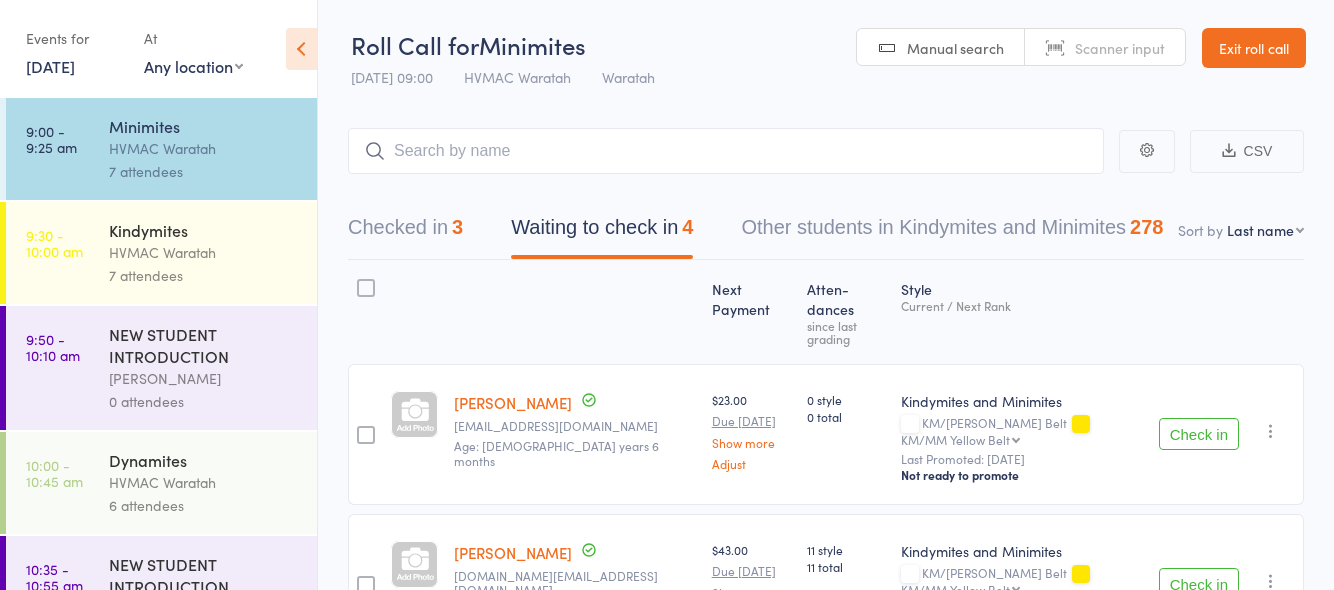 click on "Check in" at bounding box center [1199, 434] 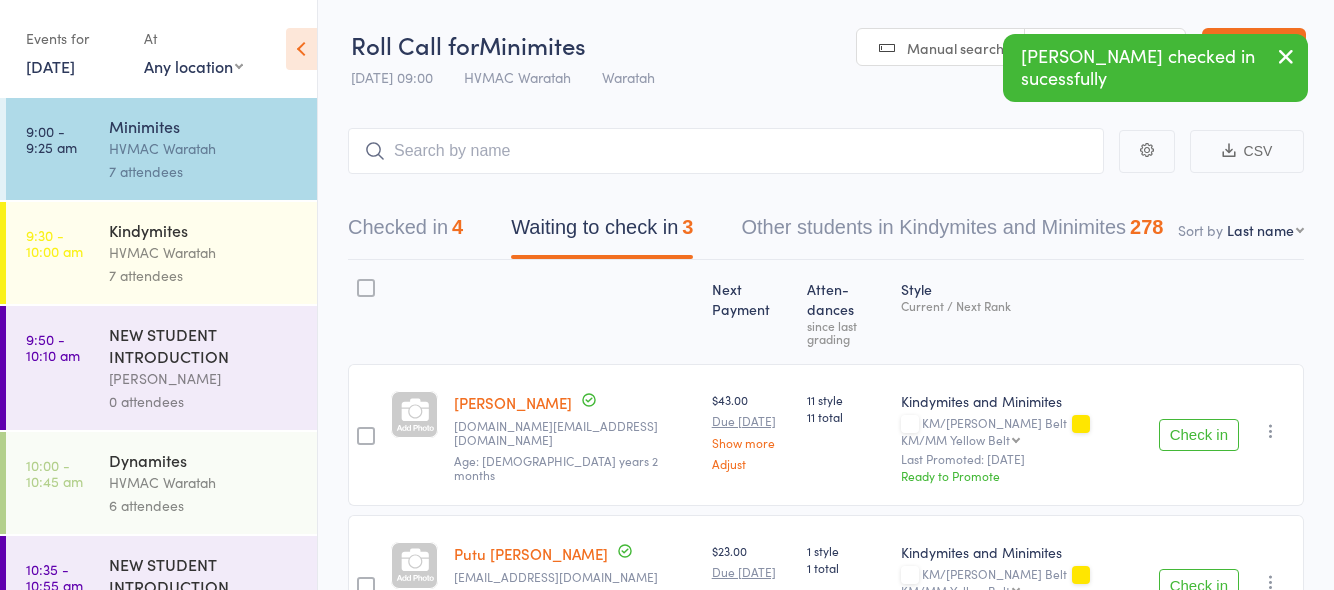 click on "Check in" at bounding box center [1199, 585] 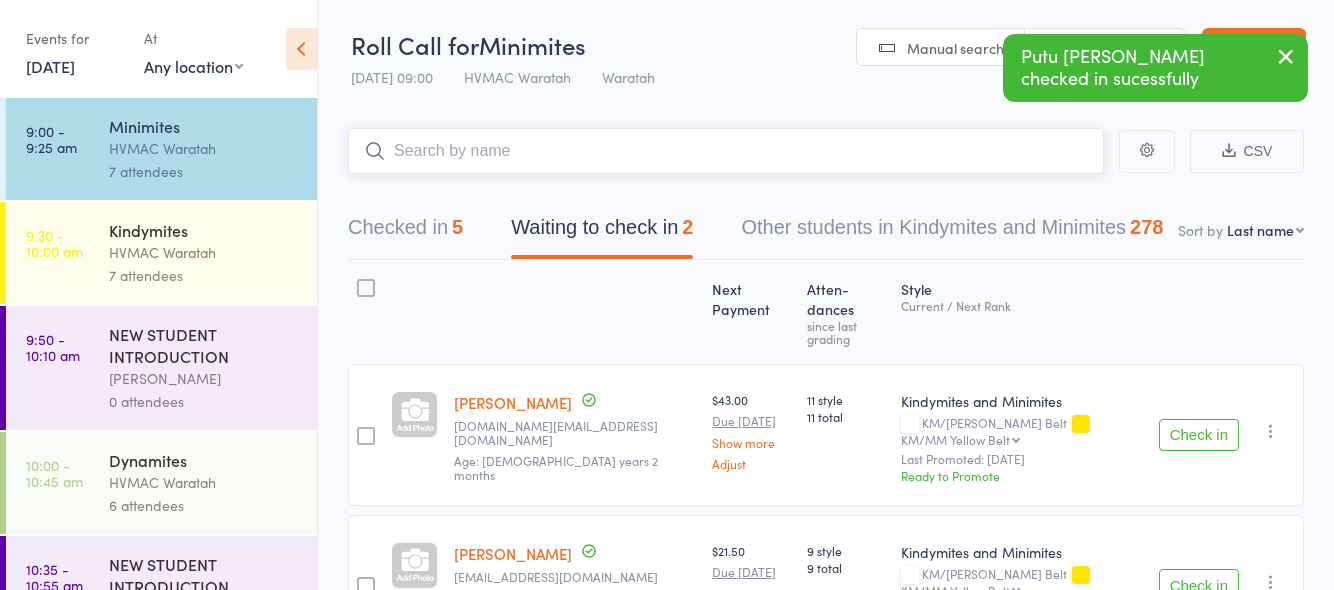 click at bounding box center [726, 151] 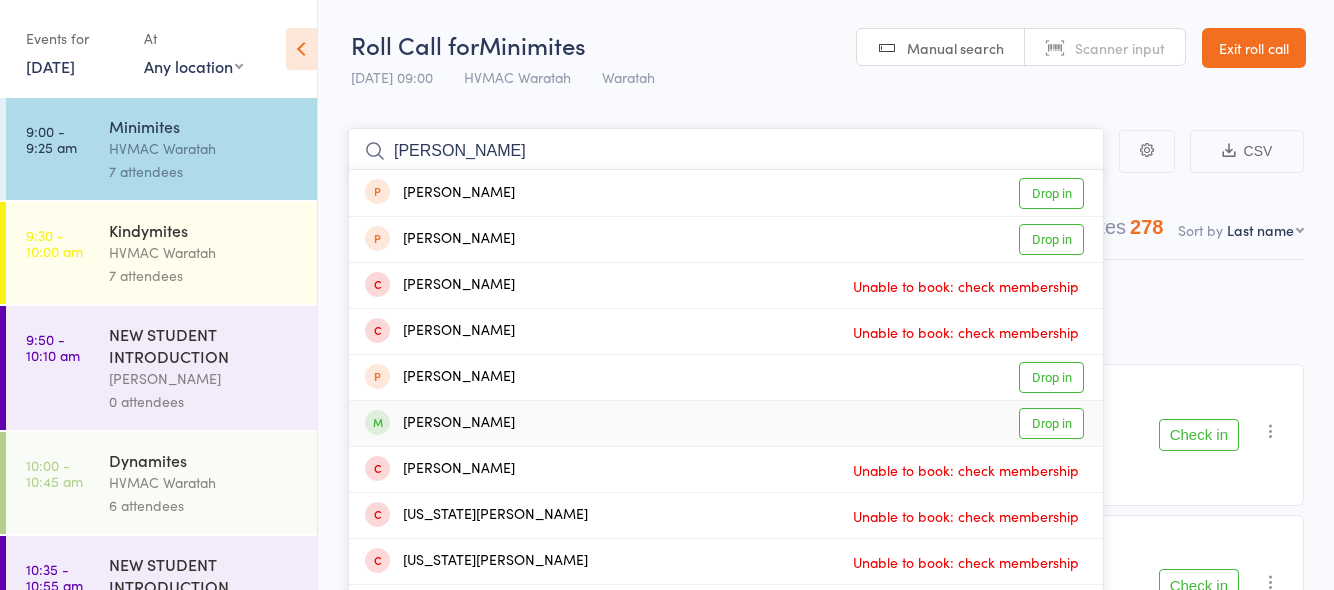 type on "[PERSON_NAME]" 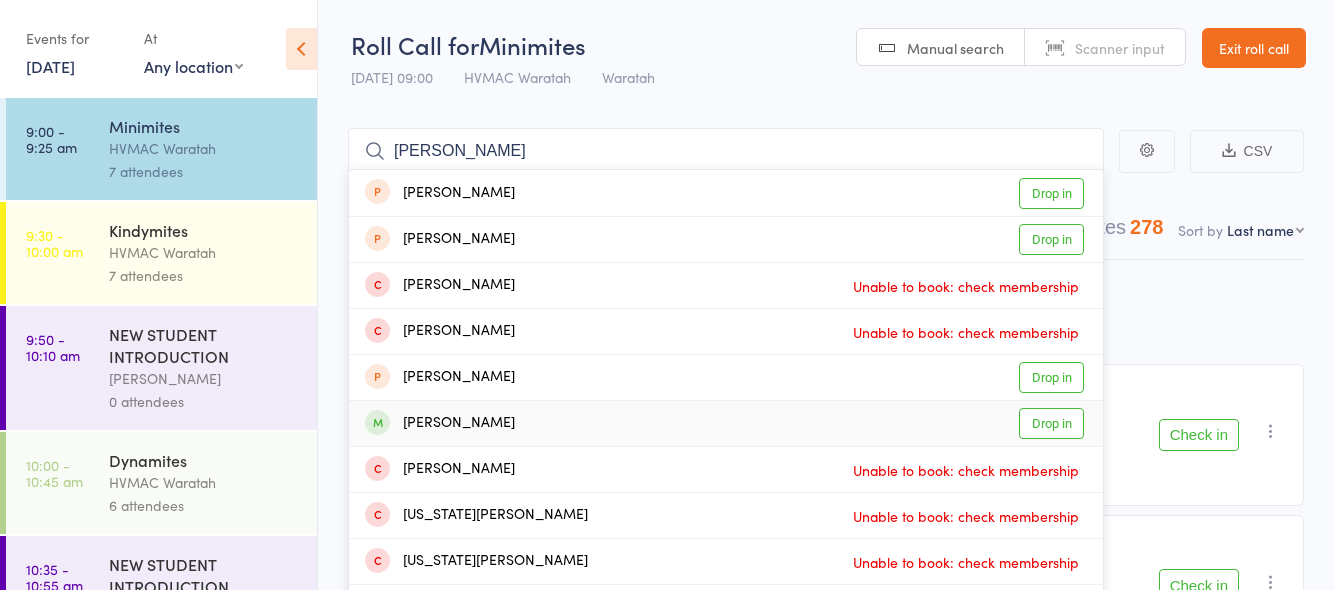 click on "Drop in" at bounding box center (1051, 423) 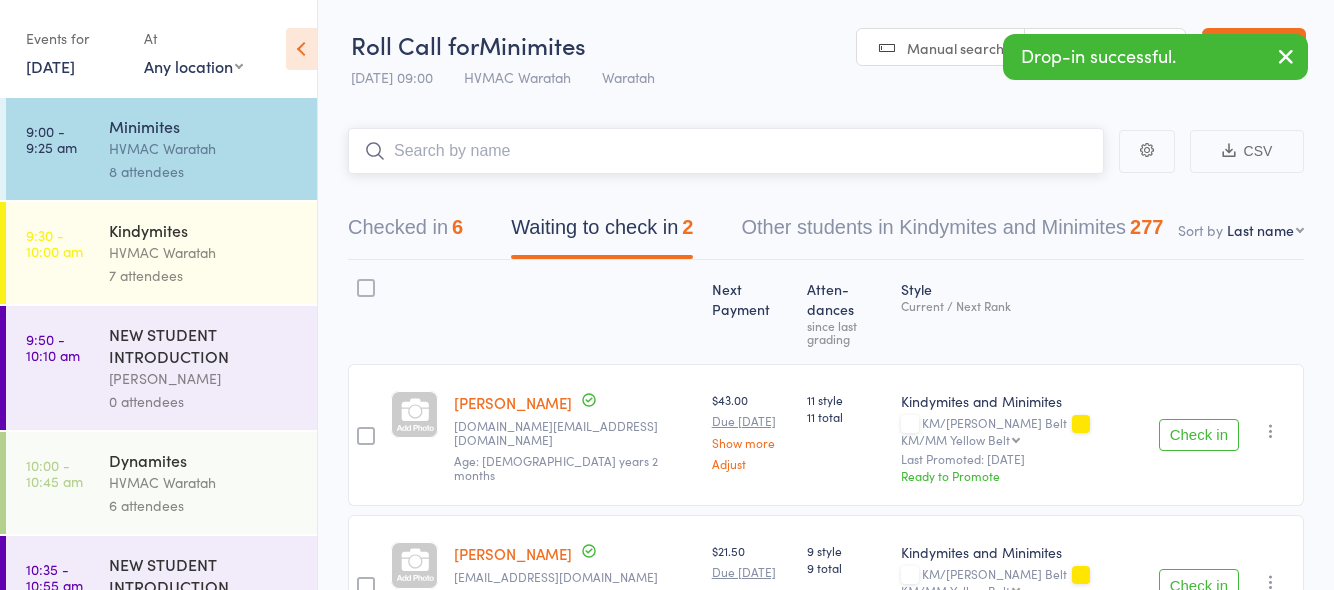 scroll, scrollTop: 96, scrollLeft: 0, axis: vertical 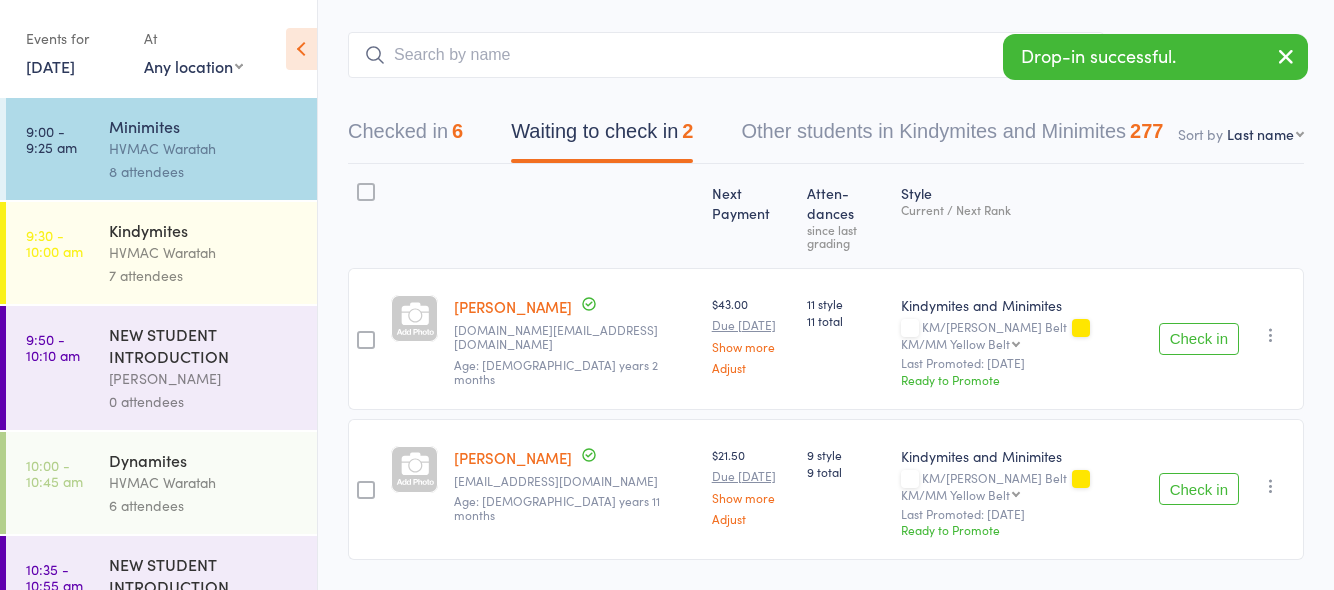 click on "Check in" at bounding box center (1199, 489) 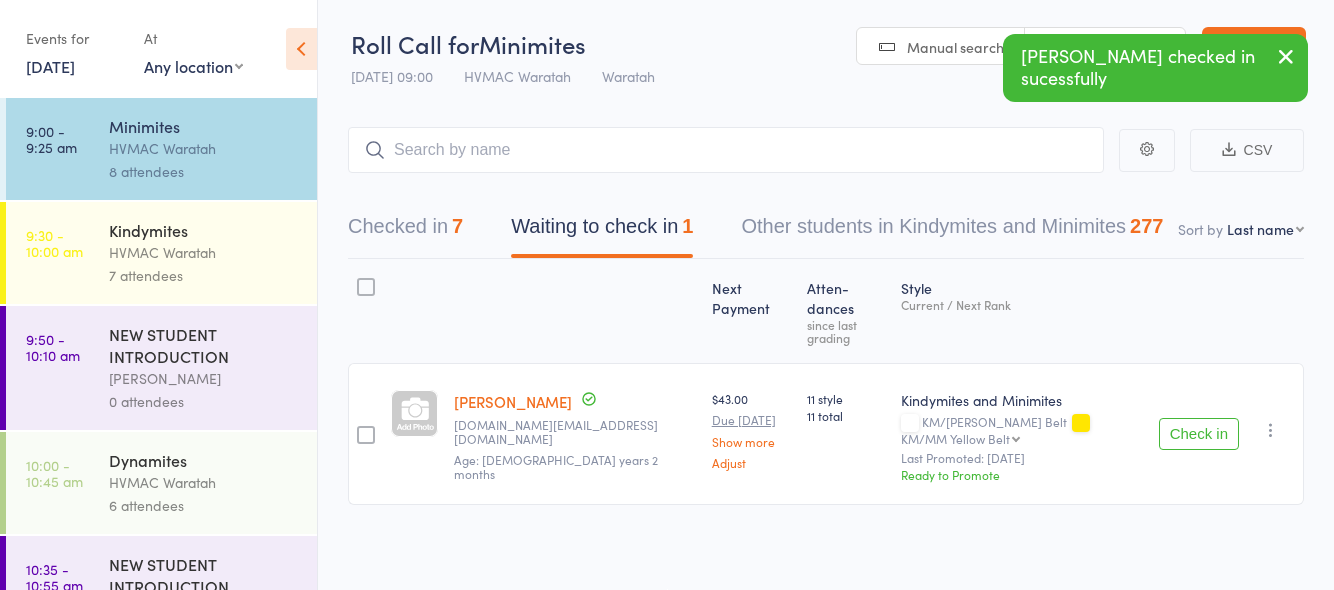 click on "Check in" at bounding box center (1199, 434) 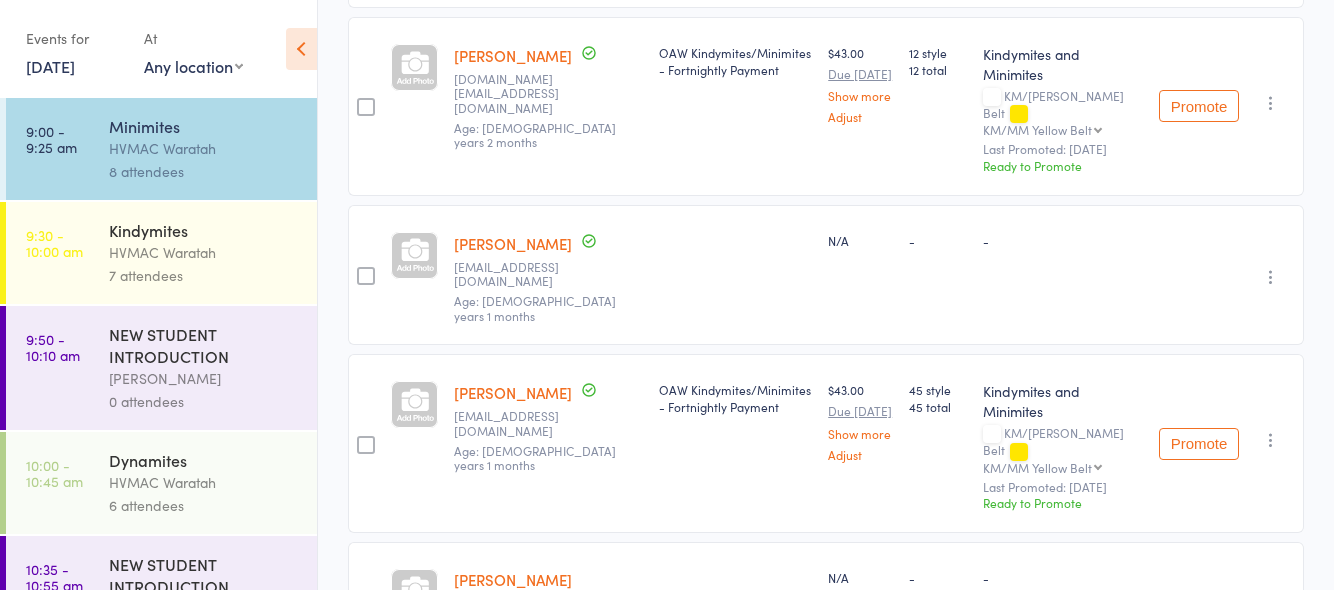 scroll, scrollTop: 54, scrollLeft: 0, axis: vertical 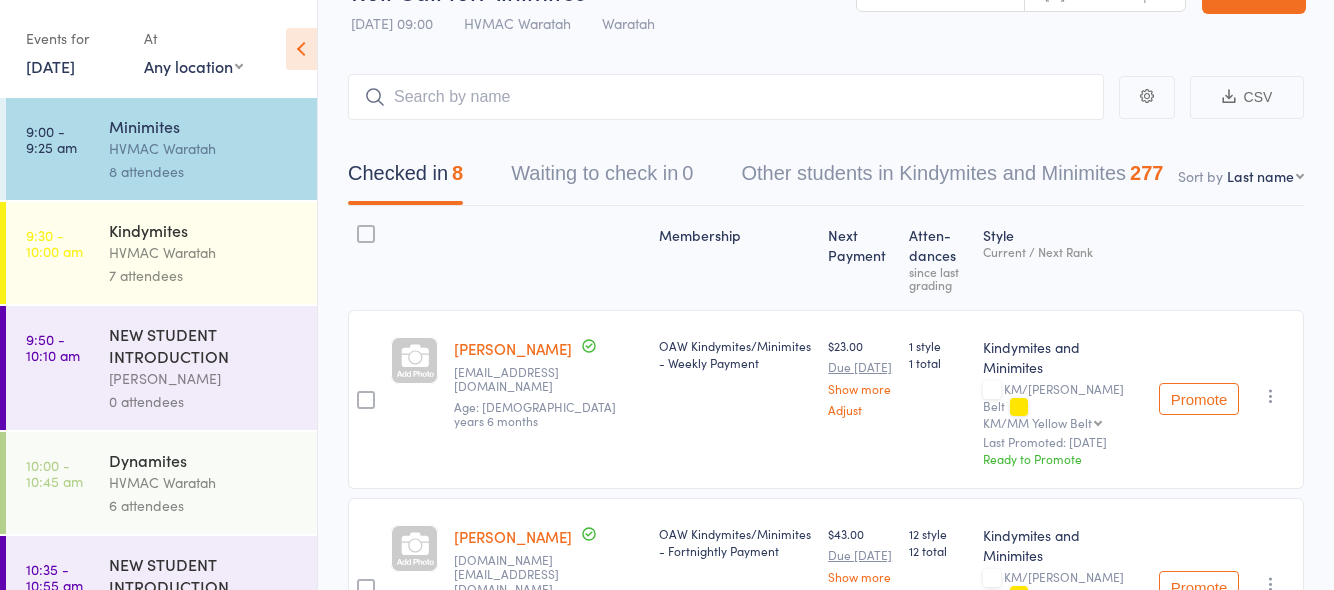 click on "HVMAC Waratah" at bounding box center (204, 252) 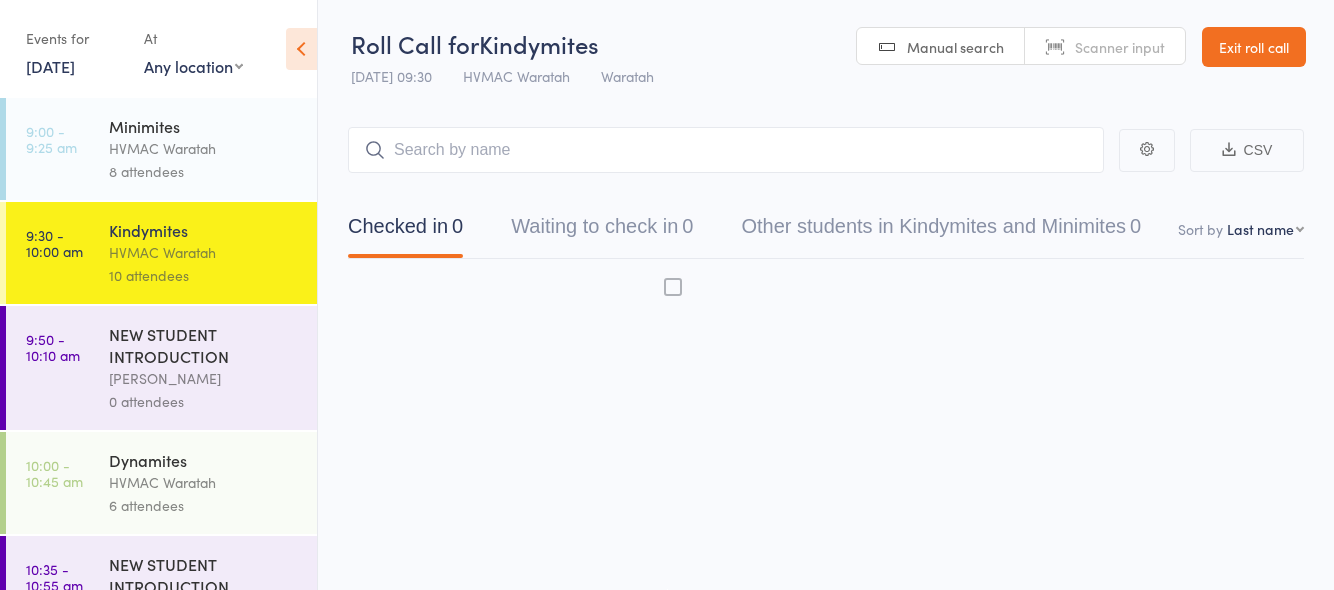 scroll, scrollTop: 1, scrollLeft: 0, axis: vertical 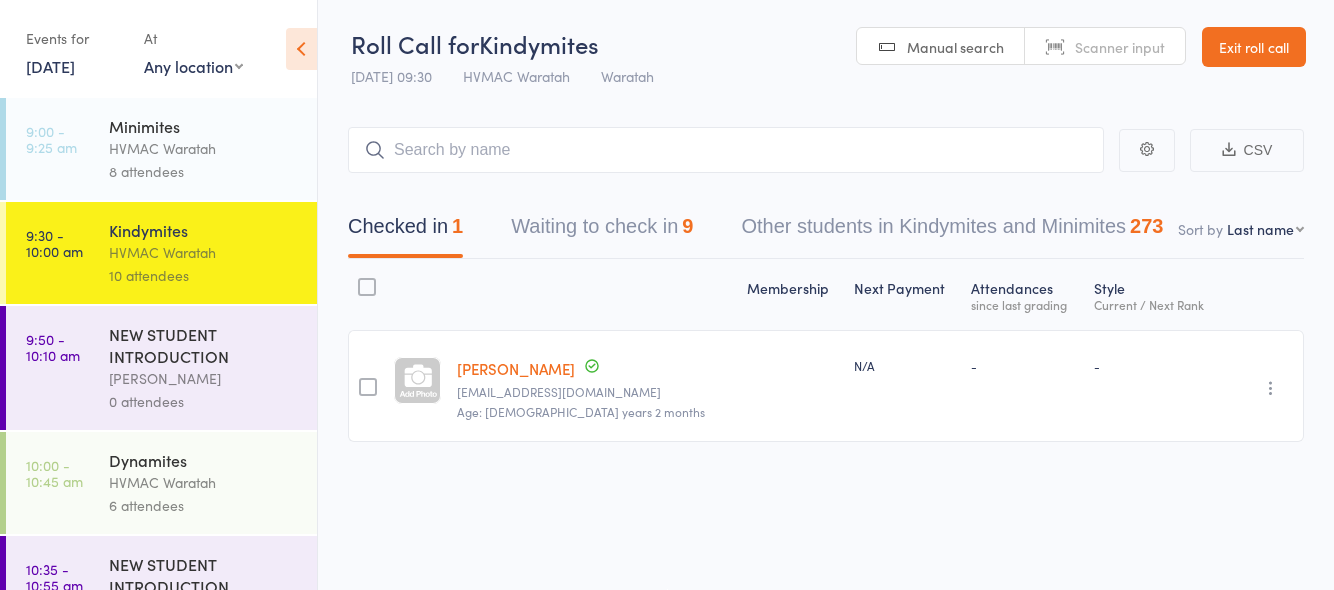 click on "Waiting to check in  9" at bounding box center (602, 231) 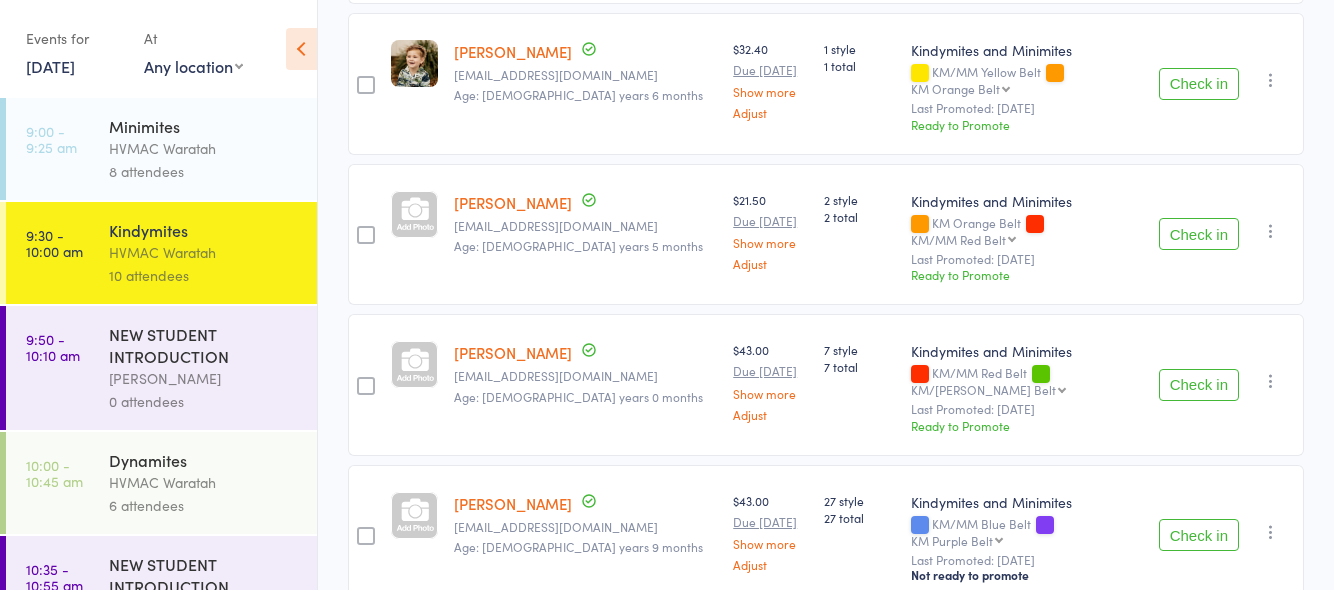 scroll, scrollTop: 1137, scrollLeft: 0, axis: vertical 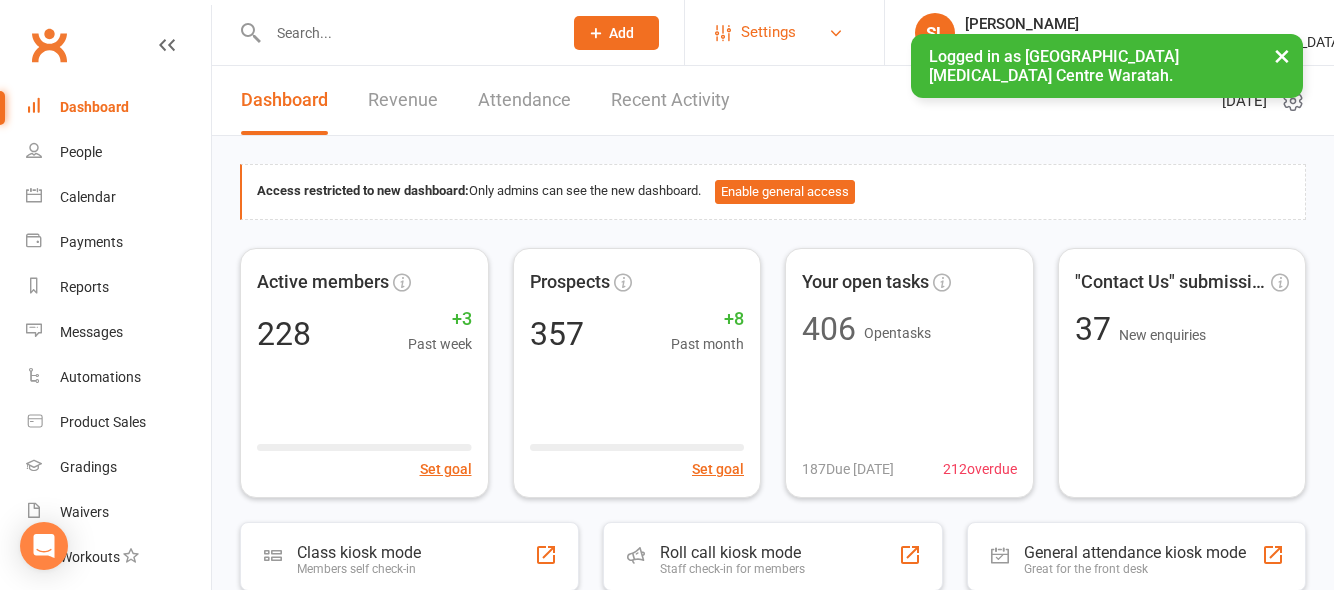 click on "Settings" at bounding box center [768, 32] 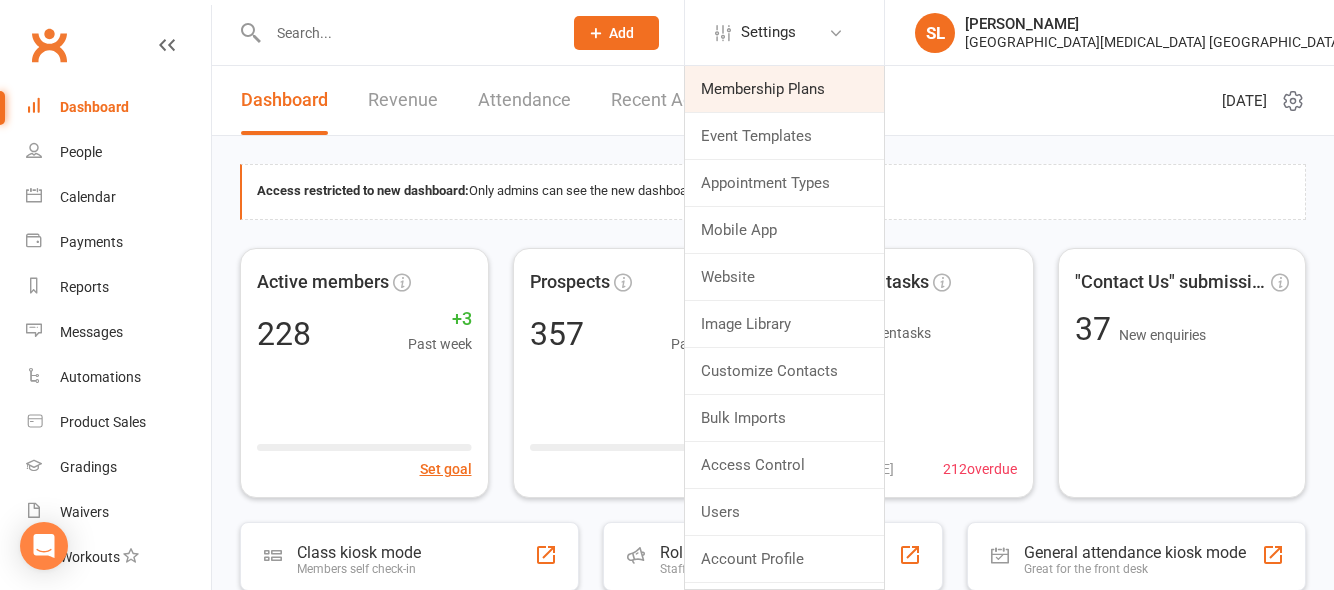click on "Membership Plans" at bounding box center (784, 89) 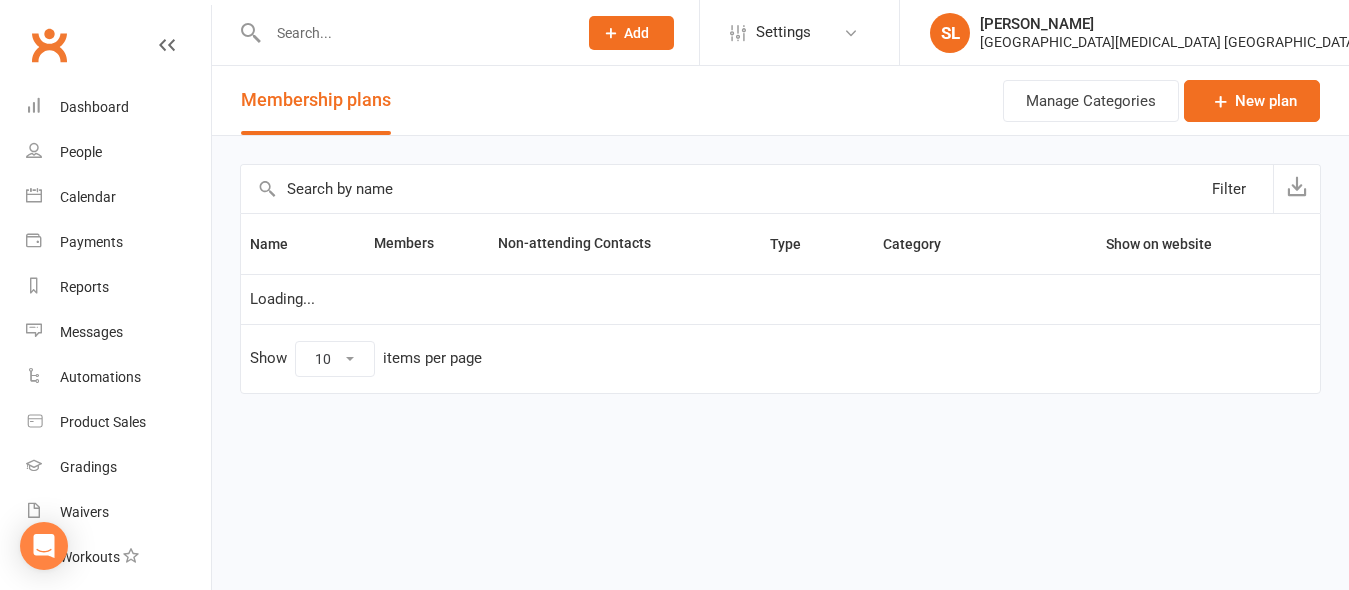 select on "25" 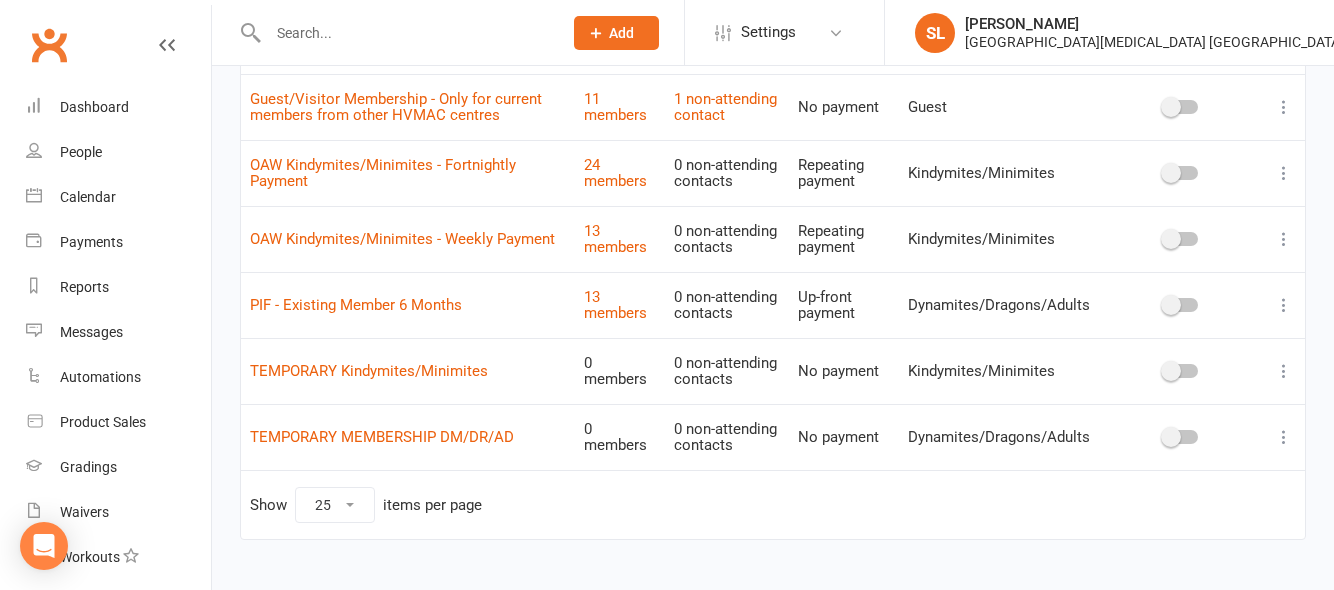 scroll, scrollTop: 1400, scrollLeft: 0, axis: vertical 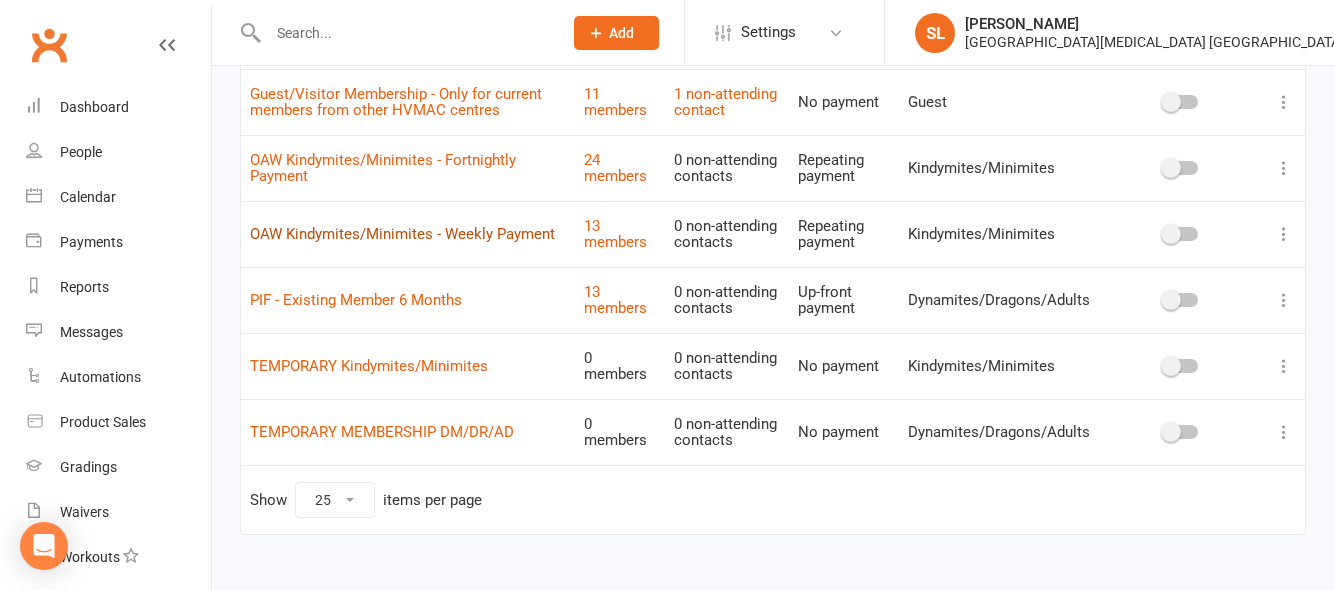click on "OAW Kindymites/Minimites - Weekly Payment" at bounding box center (402, 234) 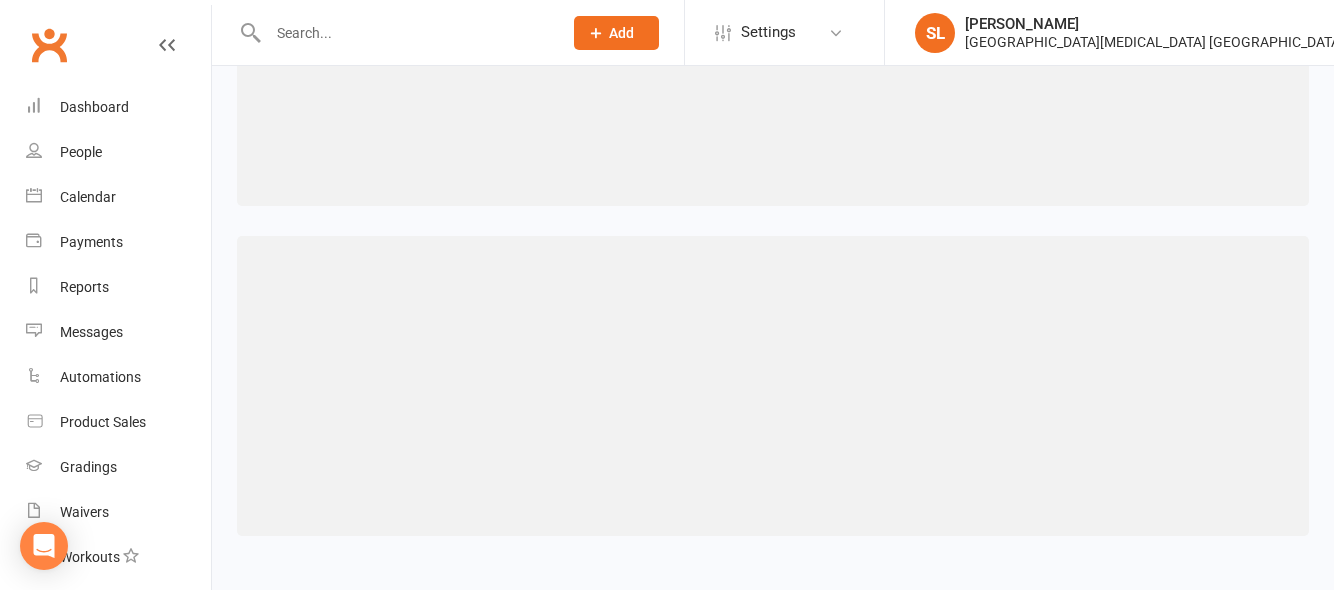 scroll, scrollTop: 0, scrollLeft: 0, axis: both 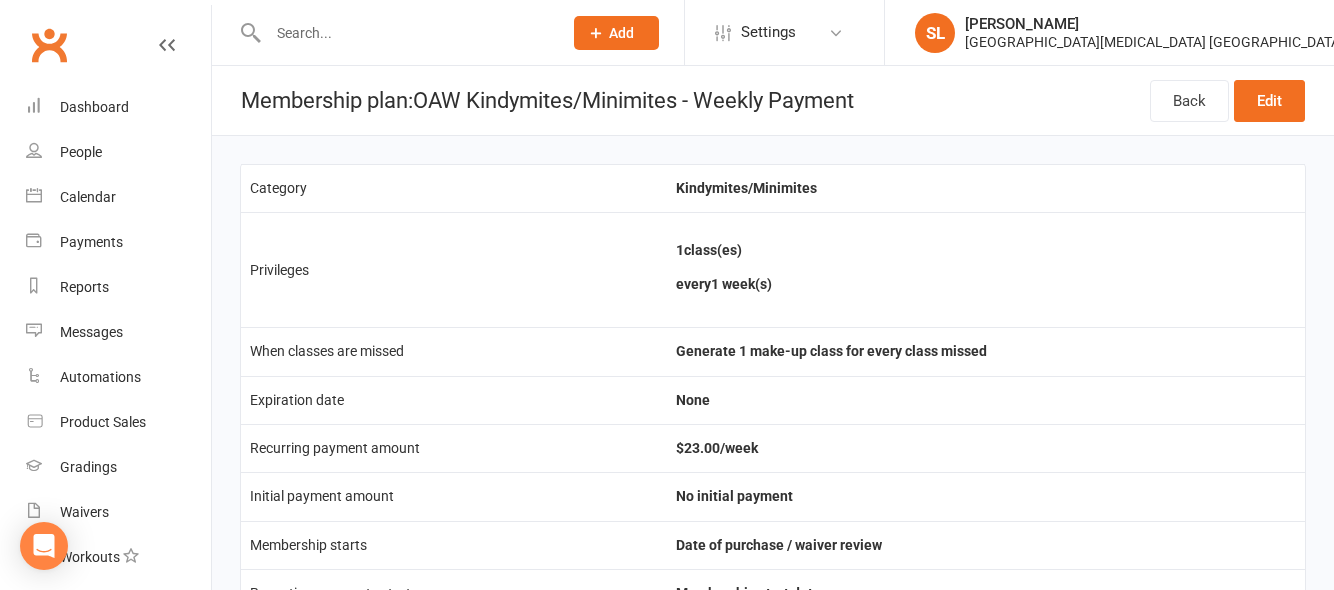 select on "25" 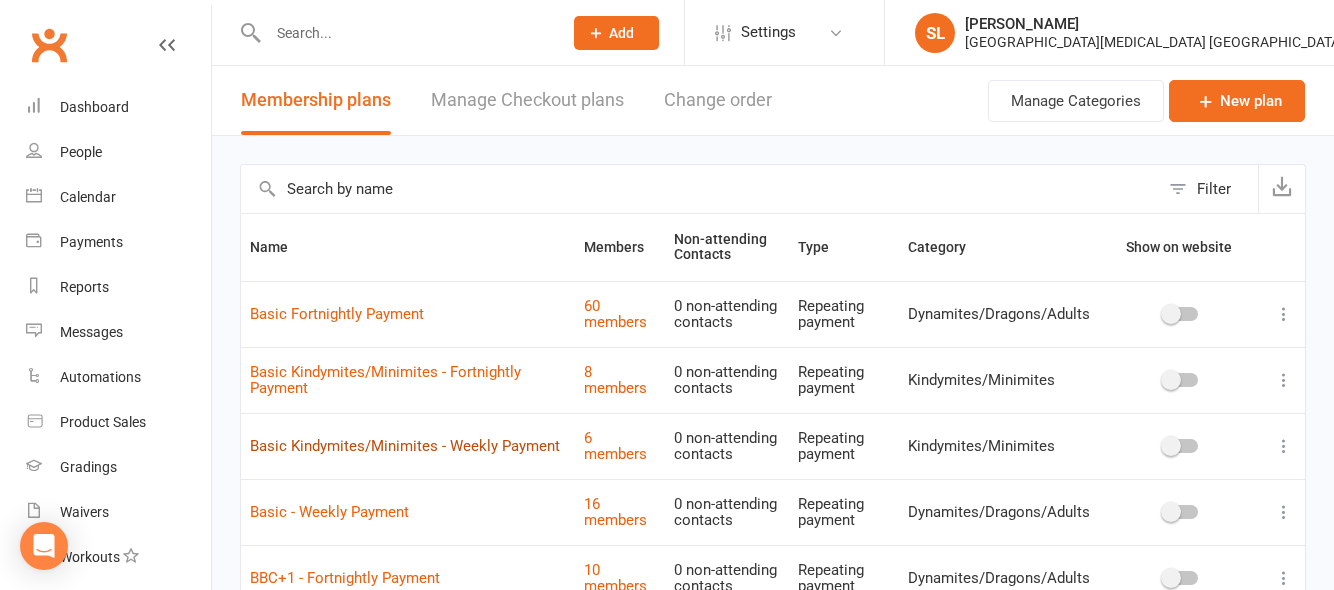 click on "Basic Kindymites/Minimites  - Weekly Payment" at bounding box center [405, 446] 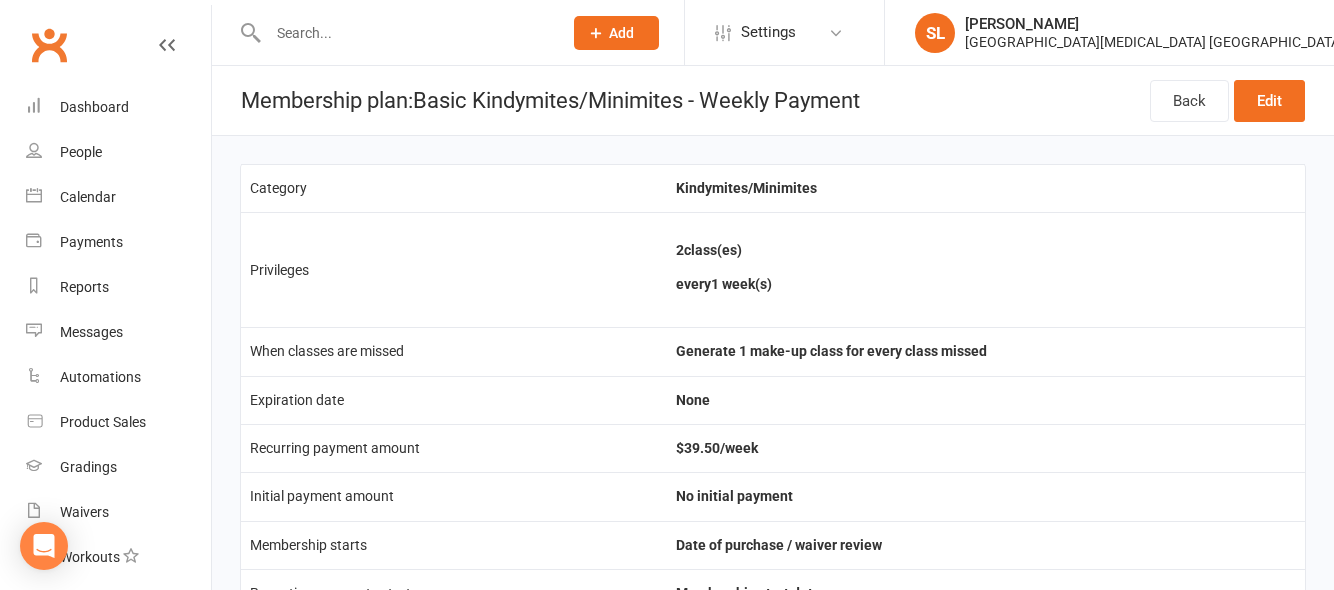 select on "25" 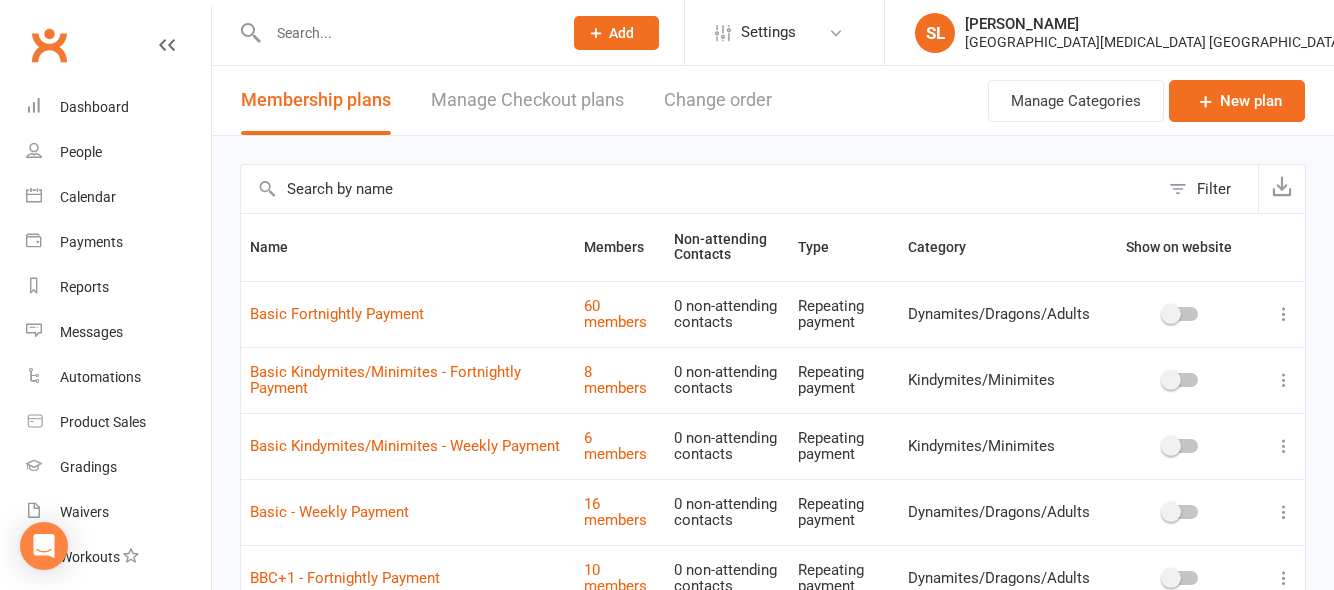 select on "25" 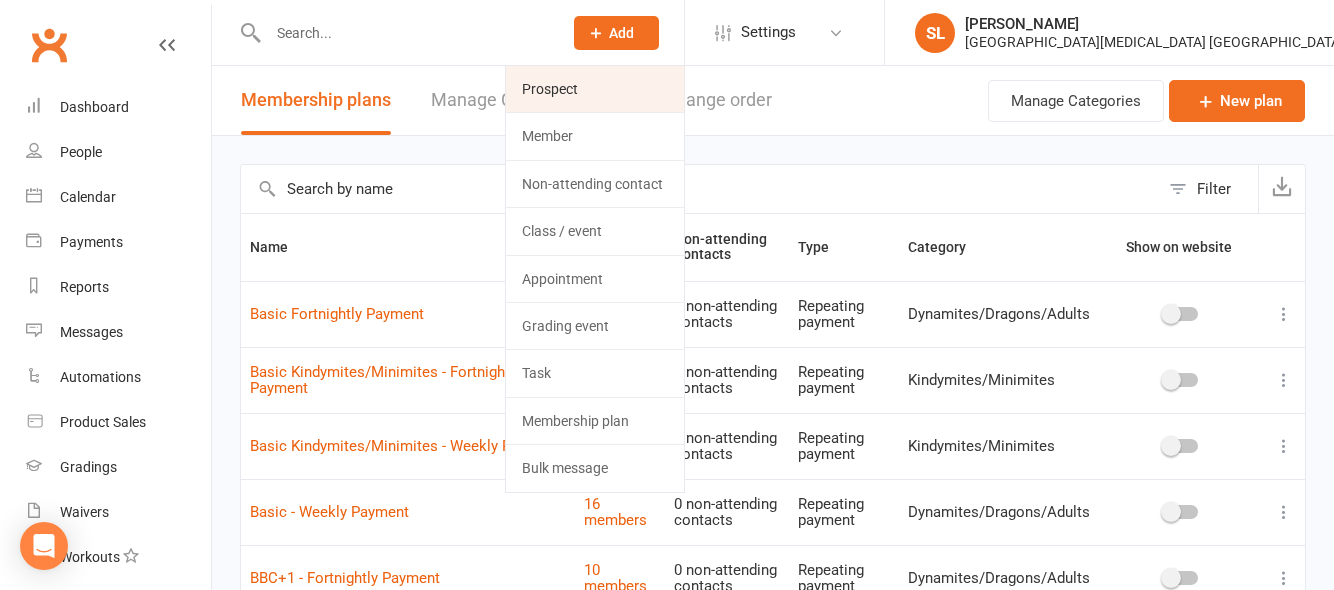 click on "Prospect" 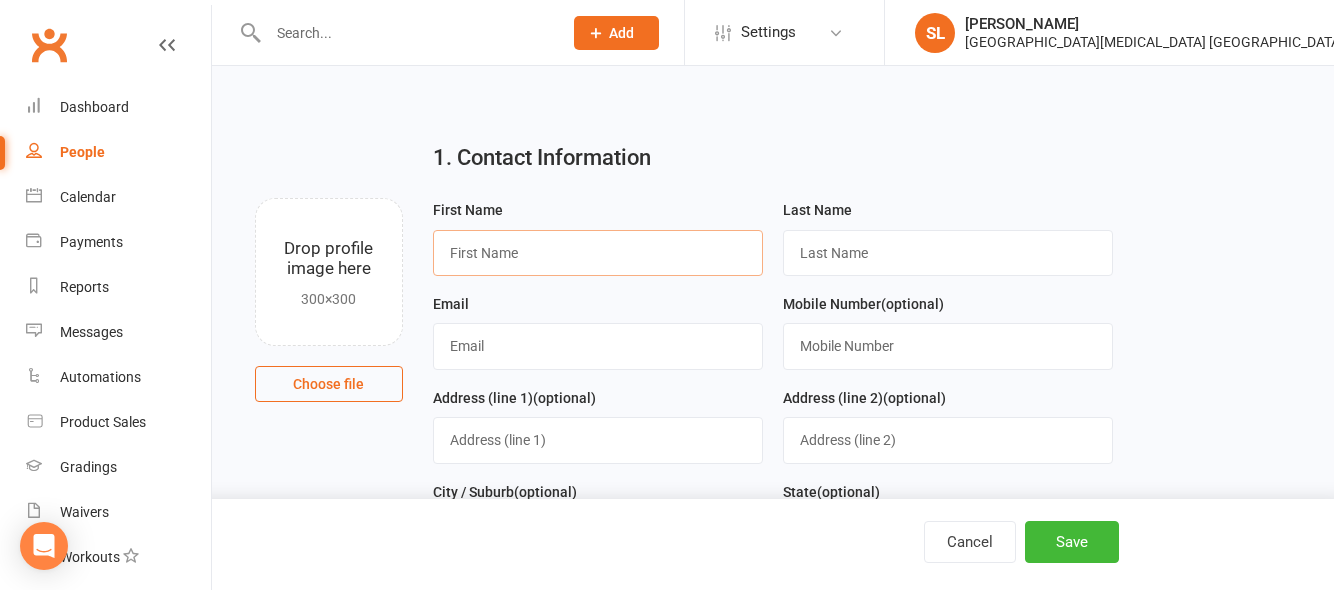 click at bounding box center [598, 253] 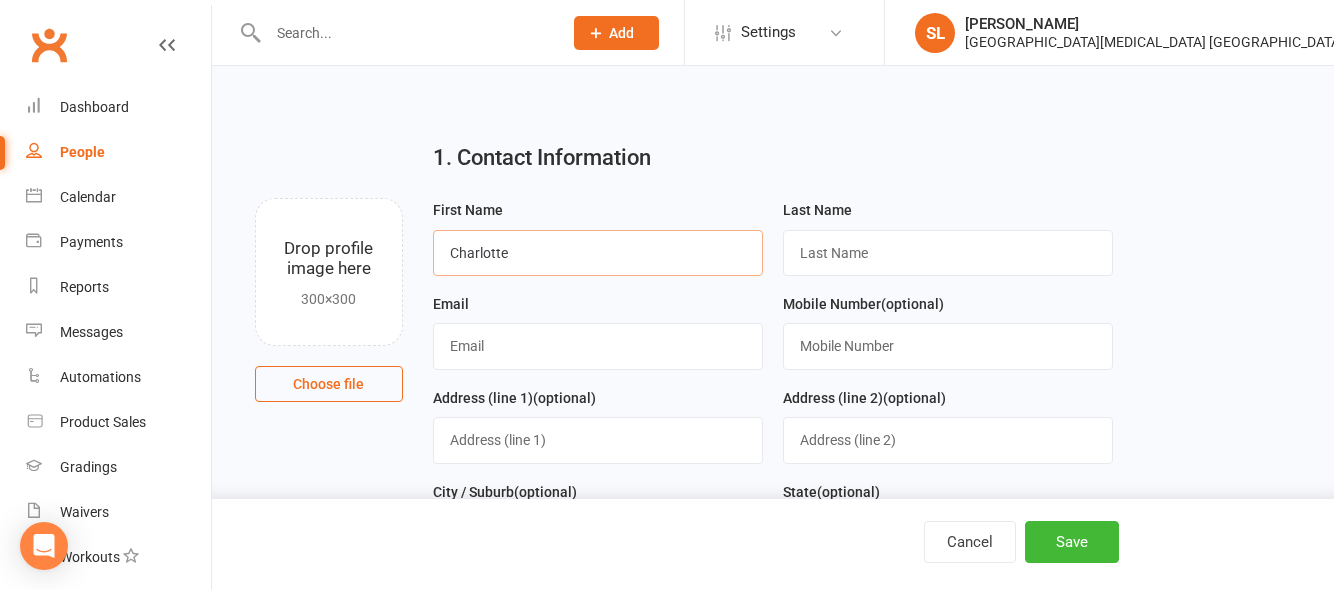 type on "Charlotte" 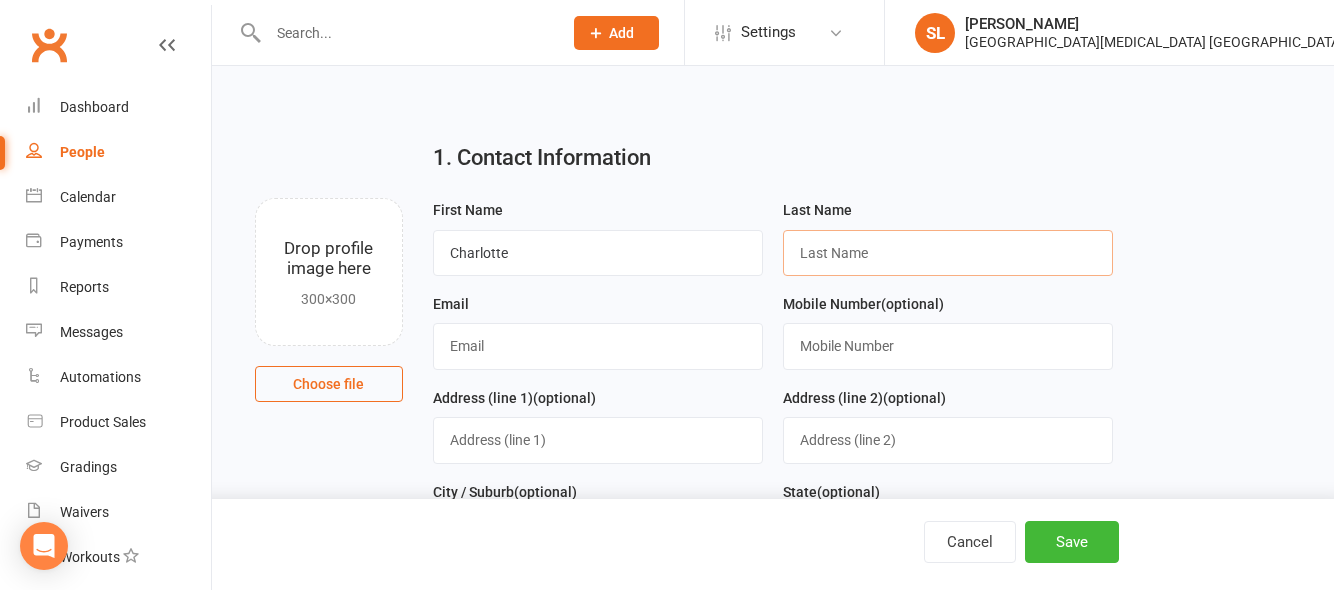 click at bounding box center [948, 253] 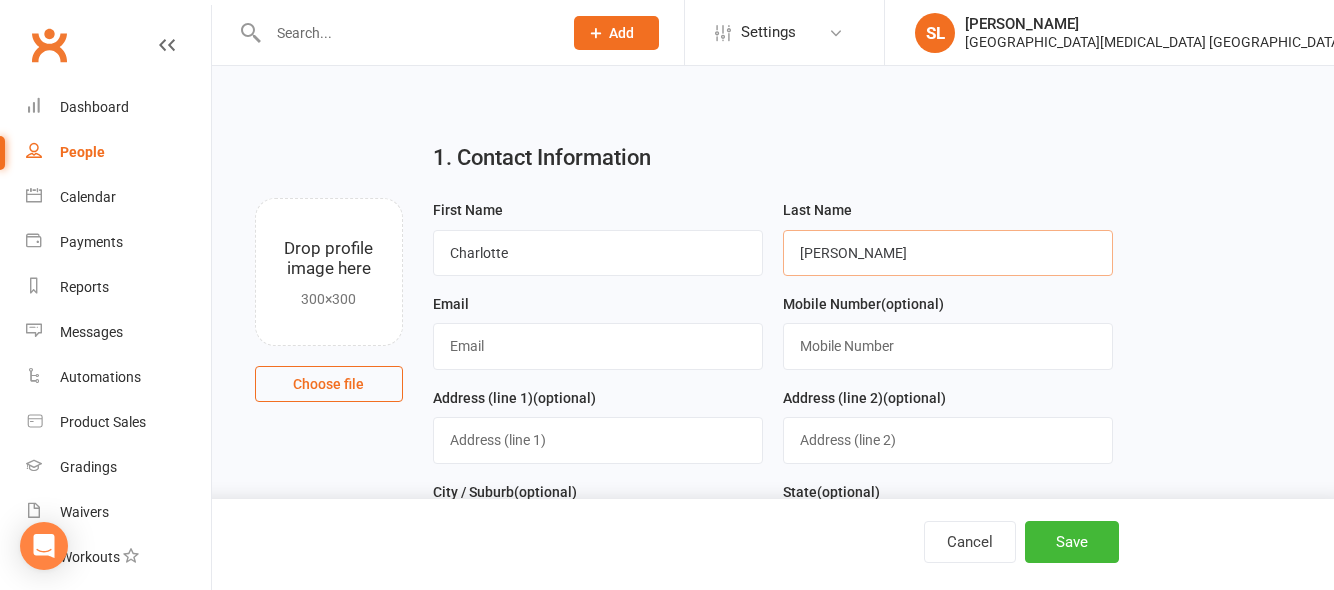 type on "Werner" 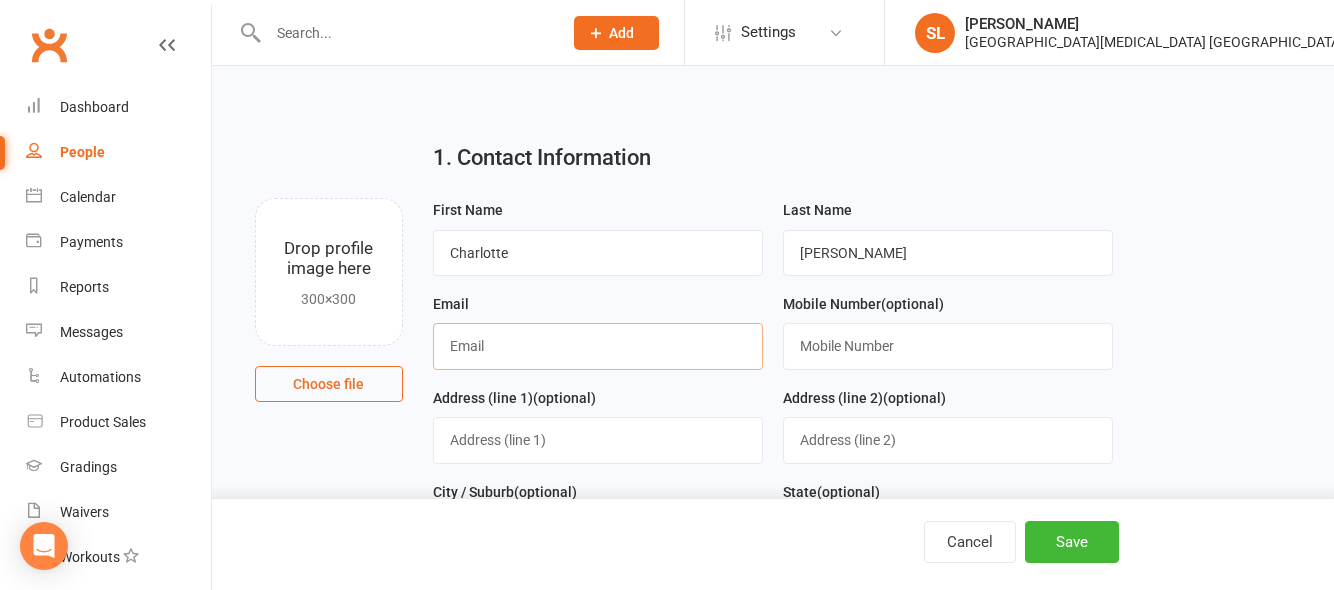 click at bounding box center [598, 346] 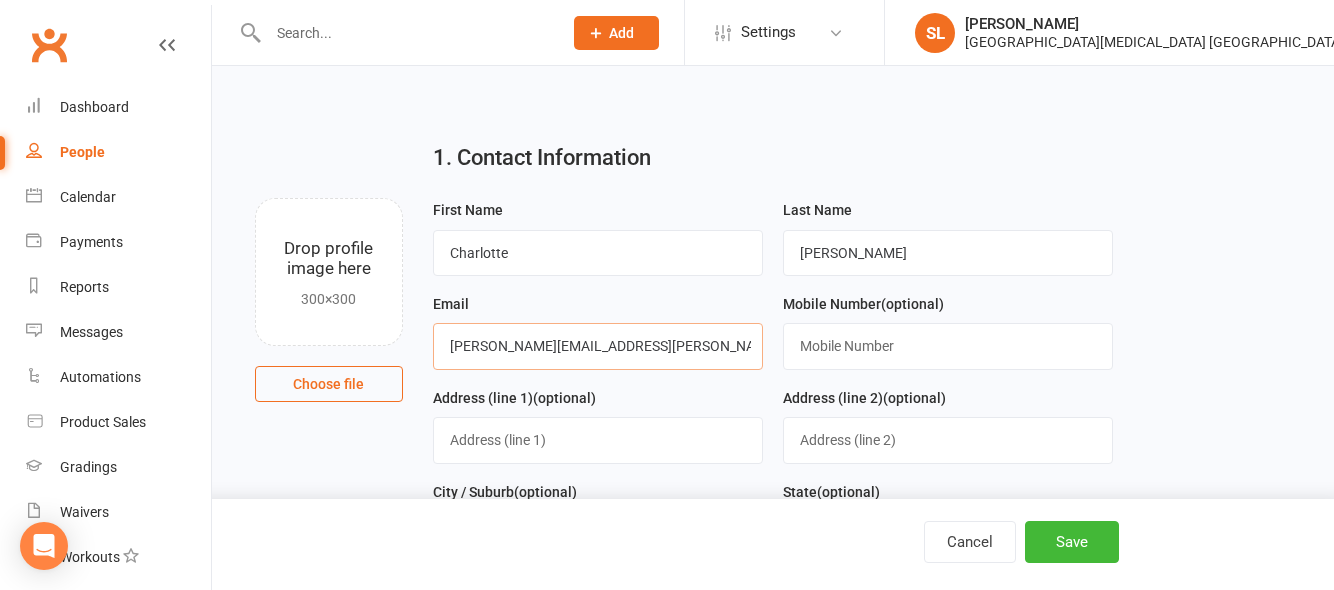 type on "[PERSON_NAME][EMAIL_ADDRESS][PERSON_NAME][DOMAIN_NAME]" 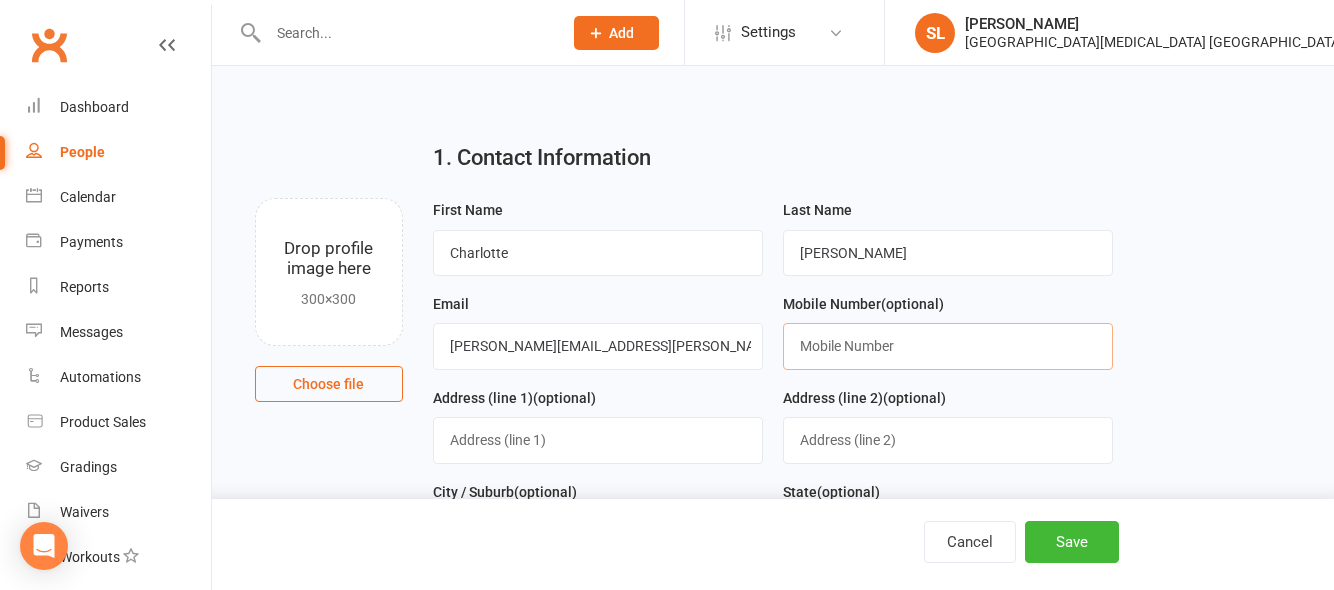 click at bounding box center (948, 346) 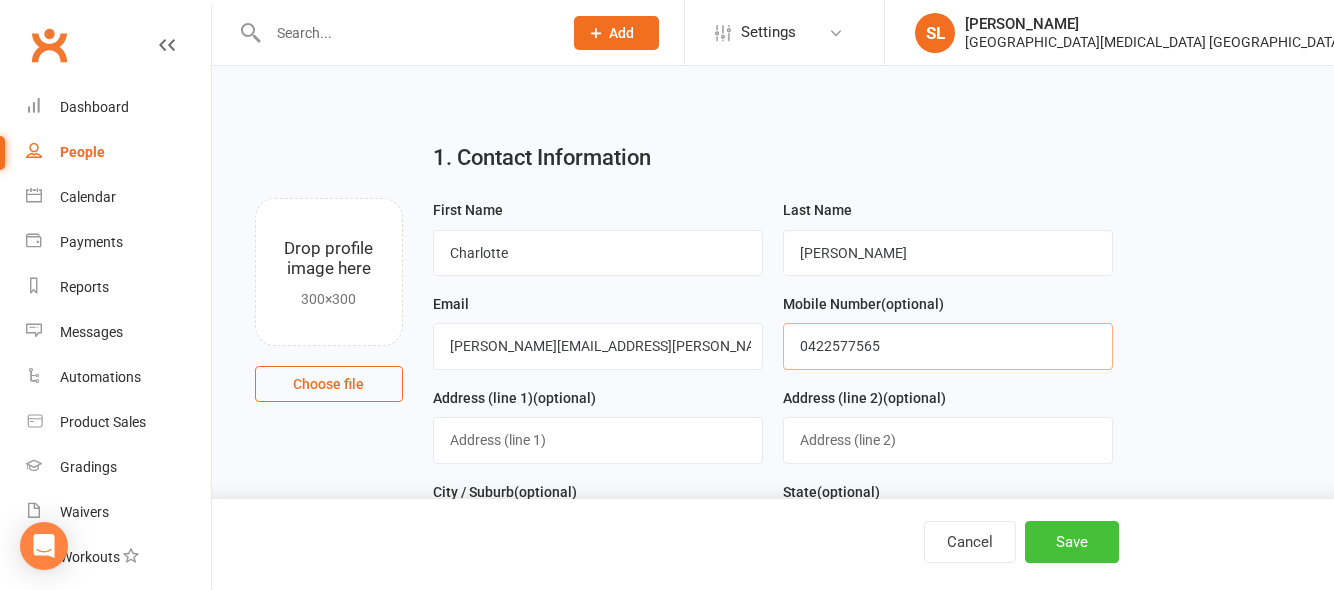type on "0422577565" 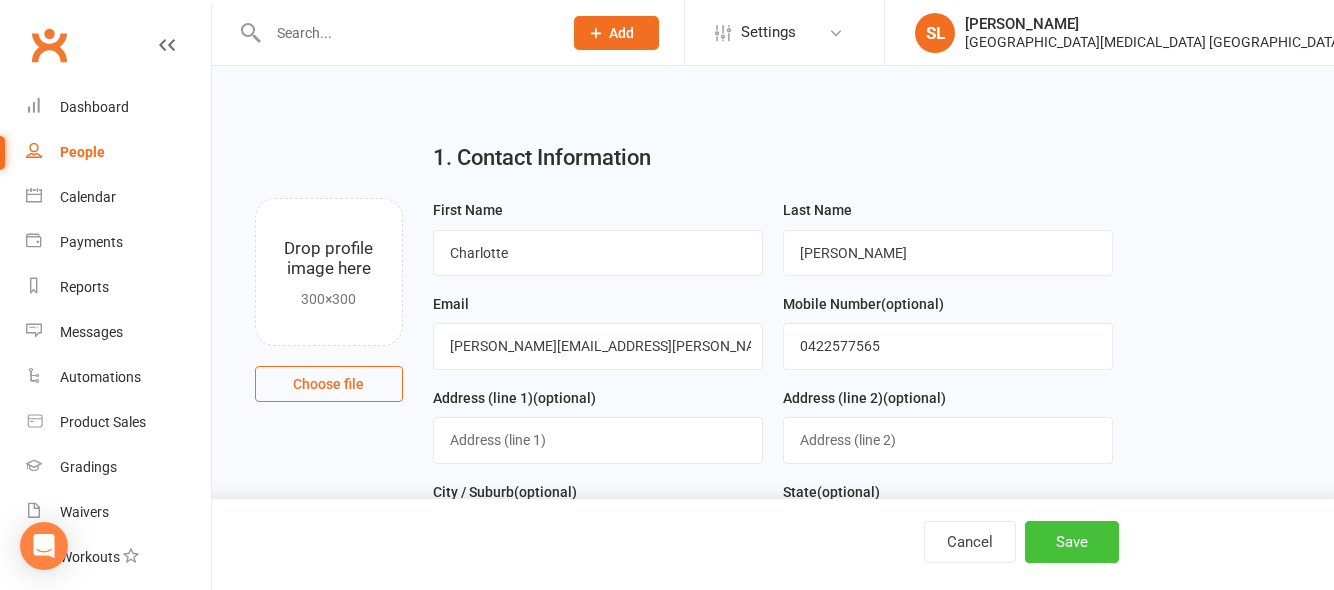 click on "Save" at bounding box center [1072, 542] 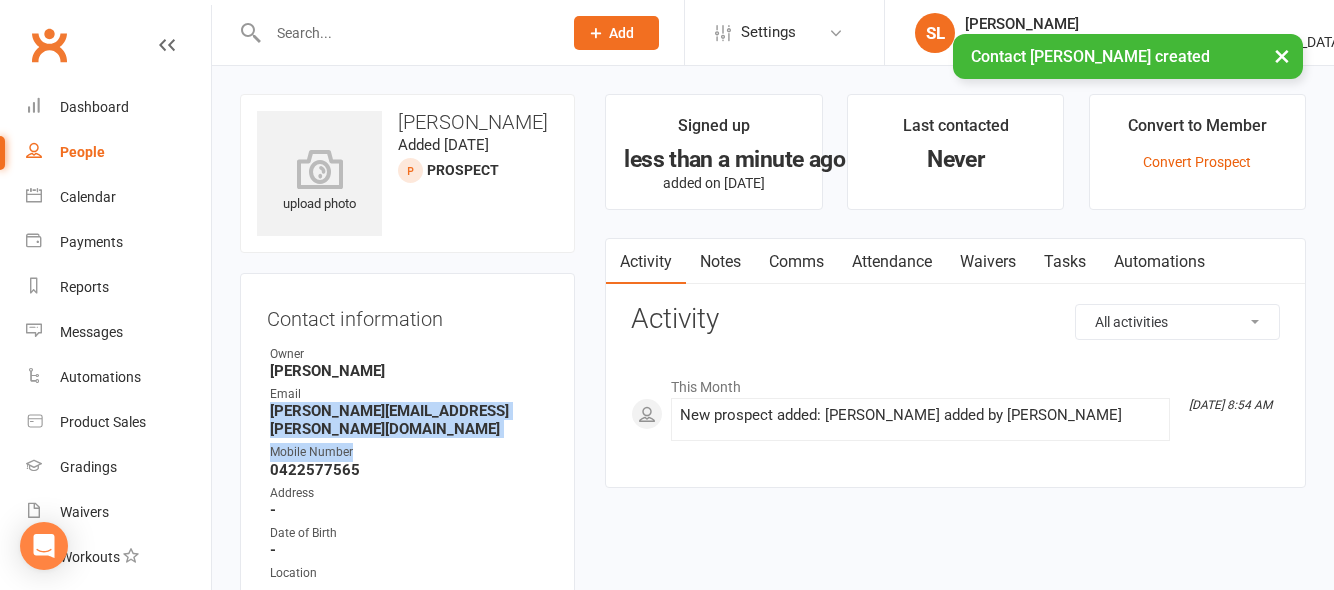 drag, startPoint x: 270, startPoint y: 408, endPoint x: 475, endPoint y: 424, distance: 205.62344 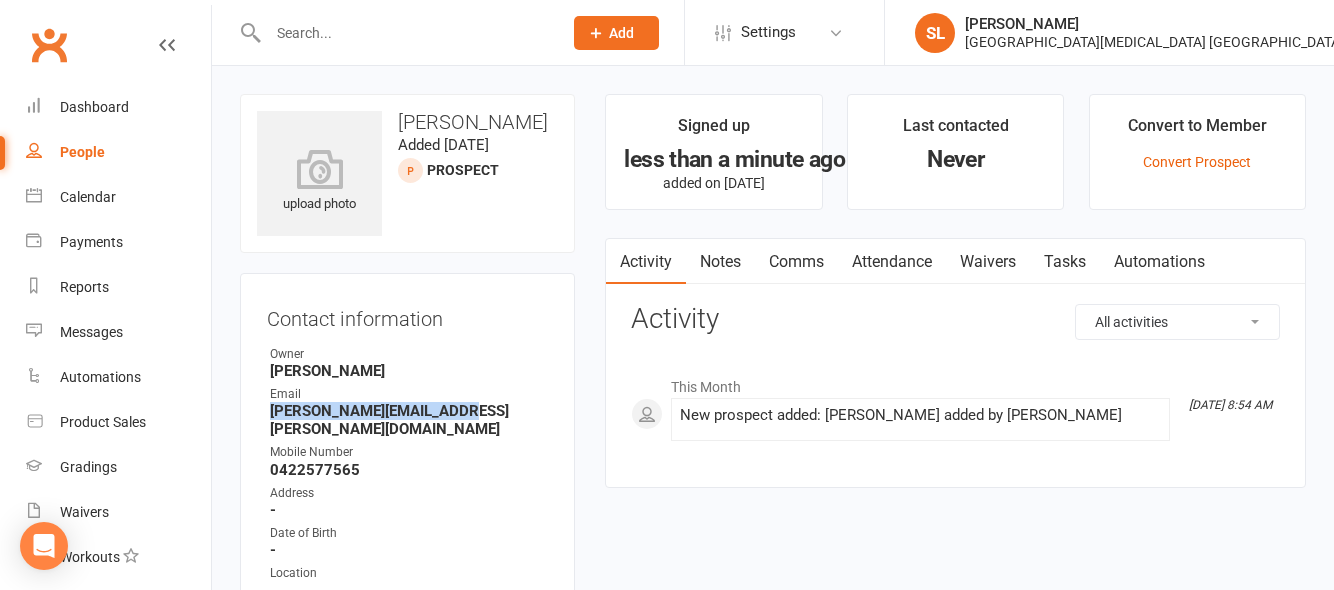 drag, startPoint x: 460, startPoint y: 404, endPoint x: 273, endPoint y: 411, distance: 187.13097 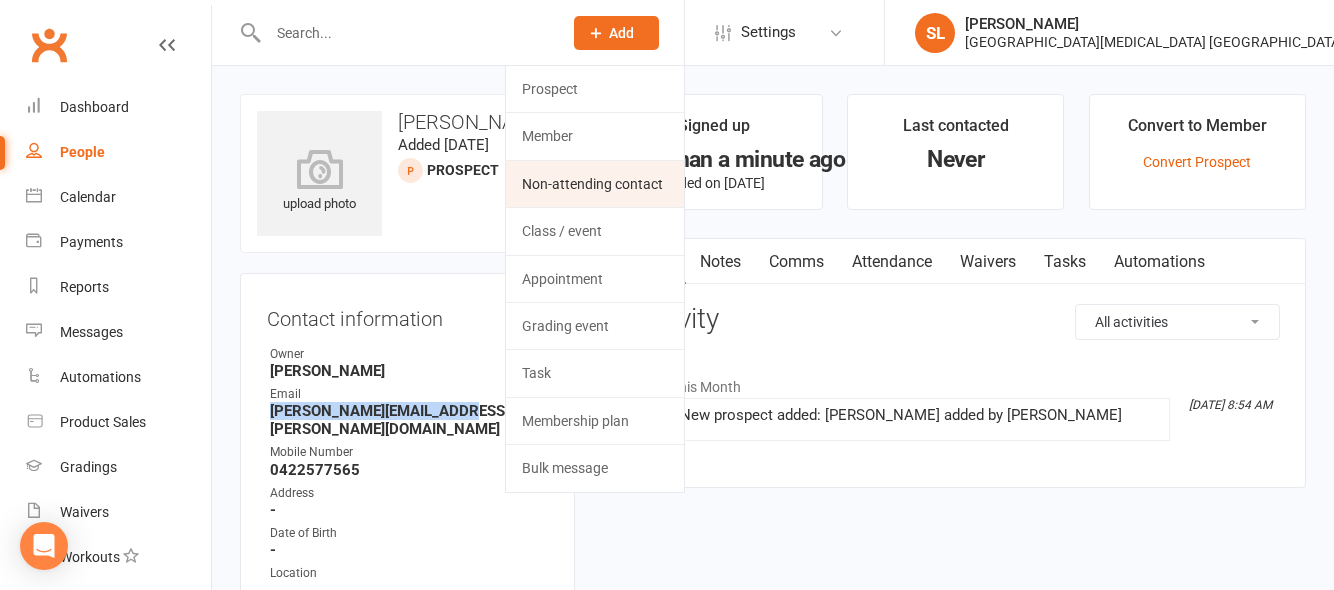 click on "Non-attending contact" 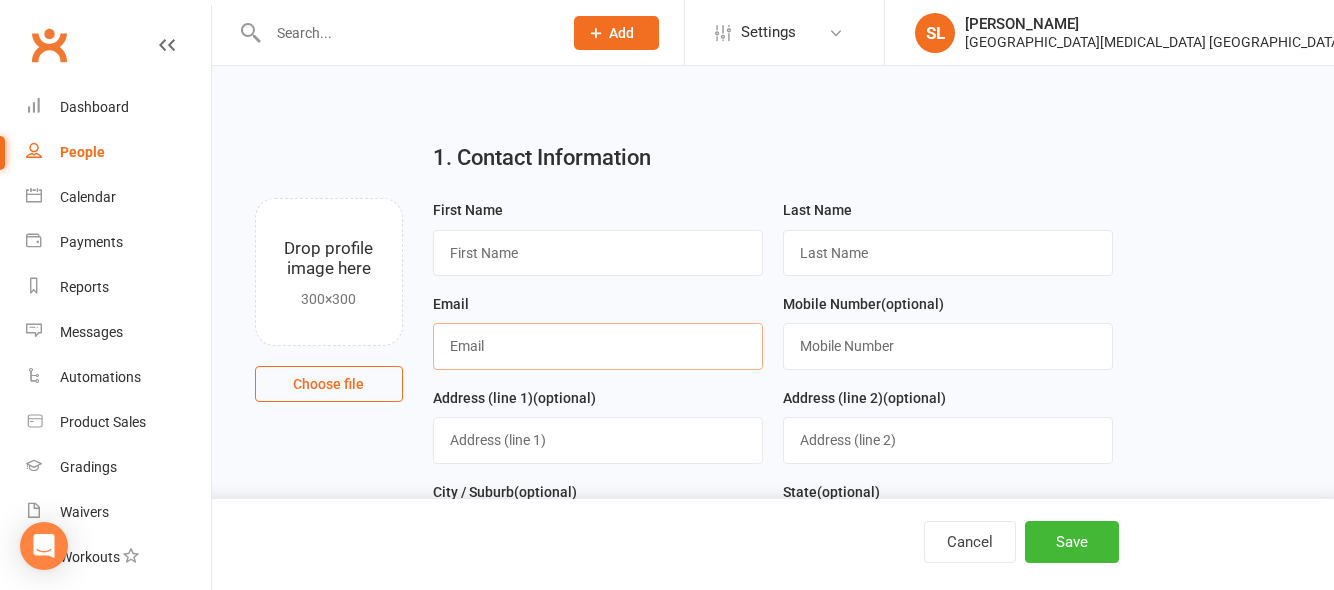 click at bounding box center [598, 346] 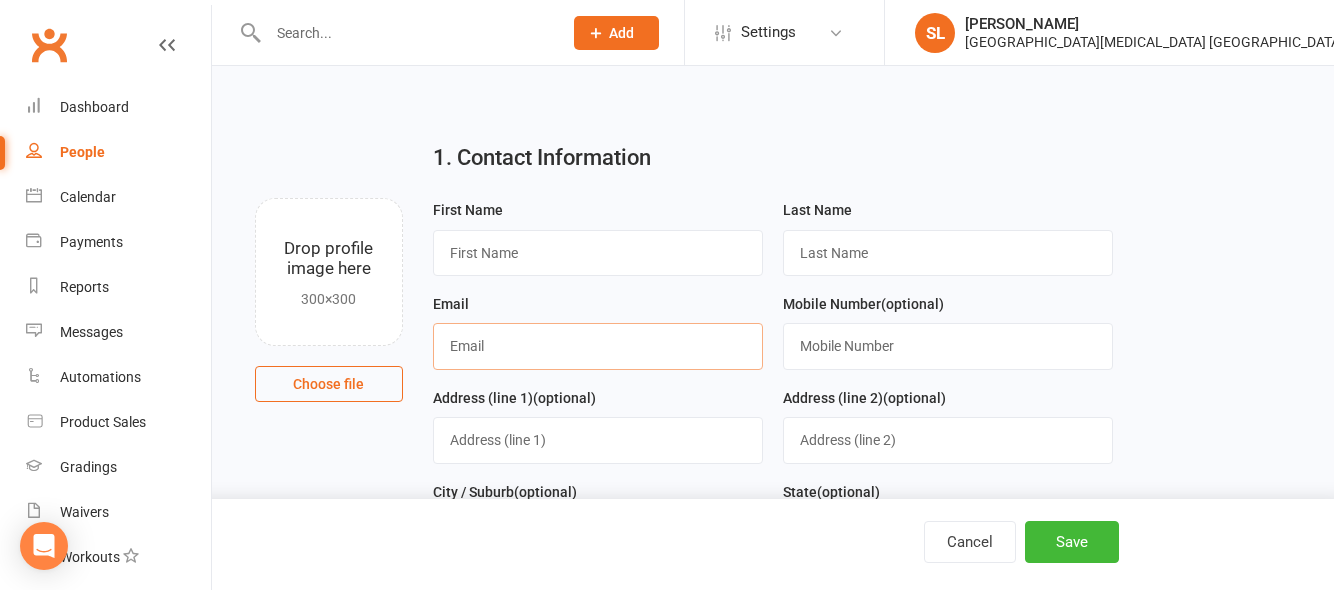 paste on "[PERSON_NAME][EMAIL_ADDRESS][PERSON_NAME][DOMAIN_NAME]" 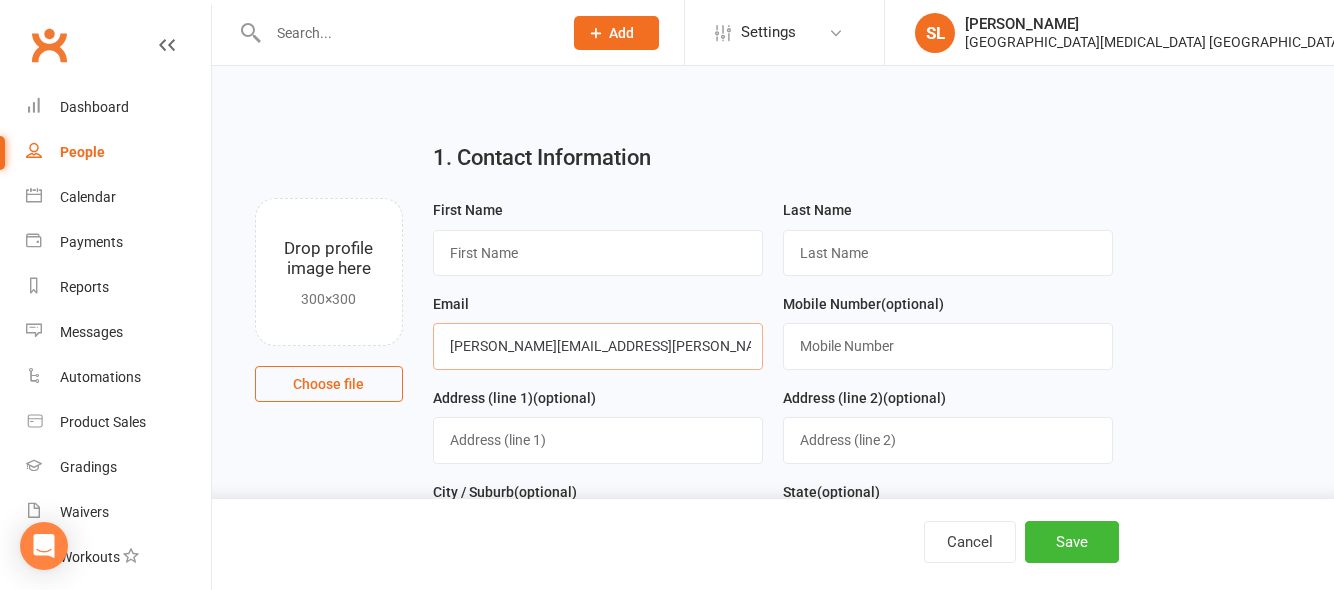type on "[PERSON_NAME][EMAIL_ADDRESS][PERSON_NAME][DOMAIN_NAME]" 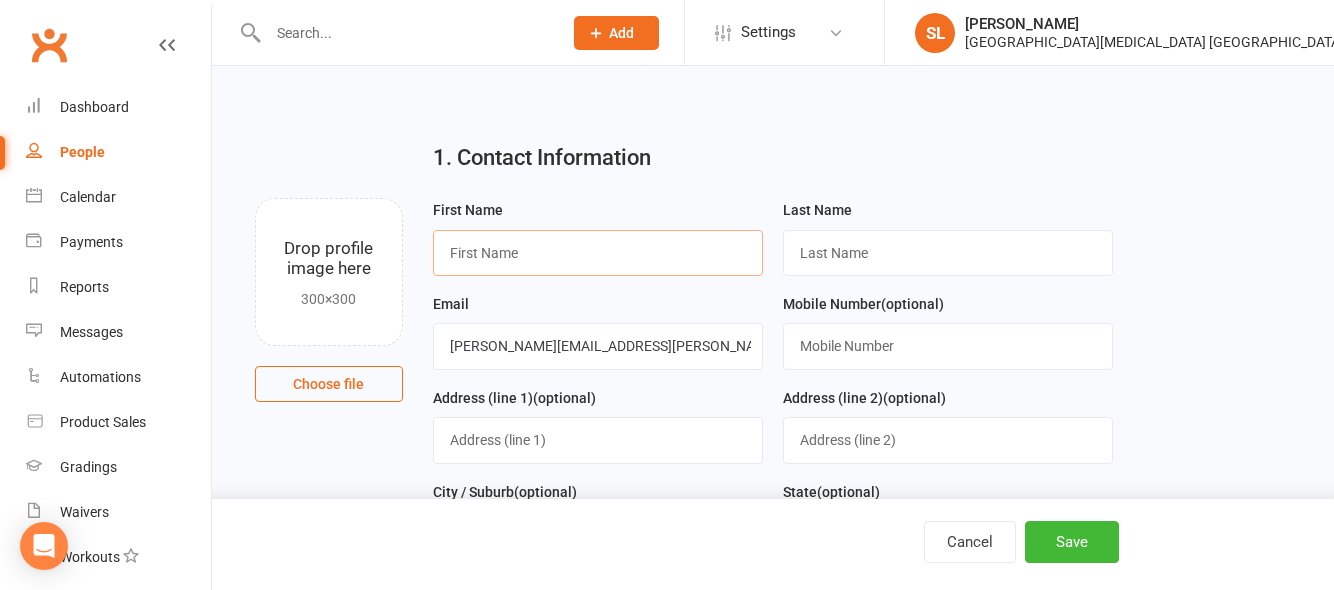 click at bounding box center (598, 253) 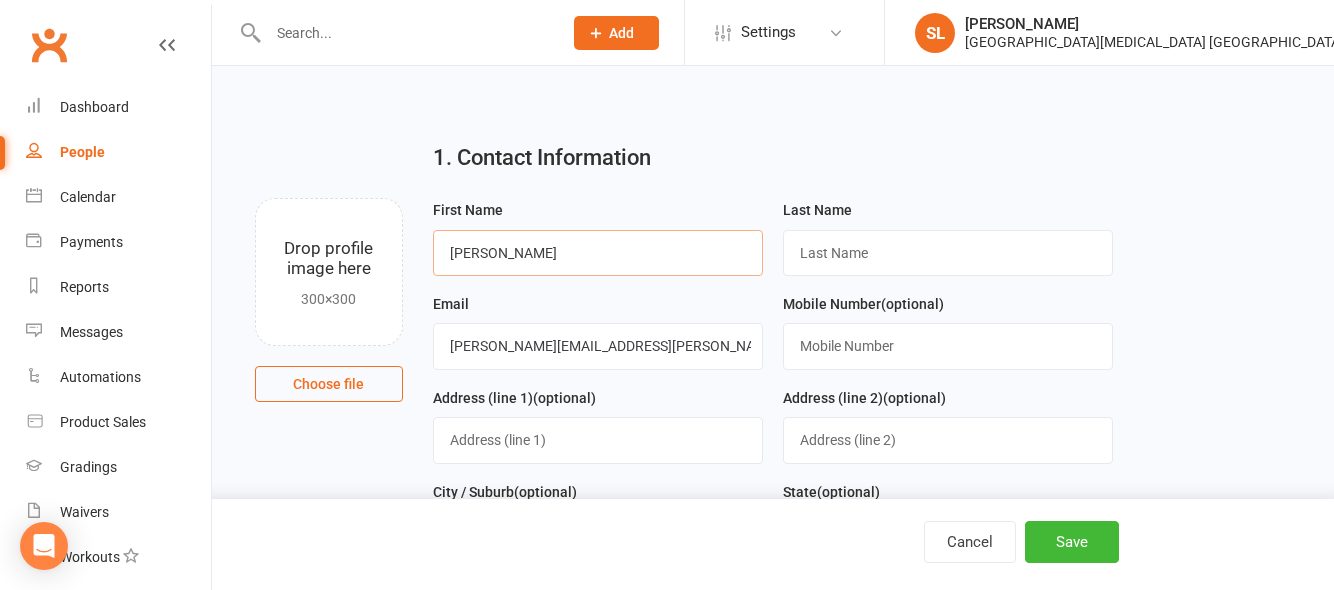 type on "Matthew" 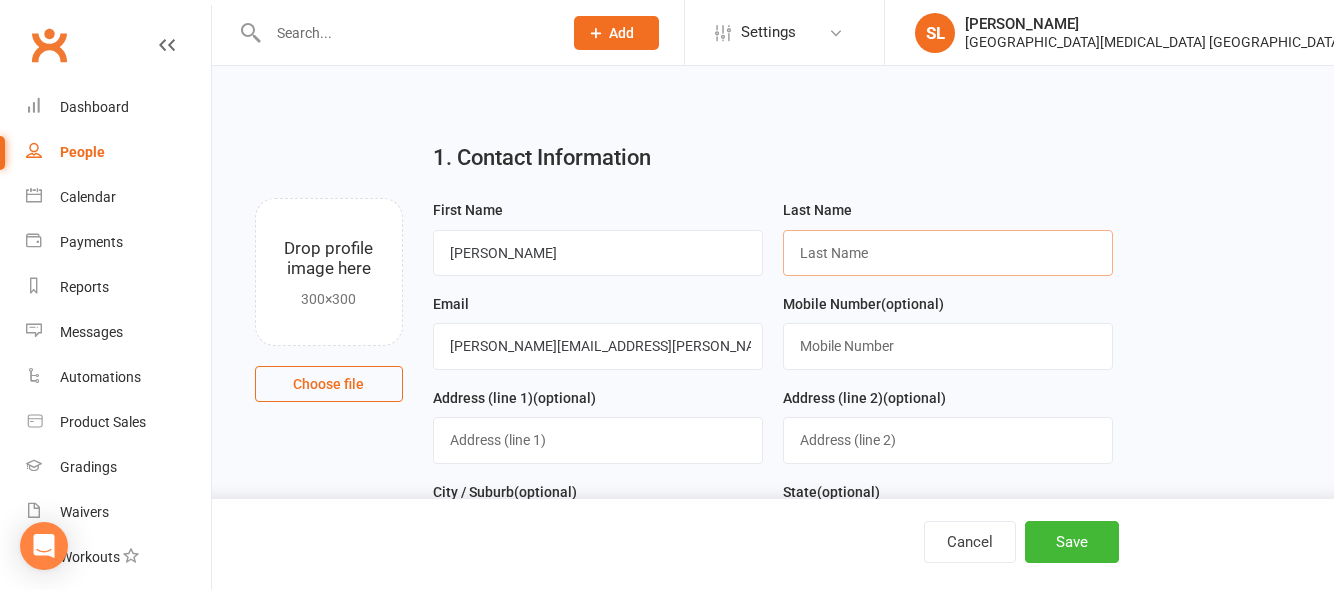 click at bounding box center [948, 253] 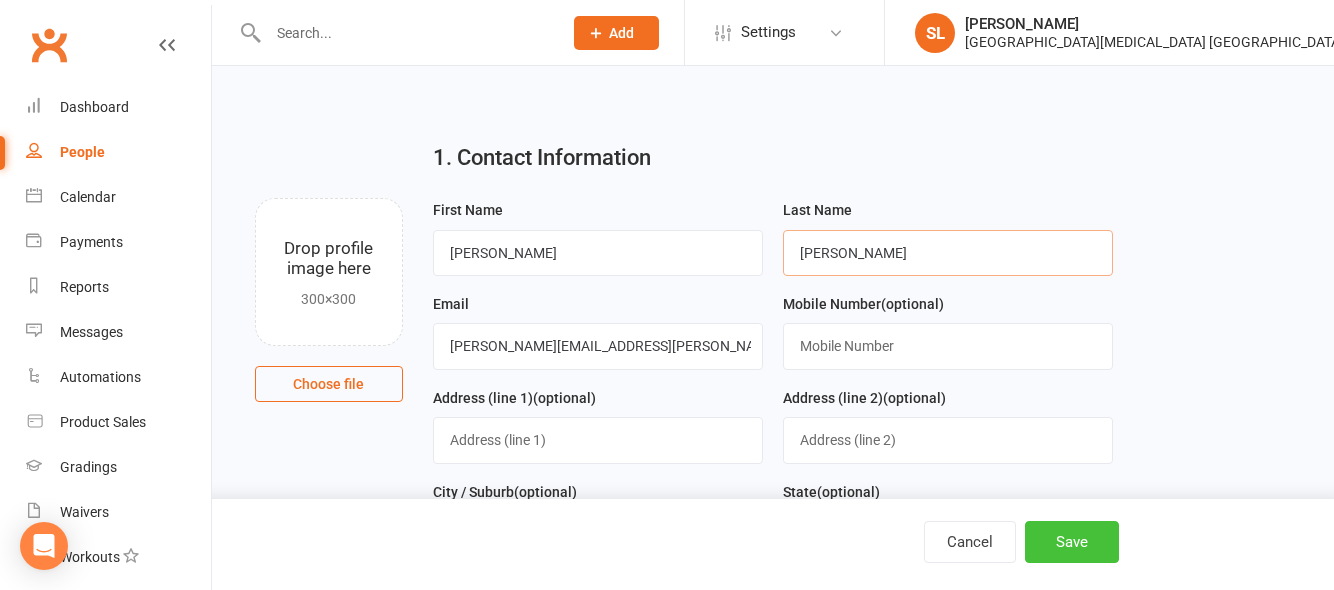 type on "Werner" 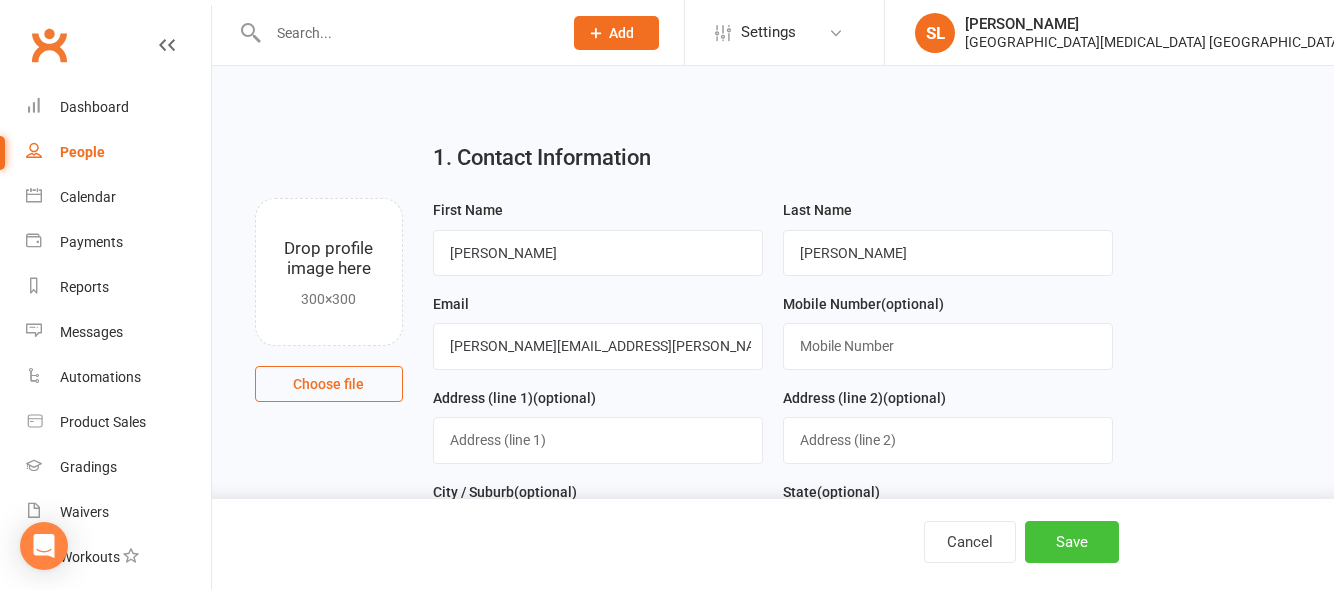 click on "Save" at bounding box center [1072, 542] 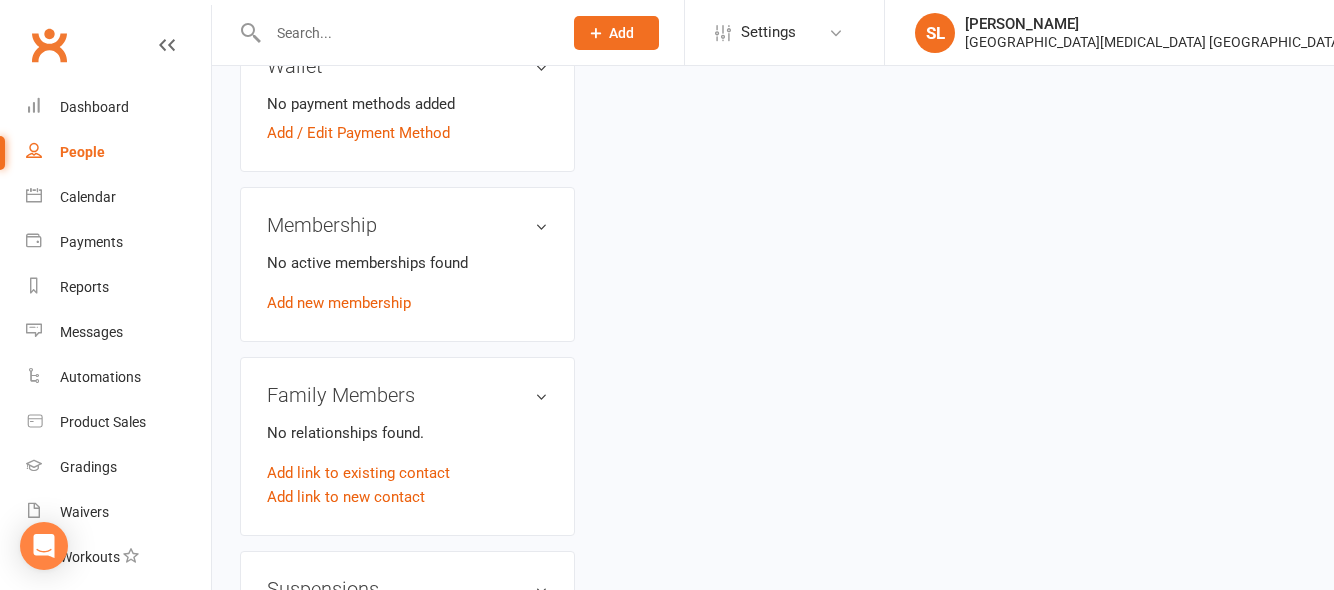 scroll, scrollTop: 700, scrollLeft: 0, axis: vertical 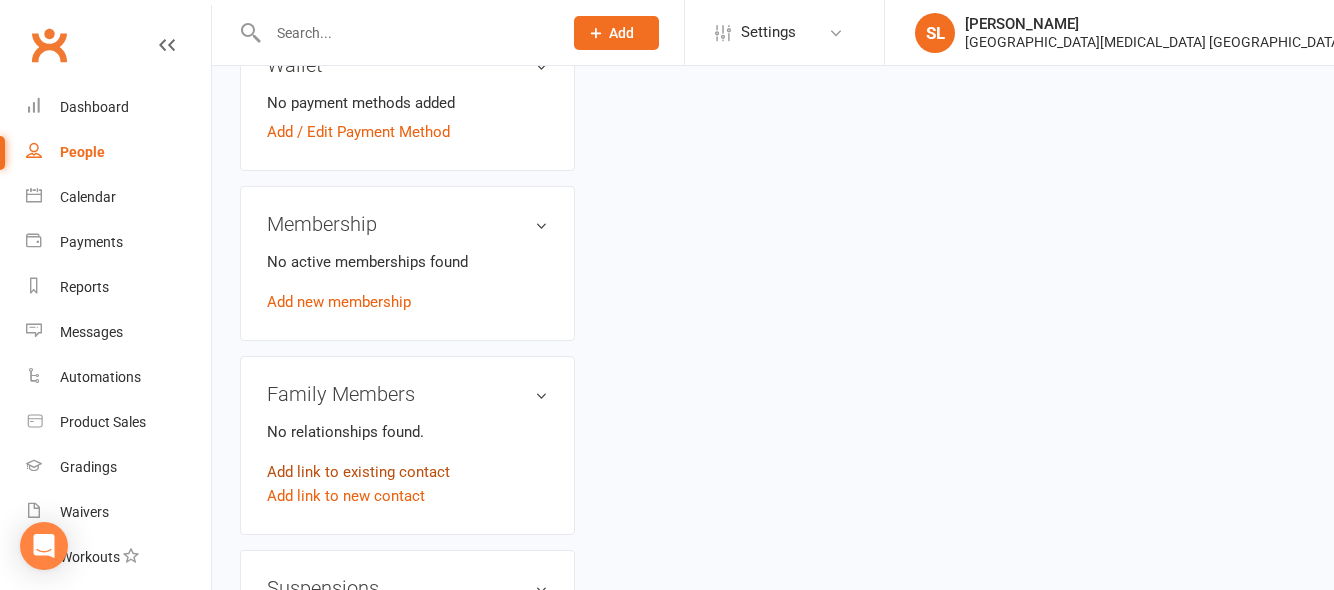 click on "Add link to existing contact" at bounding box center (358, 472) 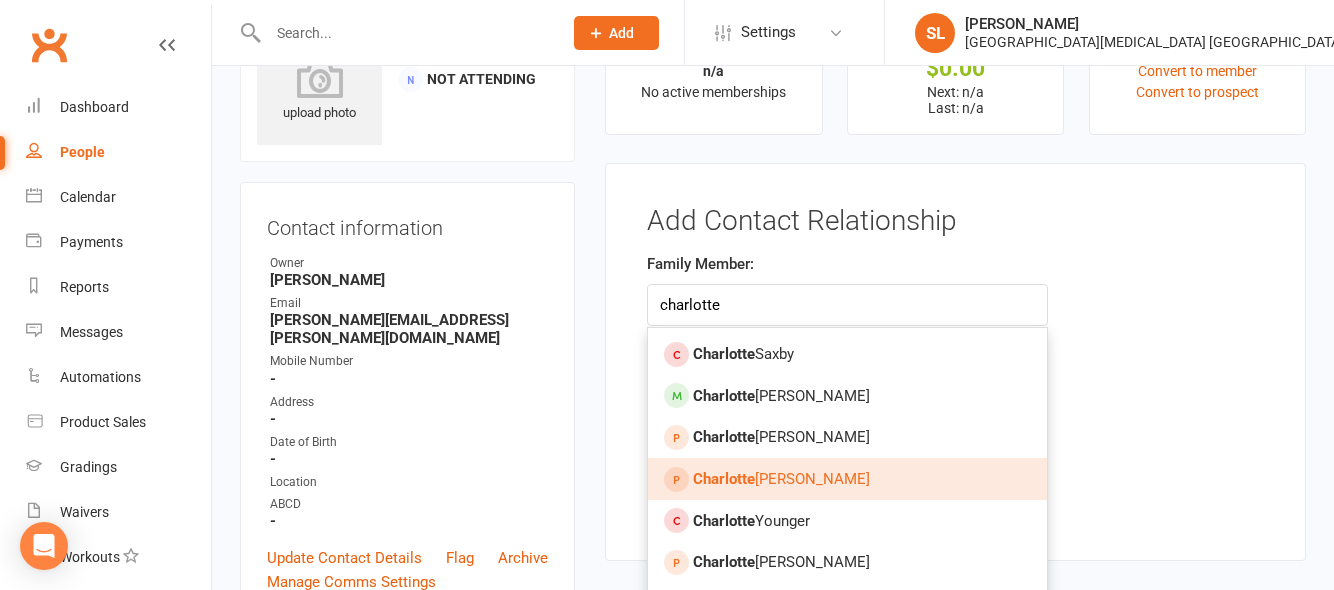 type on "charlotte" 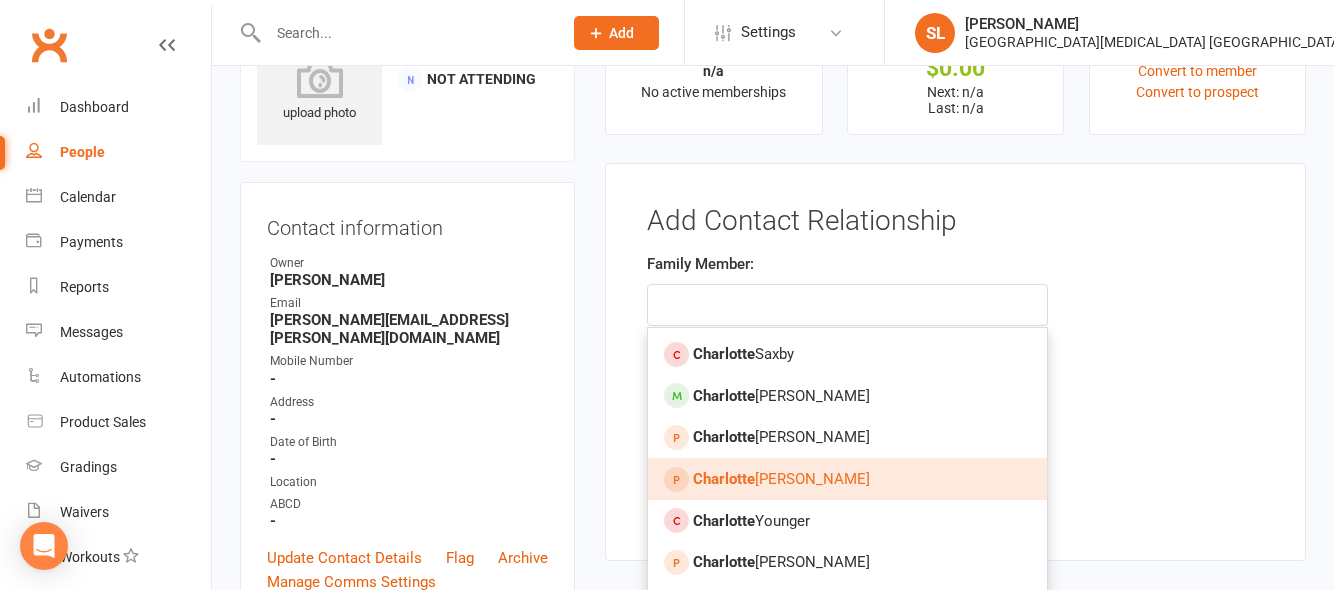 click on "Charlotte  Werner" at bounding box center (781, 479) 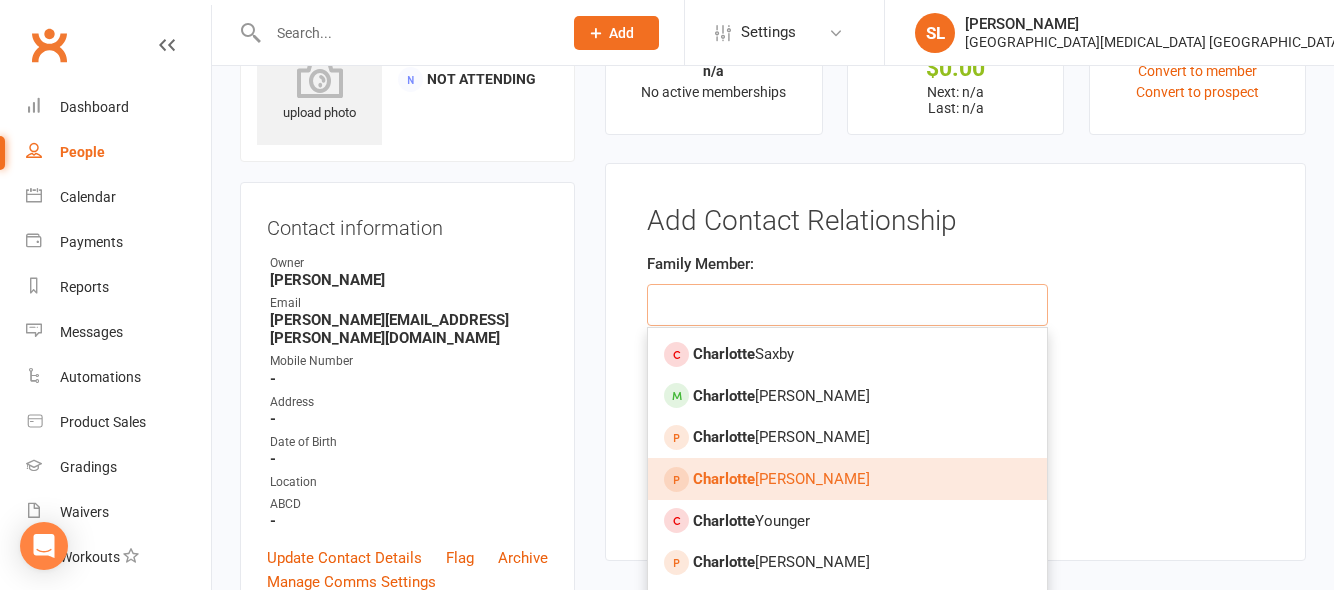 type on "[PERSON_NAME]" 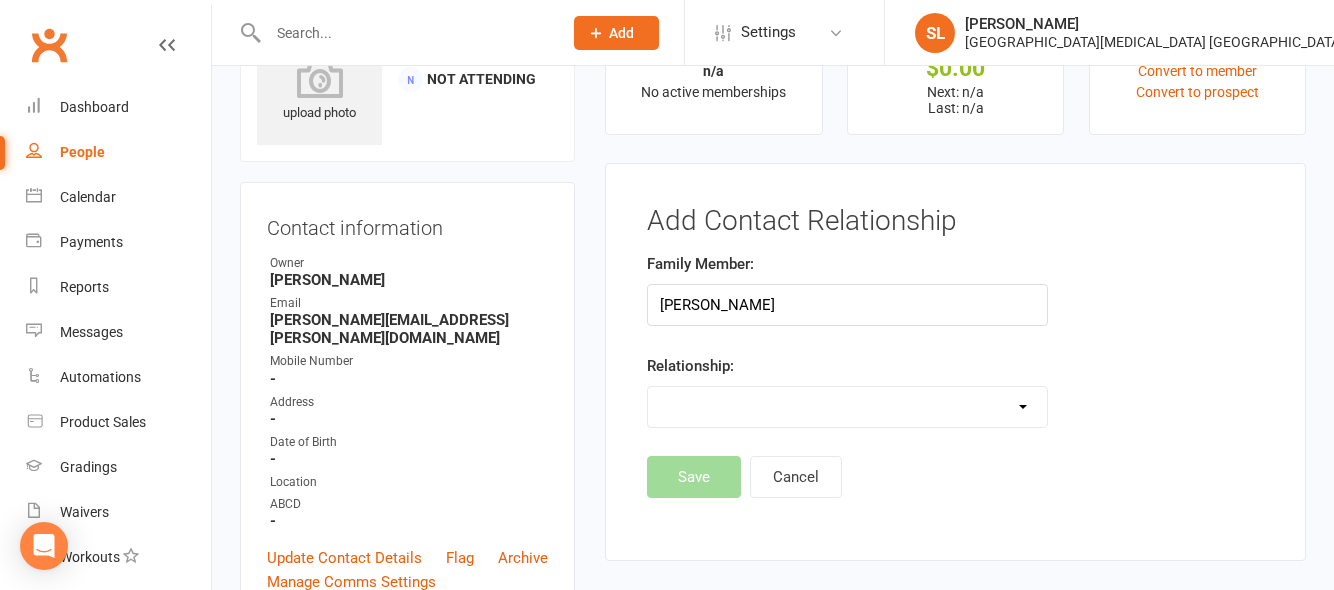 click on "Parent / Guardian Child Sibling (parent not in system) Spouse / Partner Cousin / Other Family Friend Other" at bounding box center [847, 407] 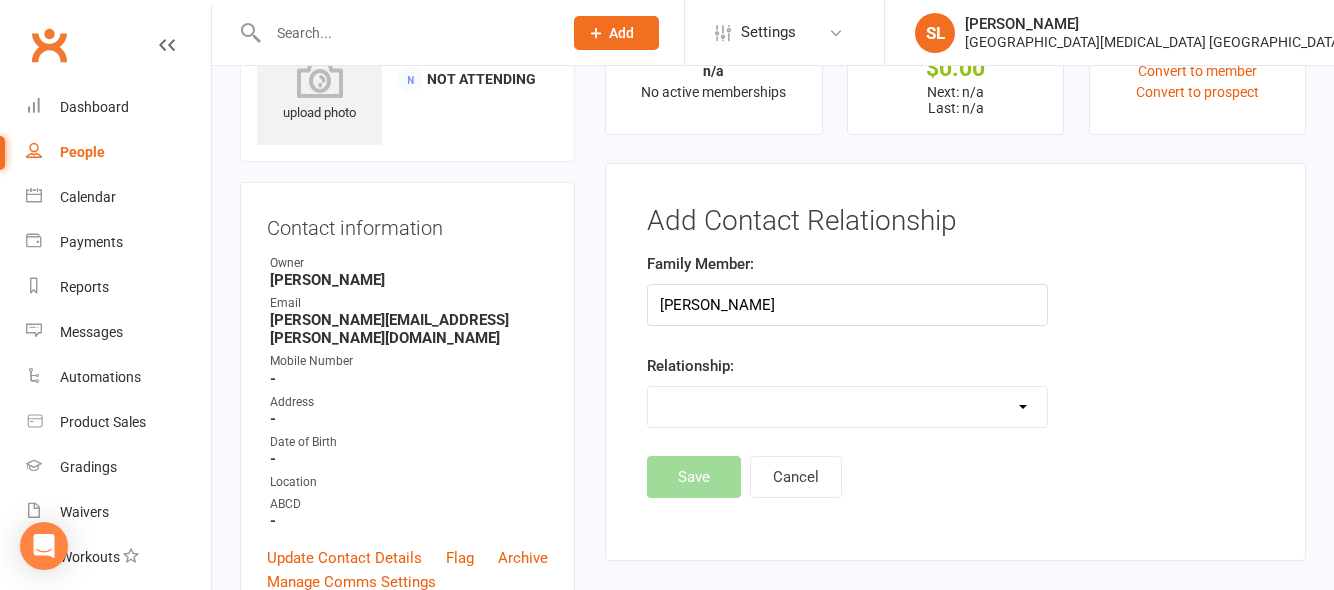 select on "1" 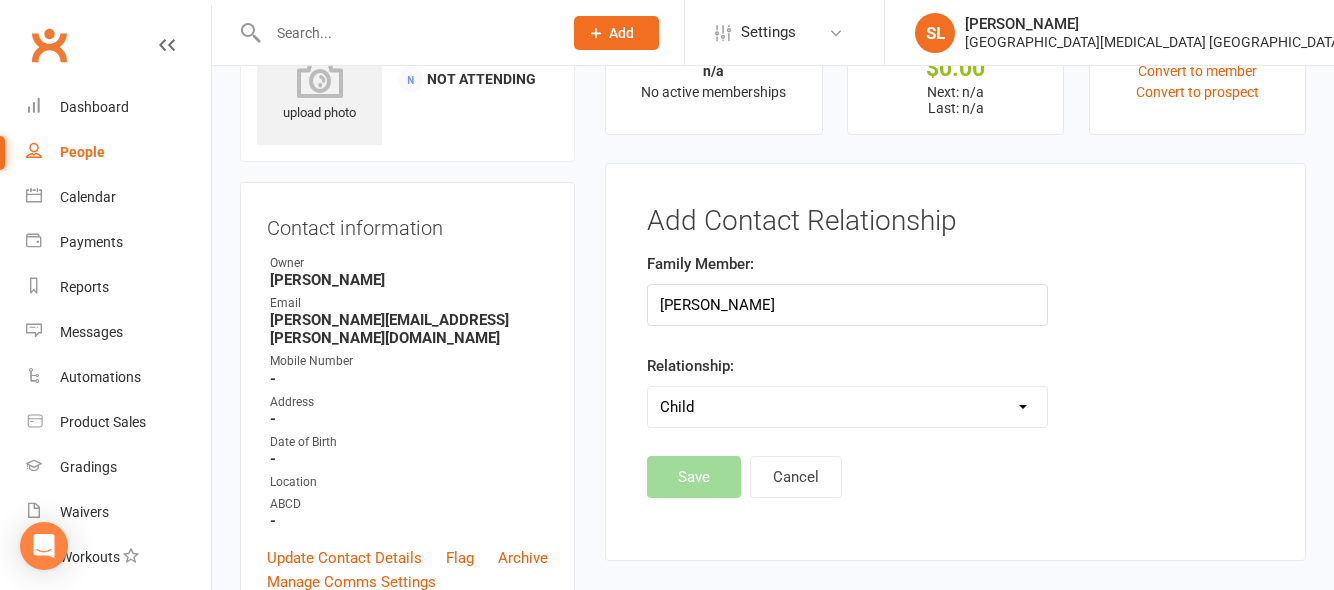 click on "Parent / Guardian Child Sibling (parent not in system) Spouse / Partner Cousin / Other Family Friend Other" at bounding box center [847, 407] 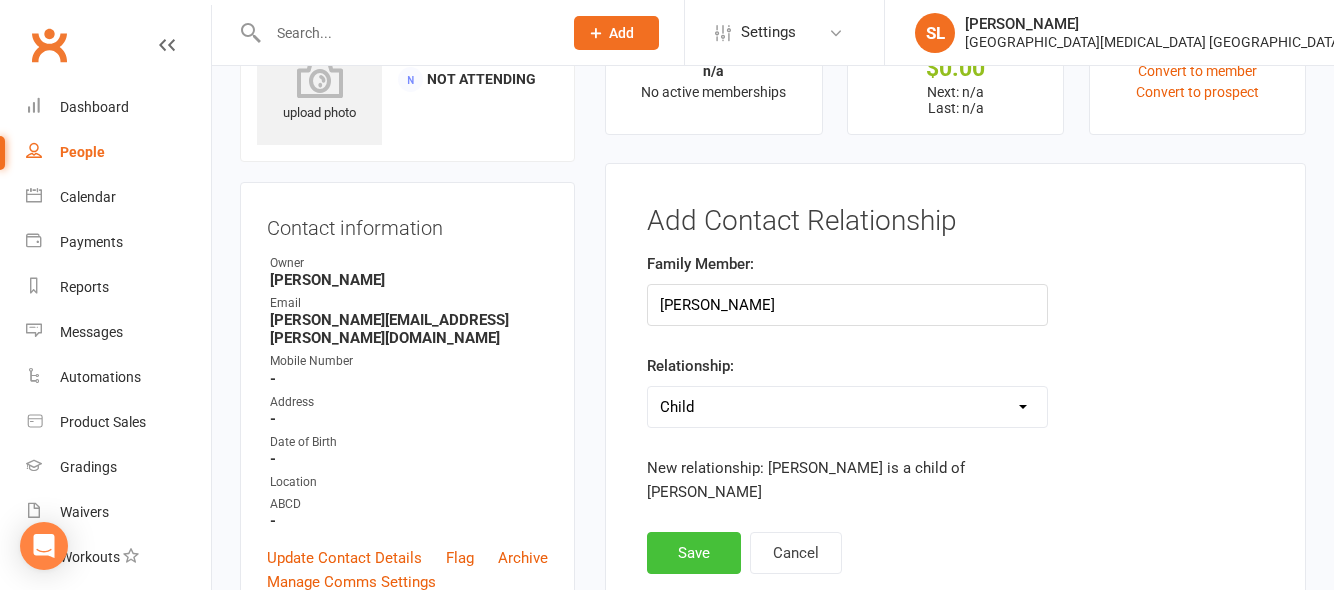 click on "Save" at bounding box center [694, 553] 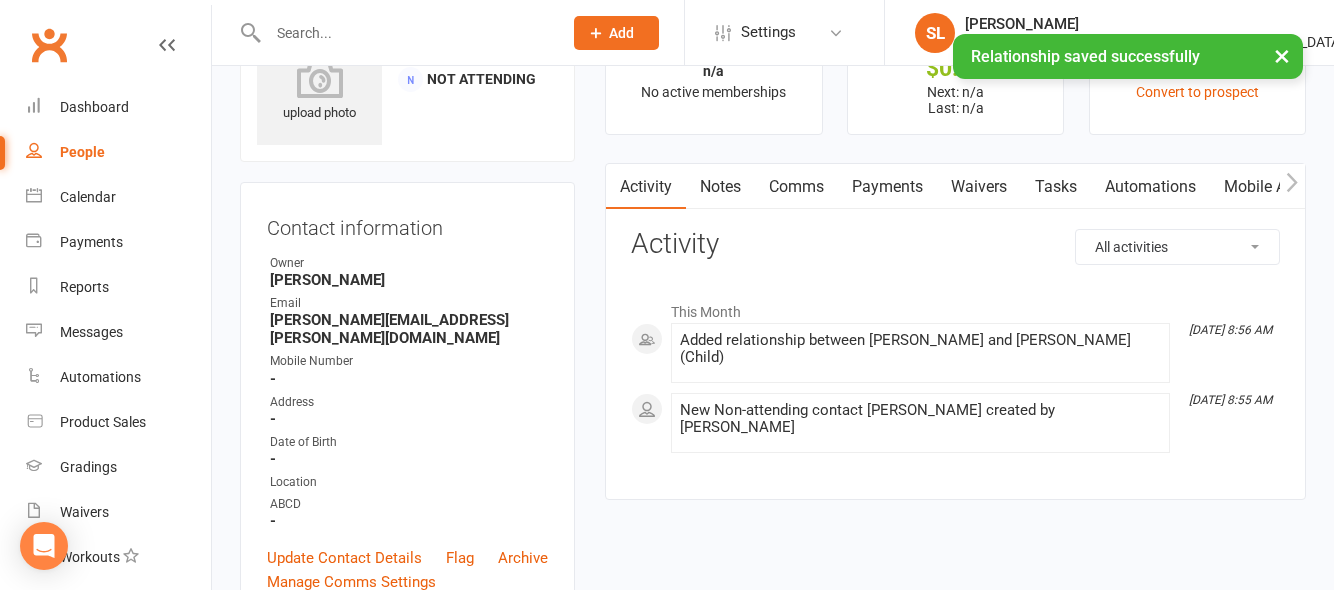 click on "Waivers" at bounding box center (979, 187) 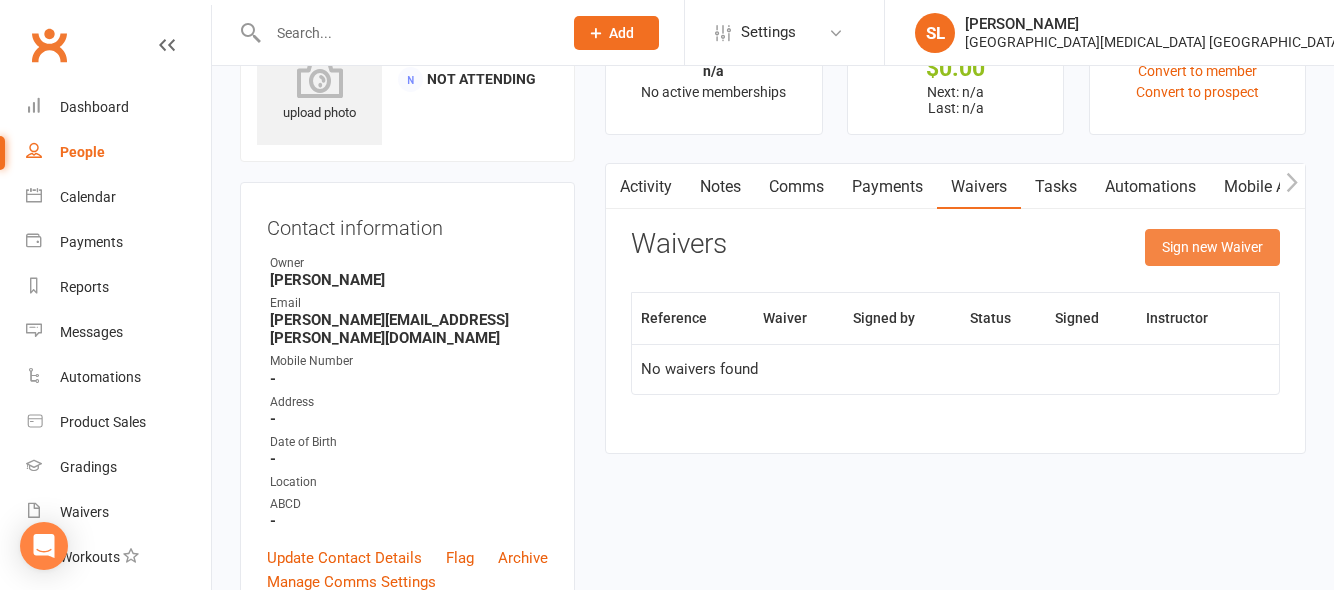 click on "Sign new Waiver" at bounding box center (1212, 247) 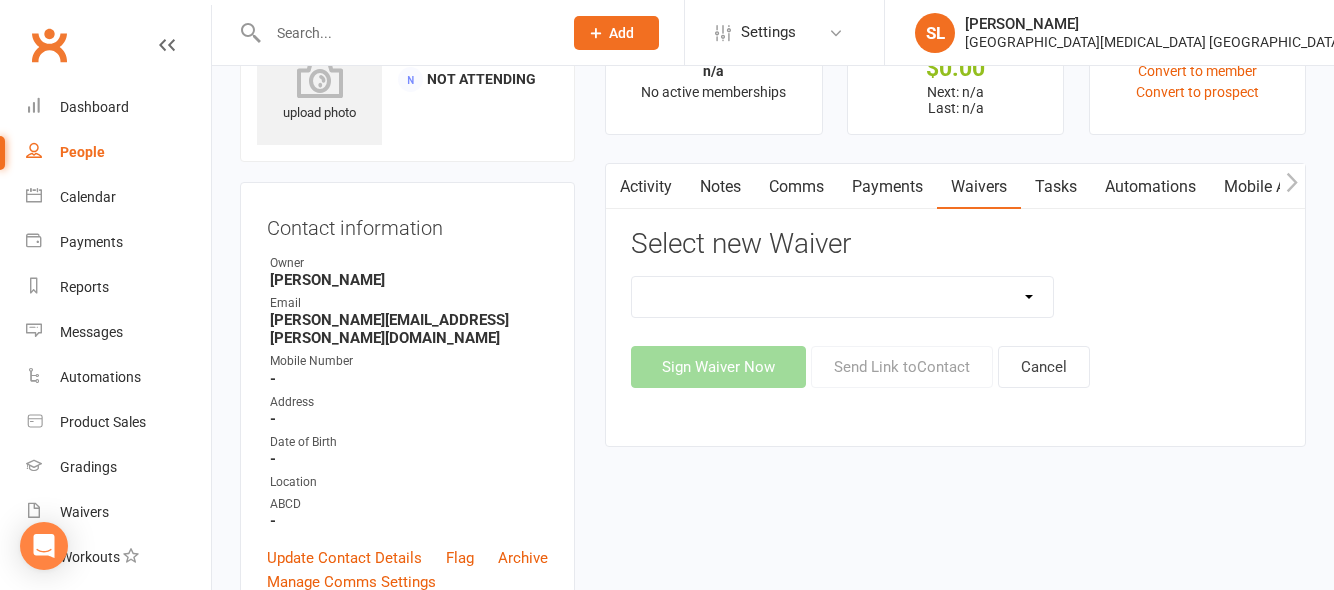 click on "Cancellation Form Membership Form Membership Form Family Membership Form Fight Fit Membership Form Guest For Cross Dojo Training Membership Form Kindymites/Minimites Membership Upgrade Form Membership Upgrade Form To Bbc+1 Member Transfer To Ezidebit New Student Introduction Special Events Update Of Payment Details" at bounding box center (842, 297) 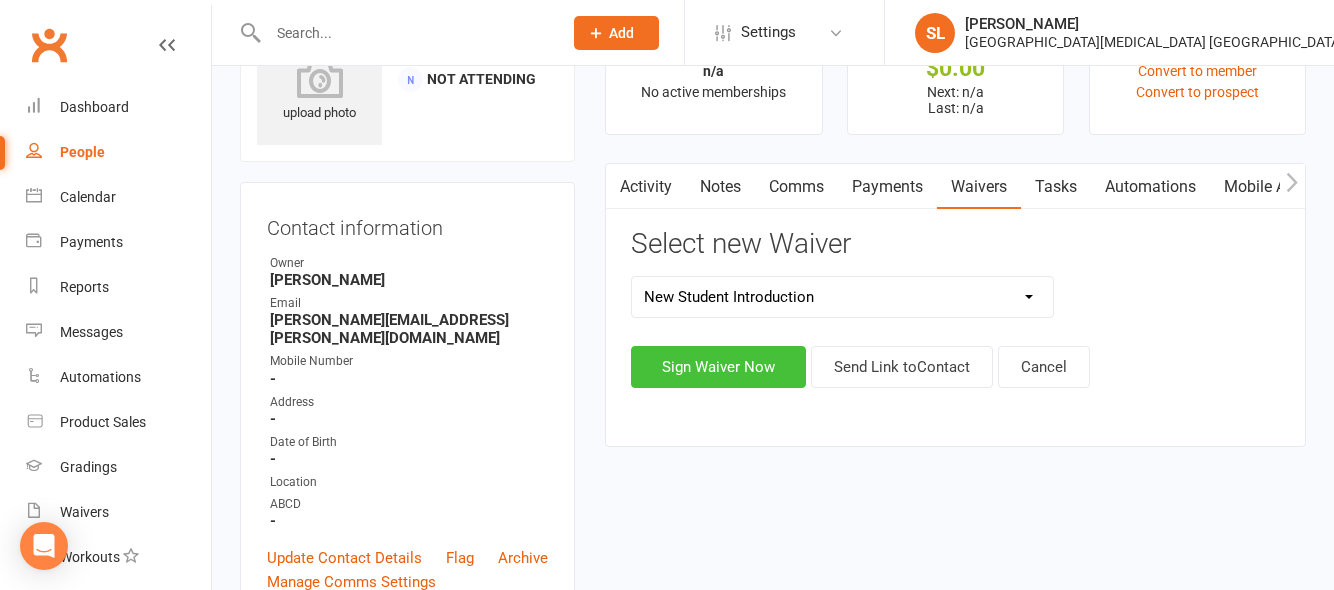 click on "Sign Waiver Now" at bounding box center (718, 367) 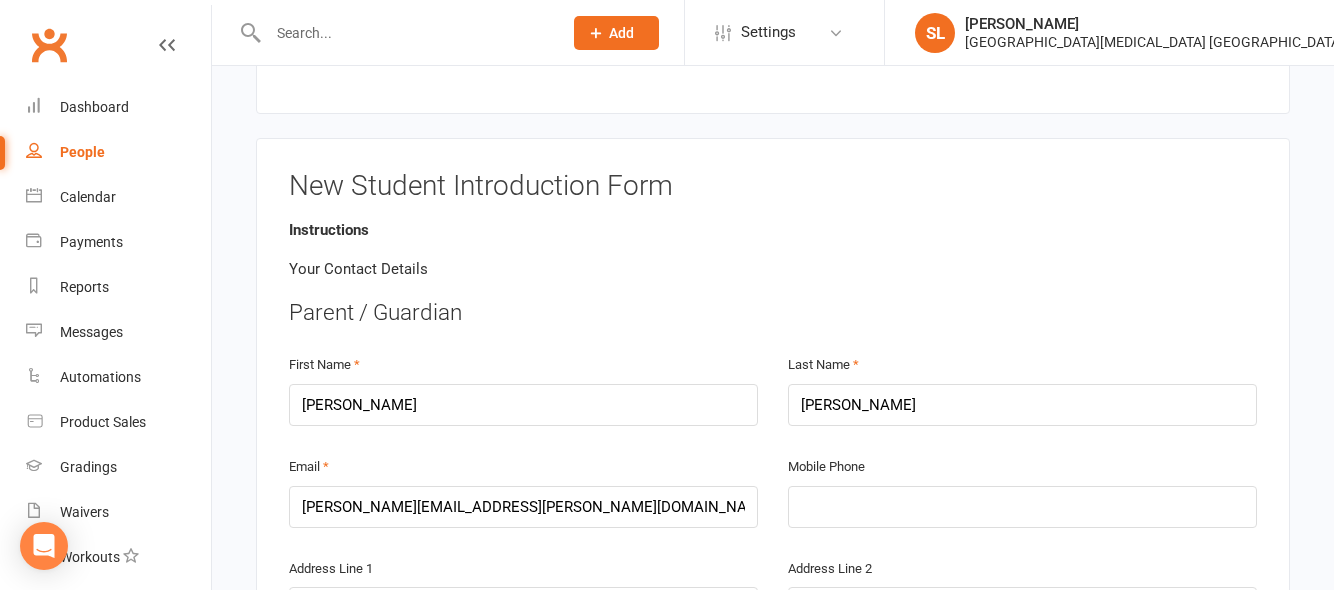 scroll, scrollTop: 400, scrollLeft: 0, axis: vertical 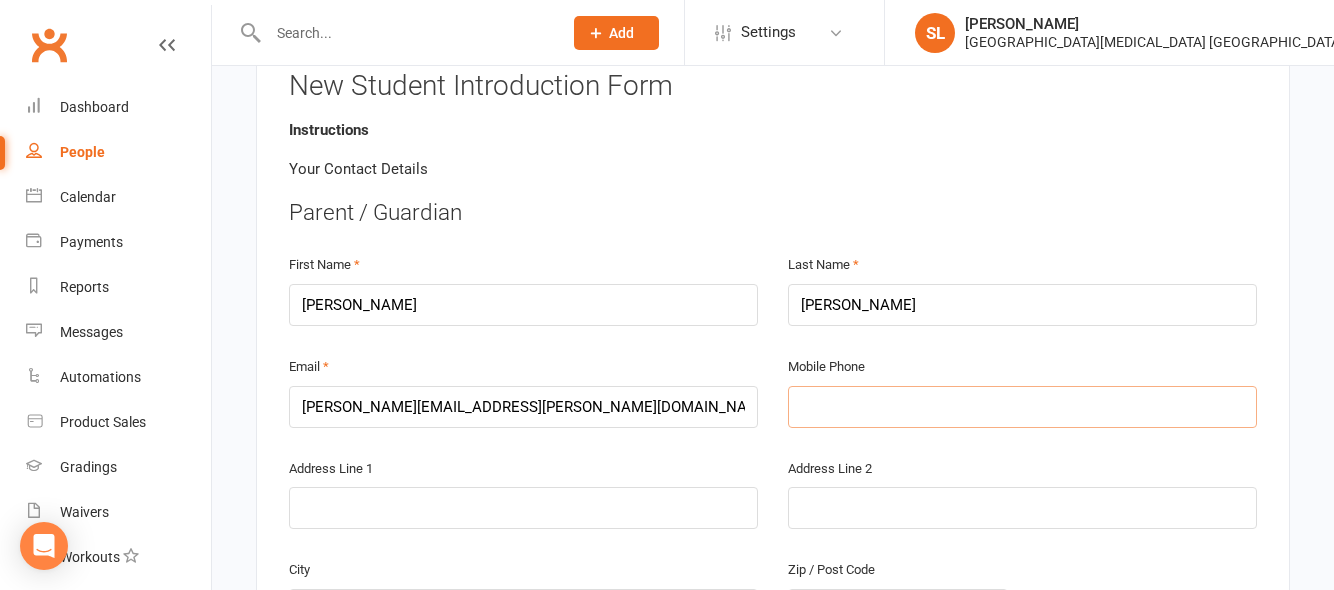 click at bounding box center [1022, 407] 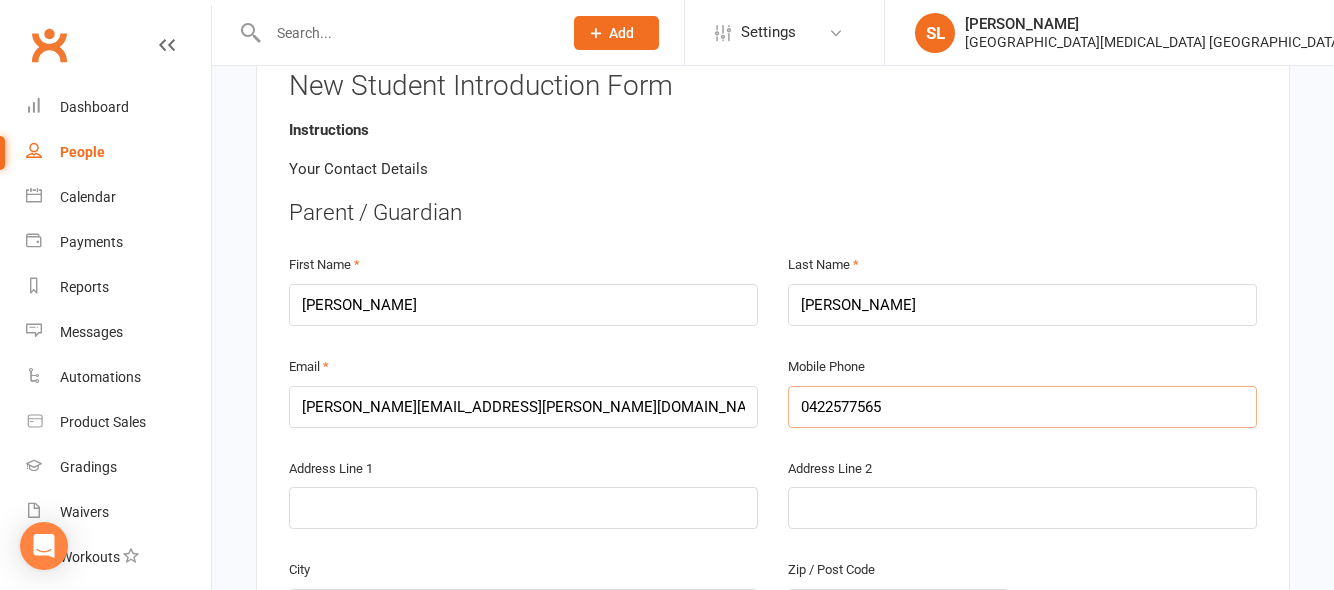 scroll, scrollTop: 500, scrollLeft: 0, axis: vertical 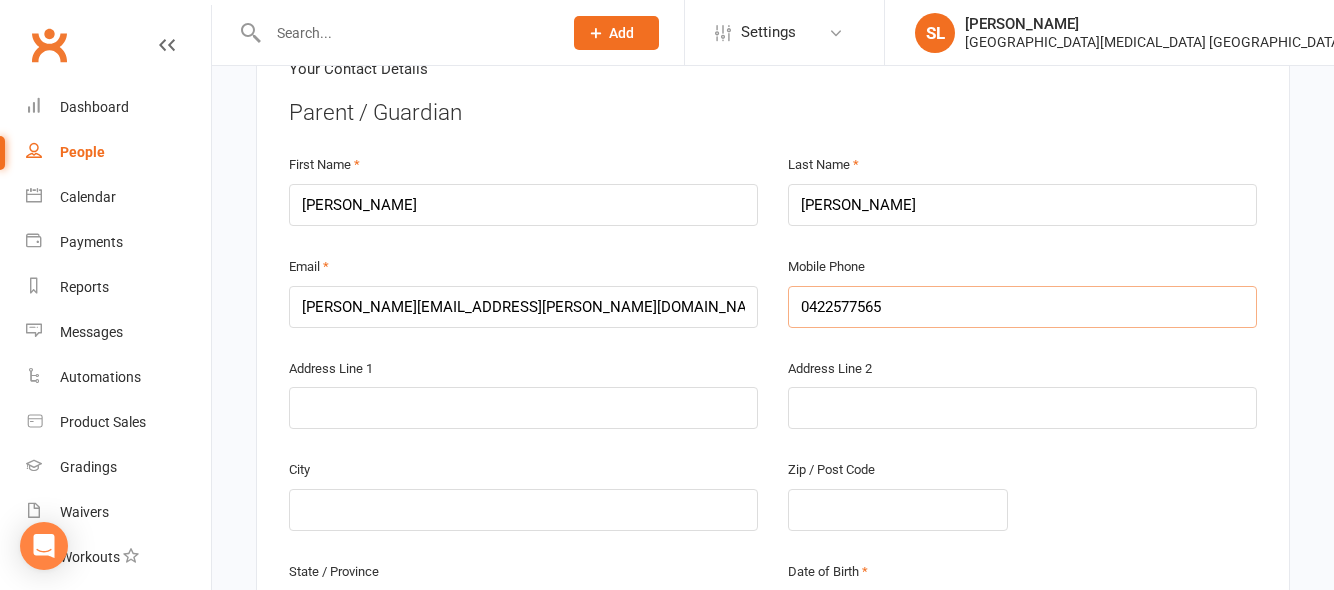 type on "0422577565" 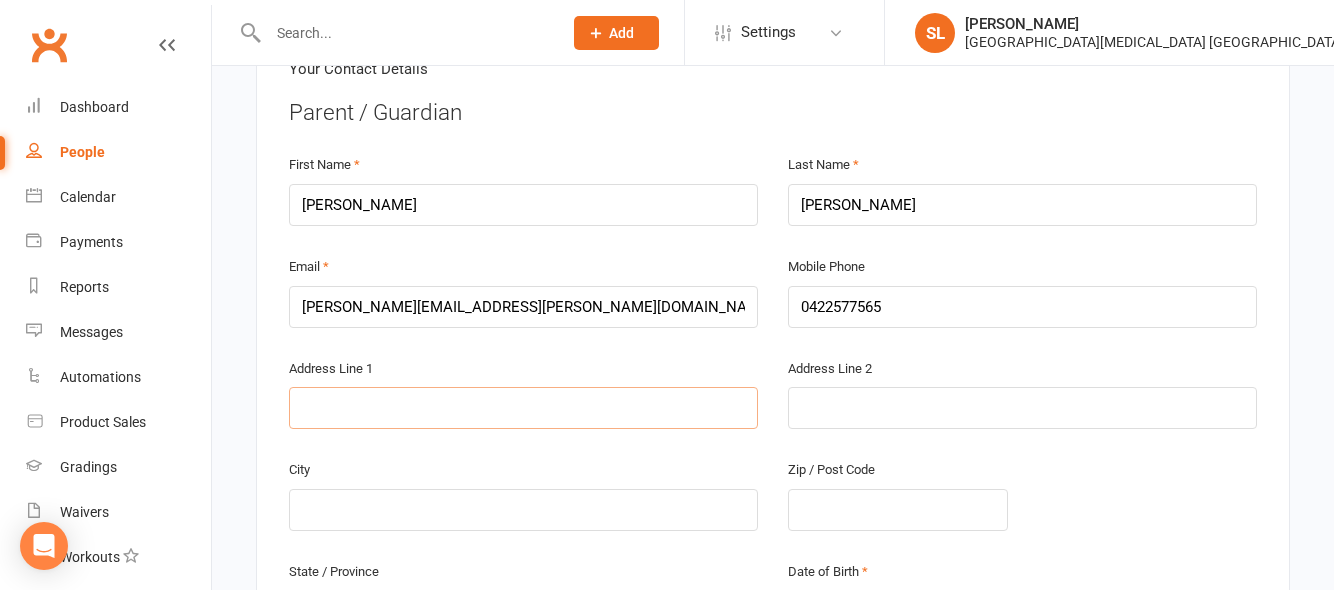 click at bounding box center [523, 408] 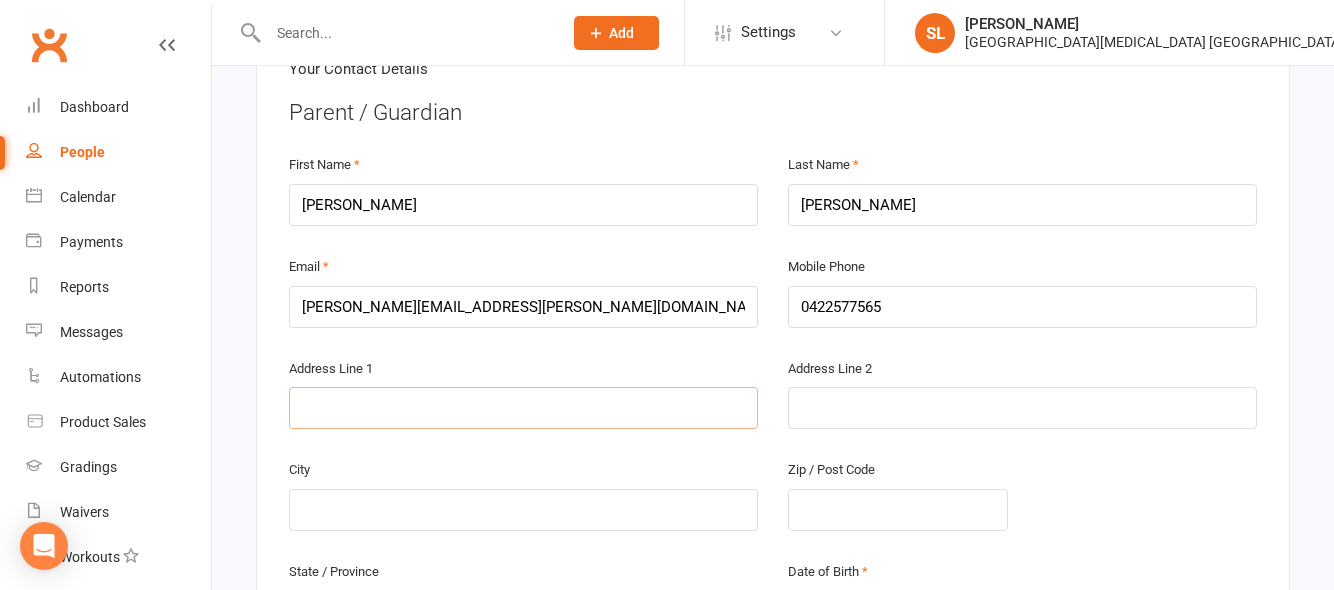 type on "1" 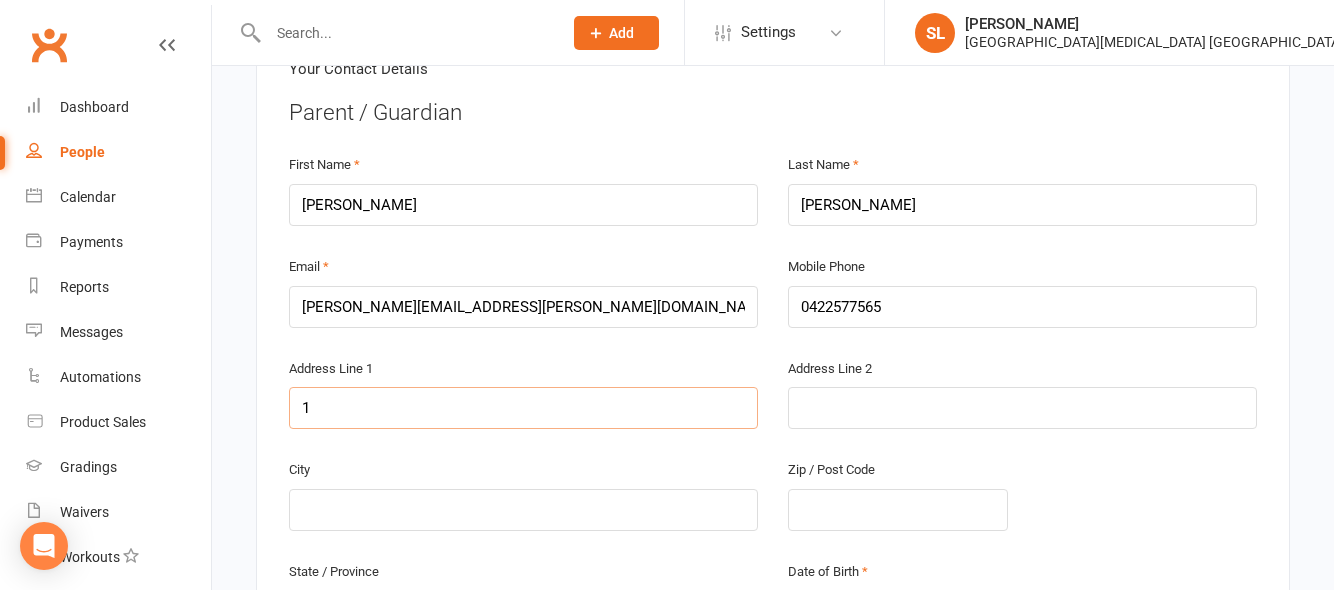 type on "11" 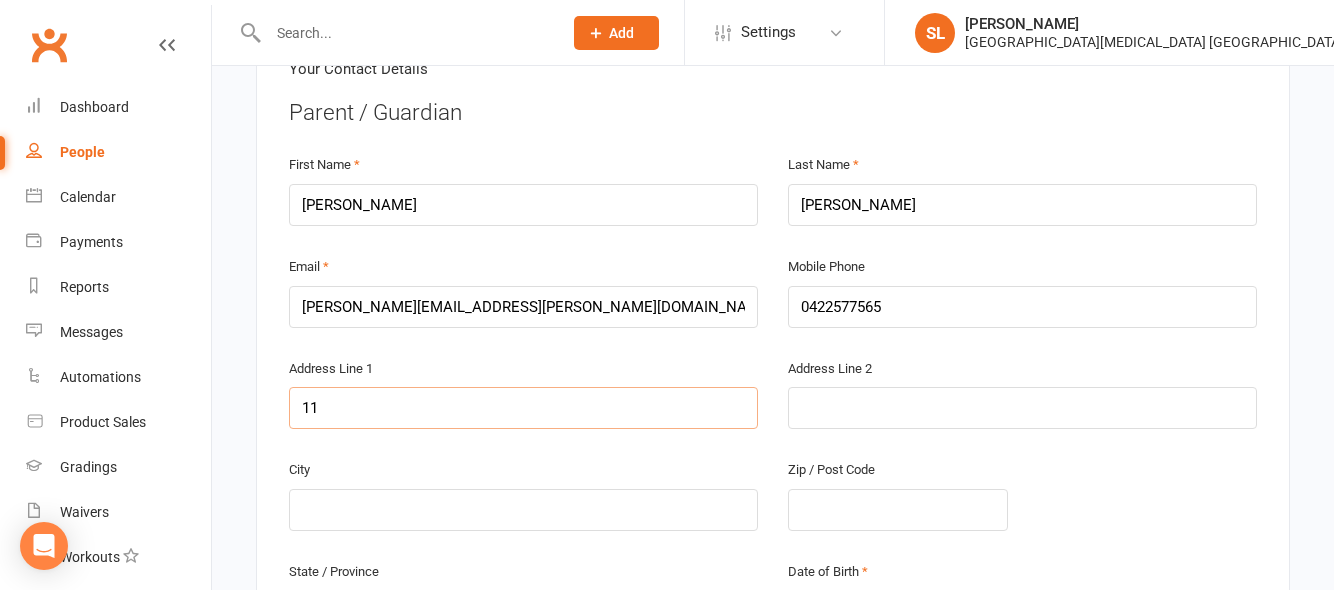 type on "110" 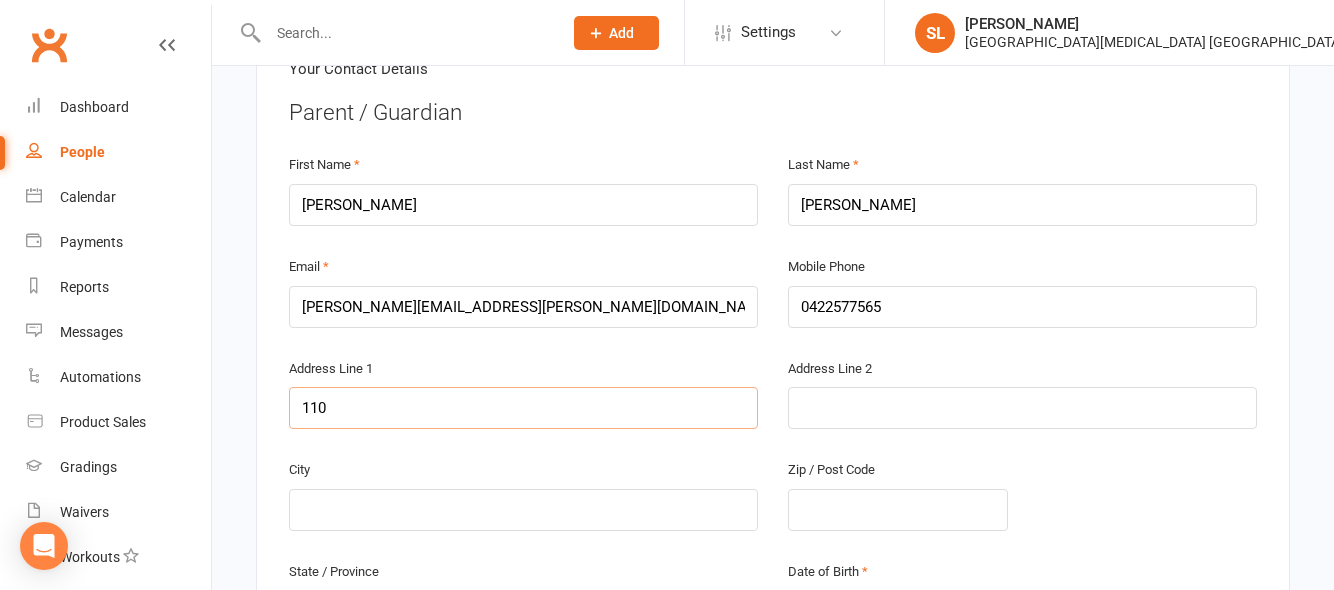 type on "110/" 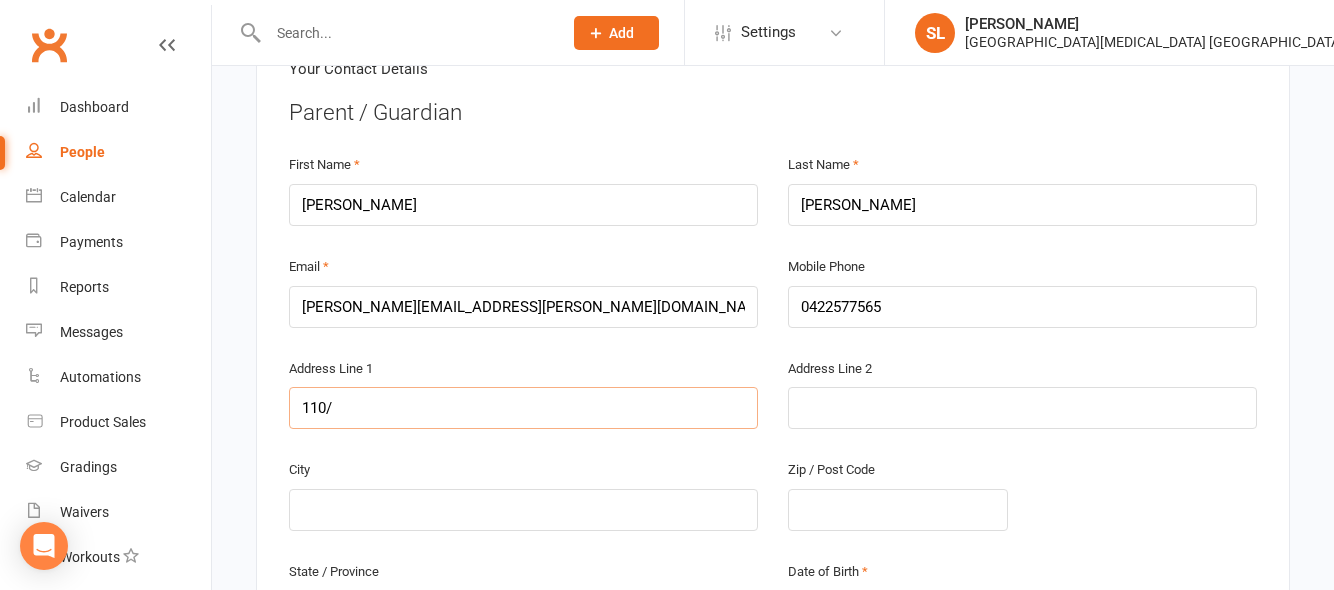 type on "110/2" 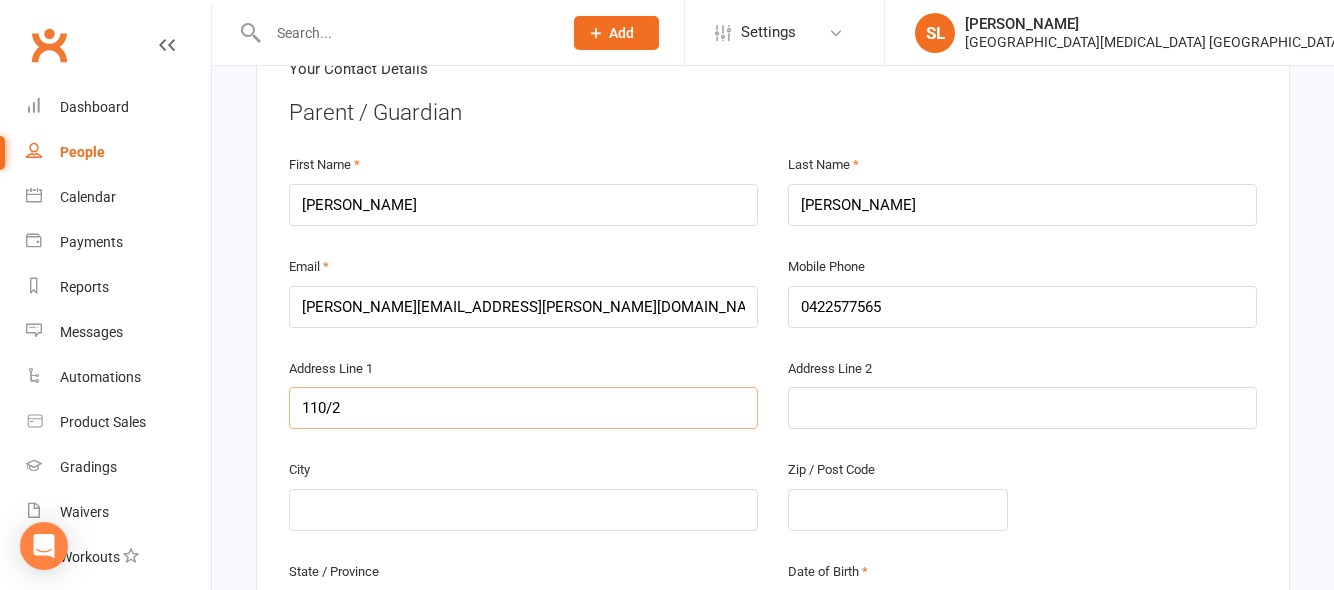 type on "110/26" 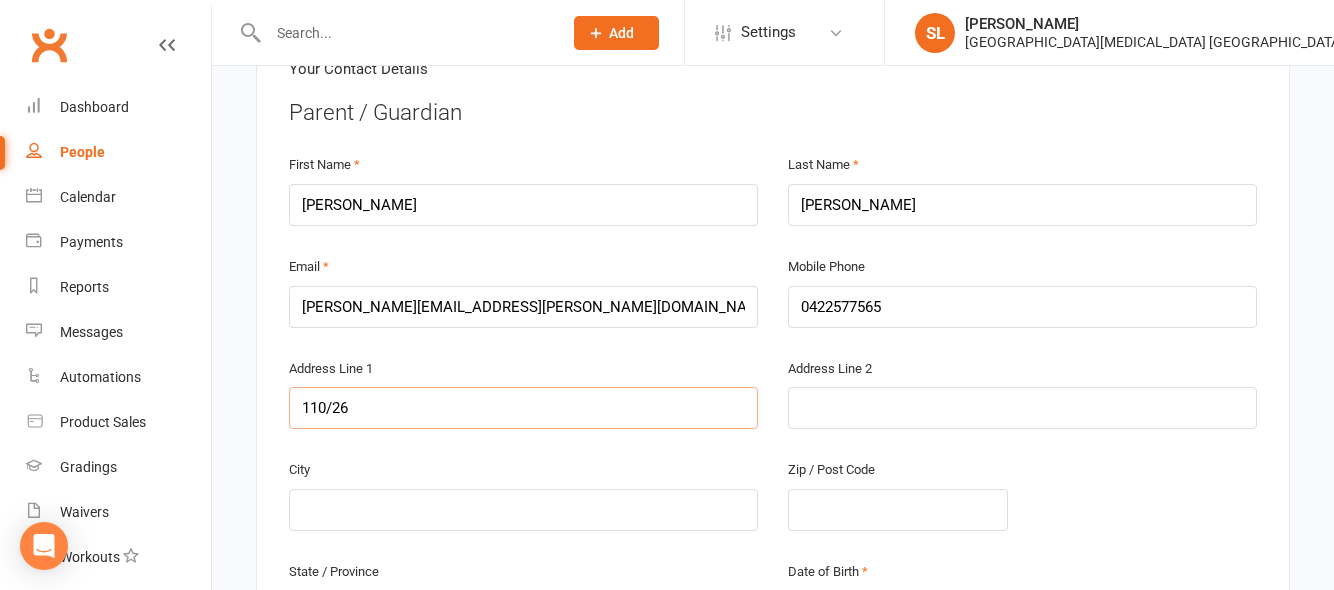 type on "110/26 P" 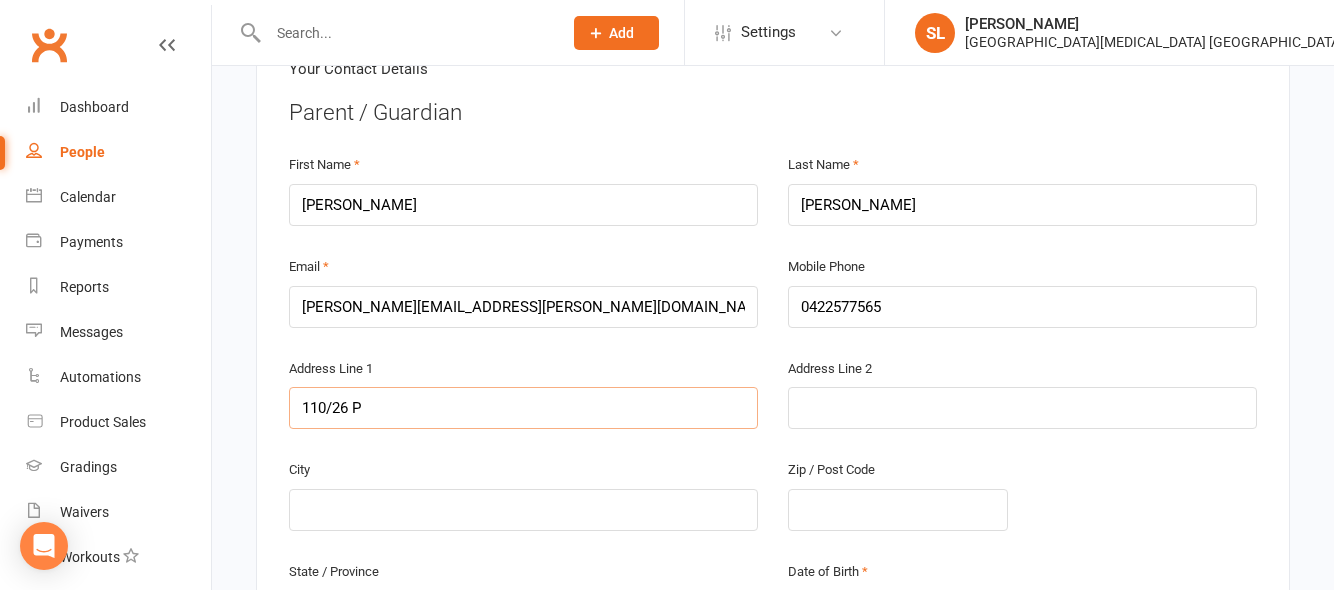 type on "110/26 Pa" 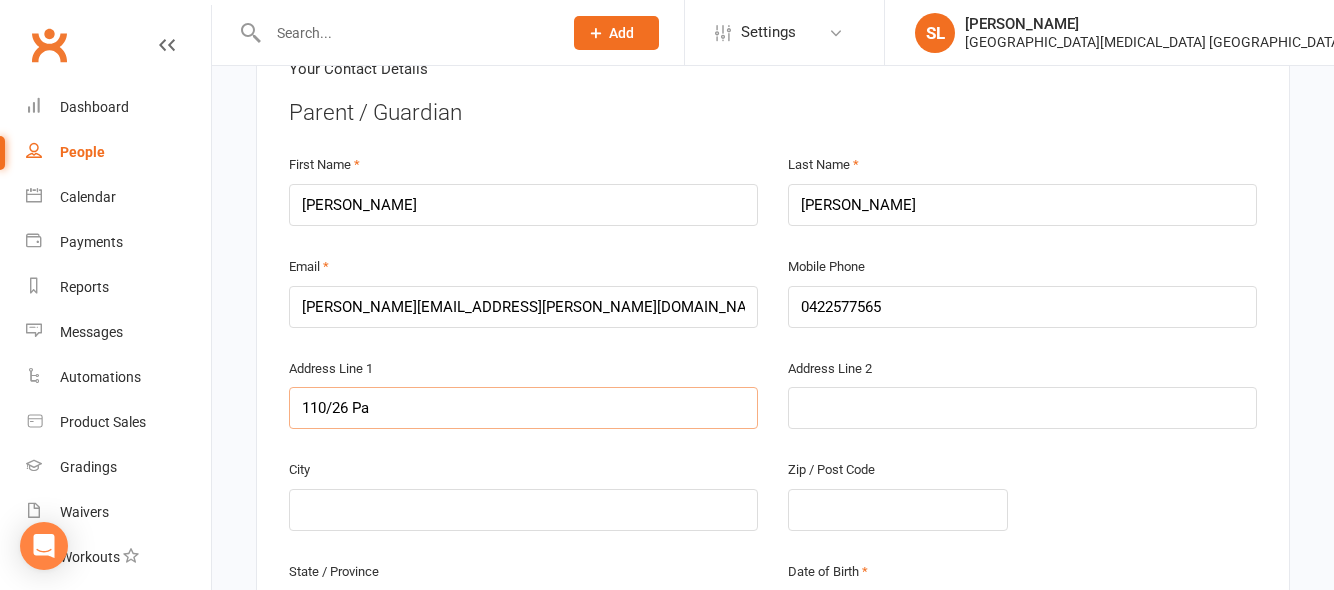 type on "110/26 Pac" 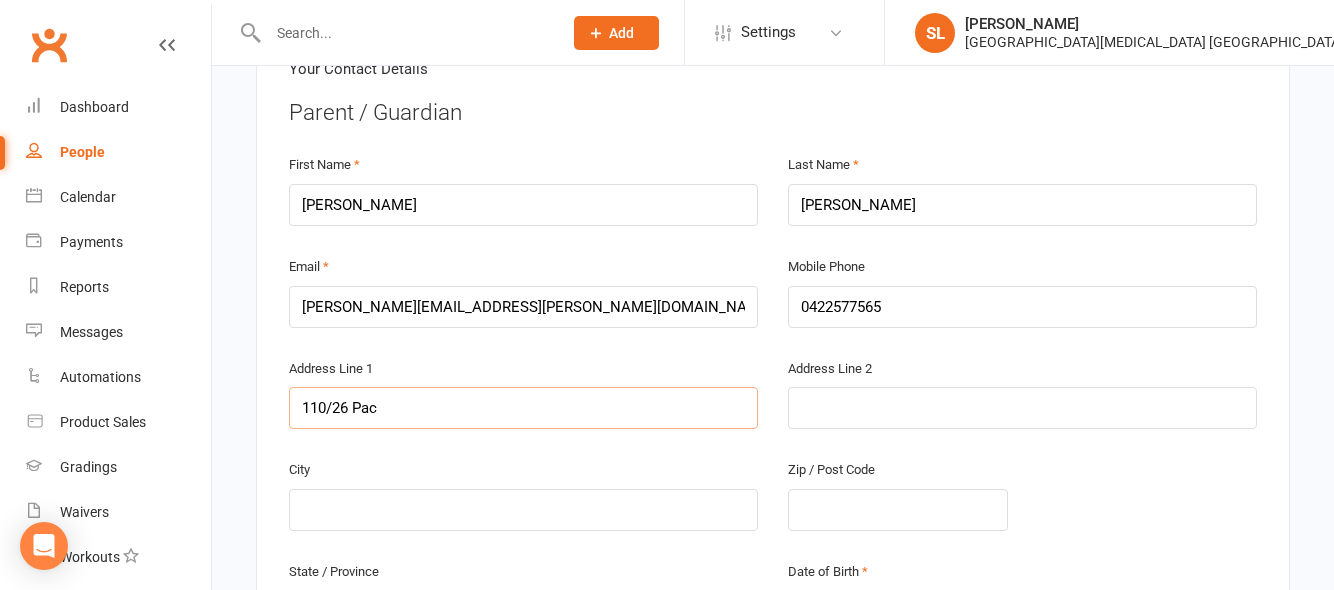 type on "110/26 Paci" 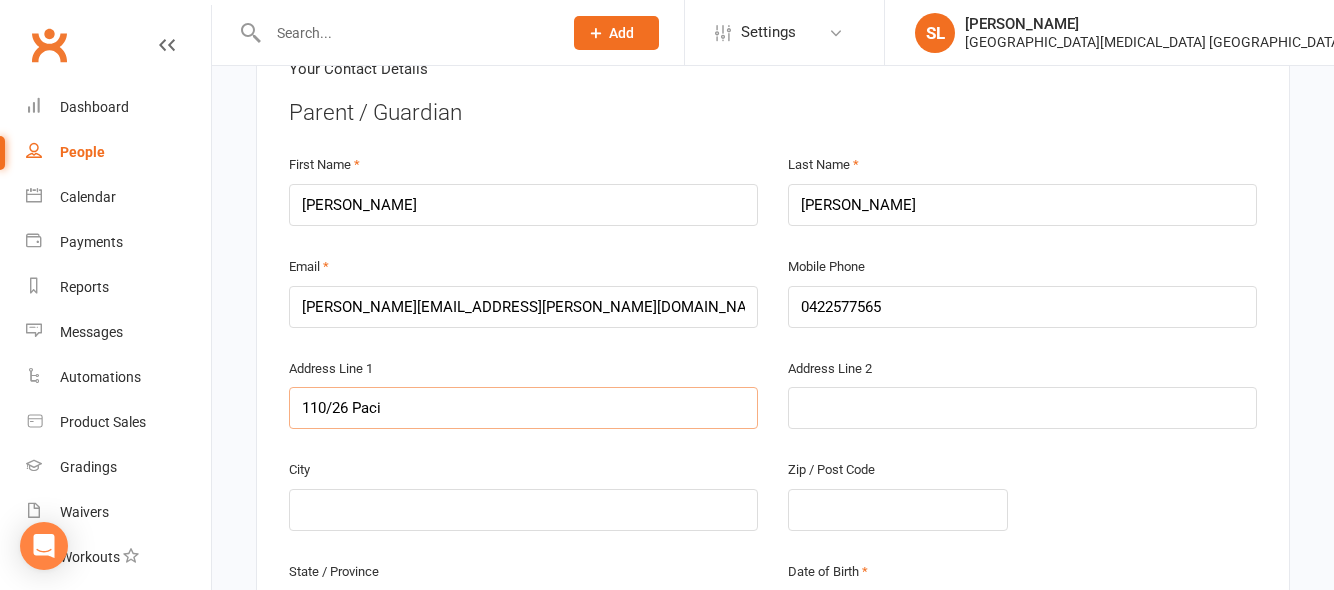 type on "110/26 Paci" 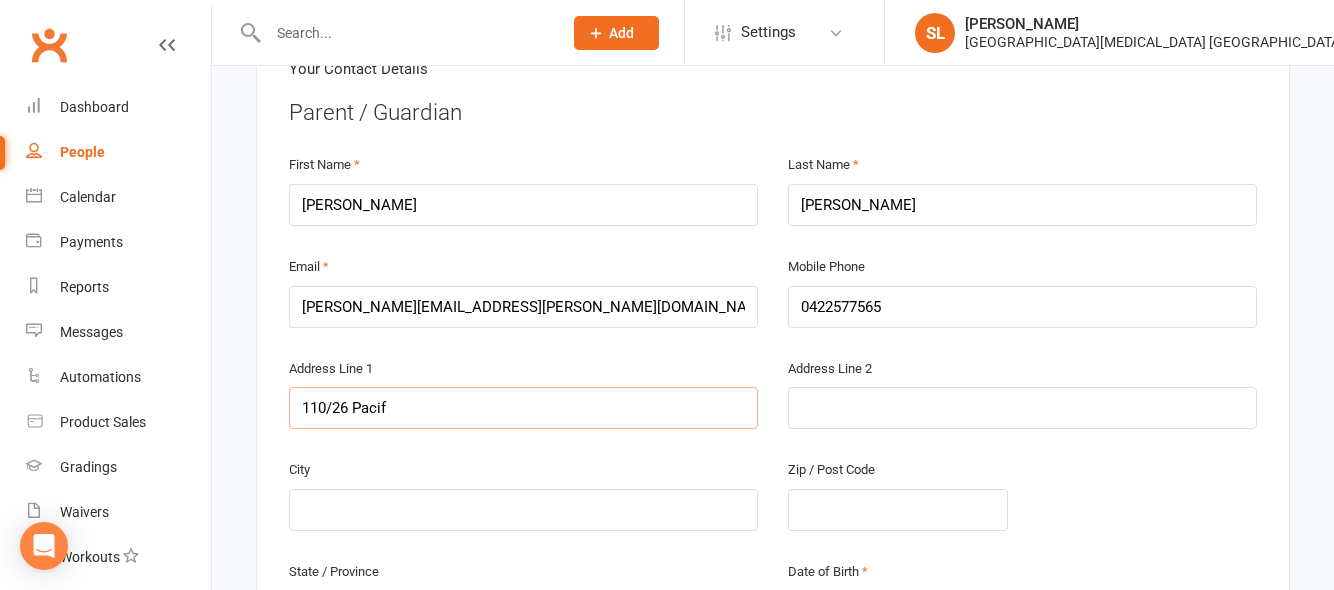 type on "110/26 Pacifi" 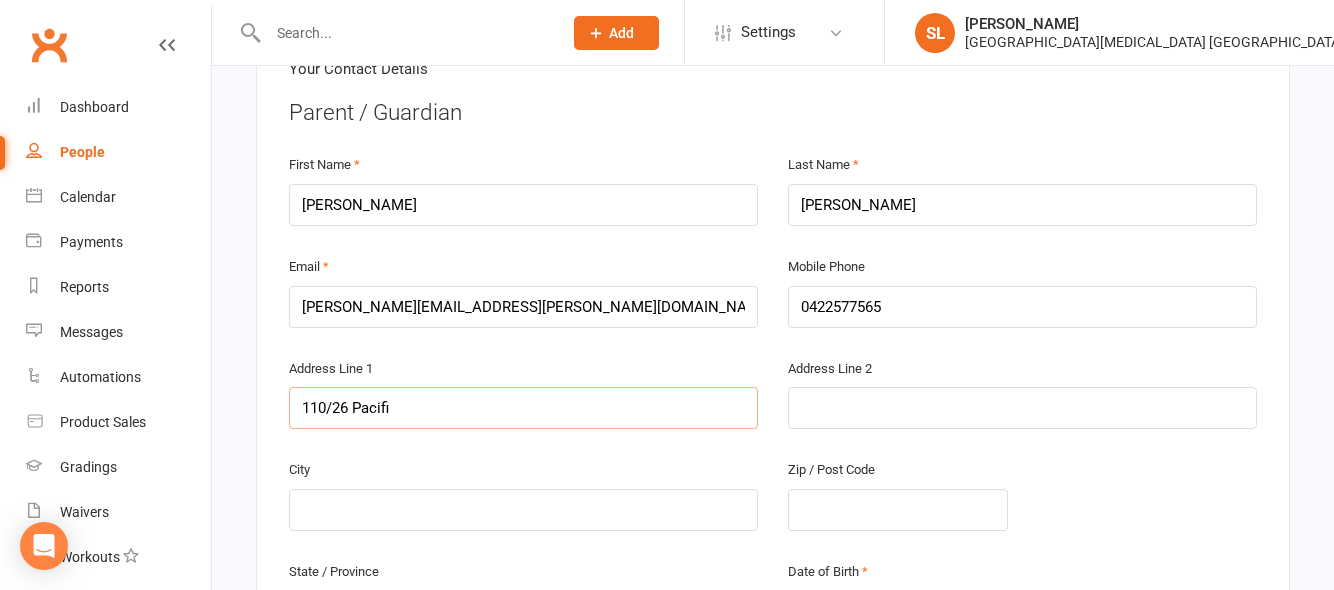 type on "110/26 Pacific" 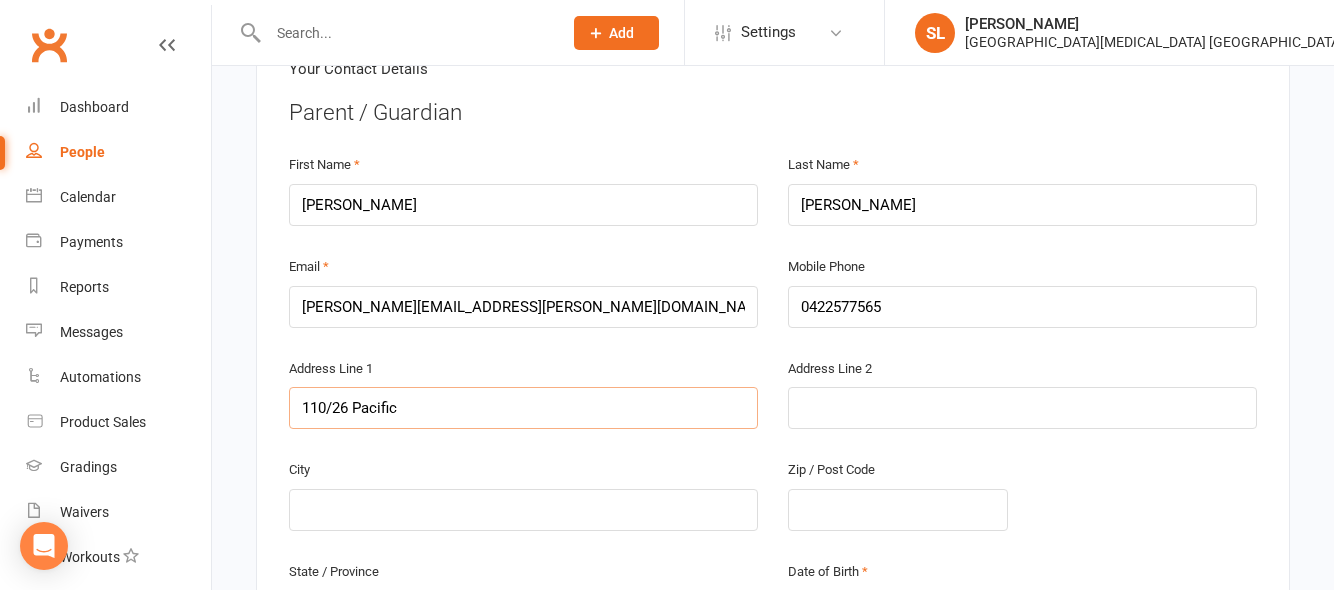 type on "110/26 Pacific S" 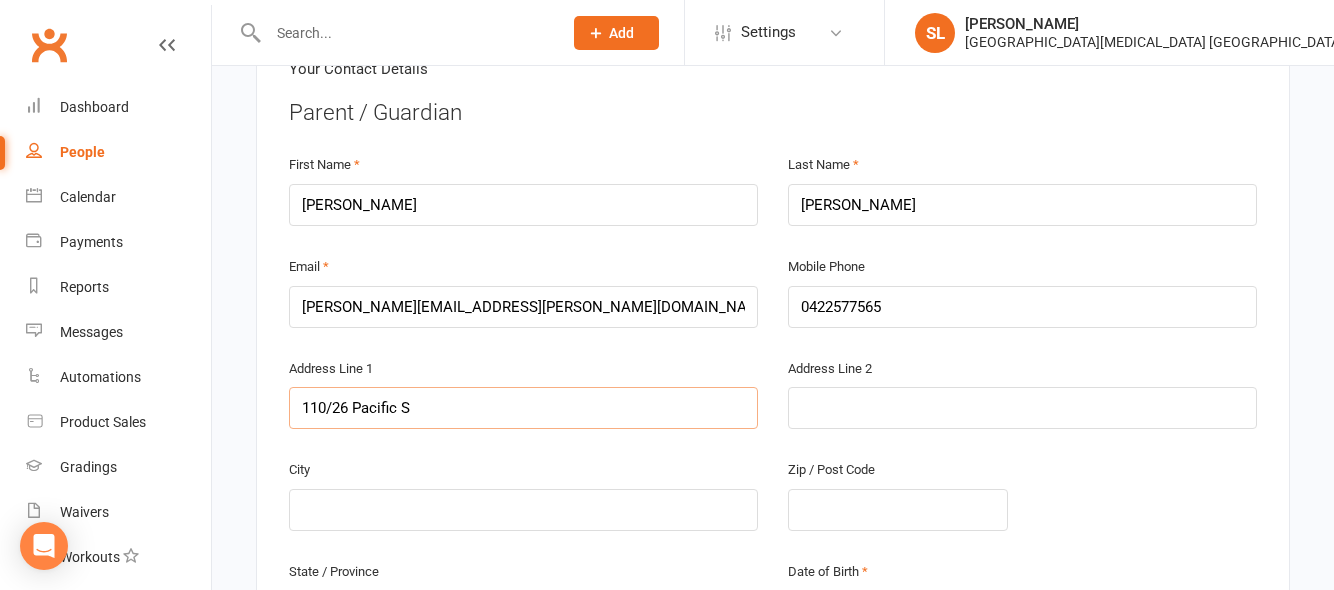 type on "110/26 Pacific St" 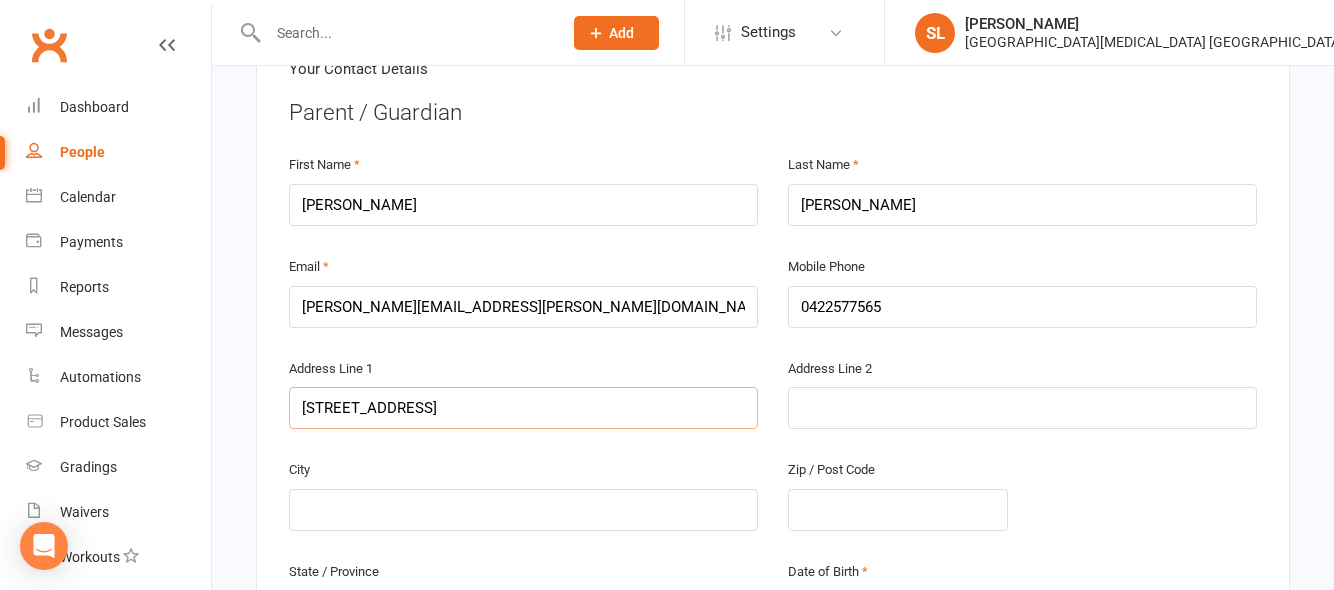 type on "110/26 Pacific St" 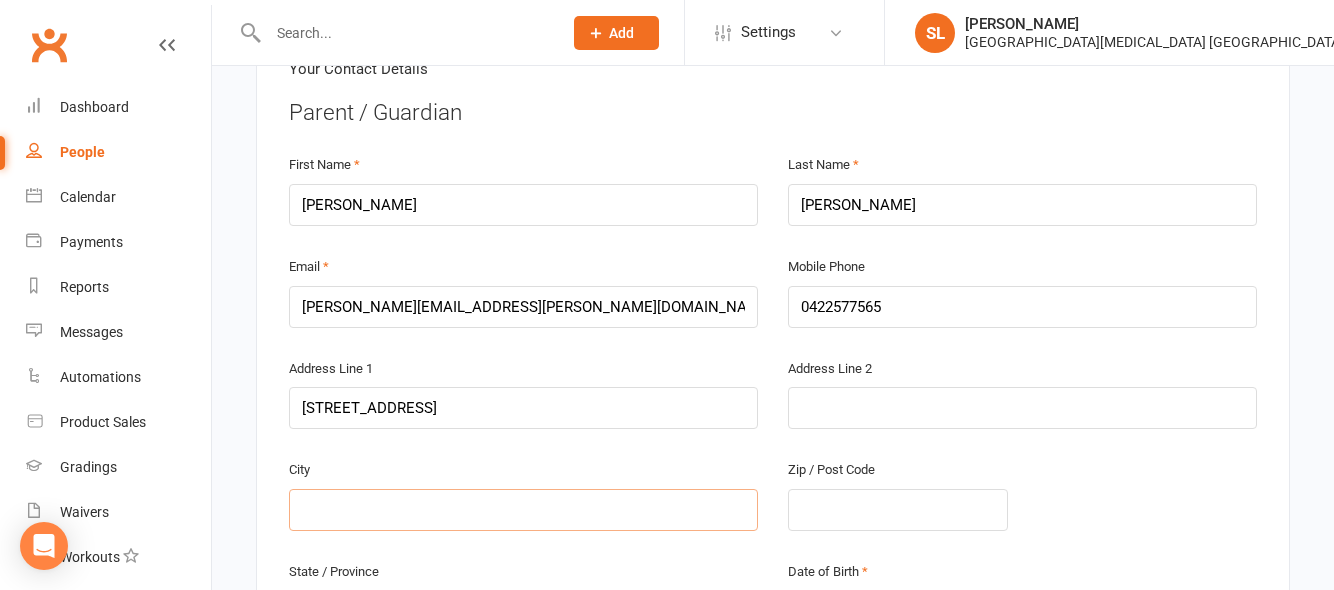 type on "N" 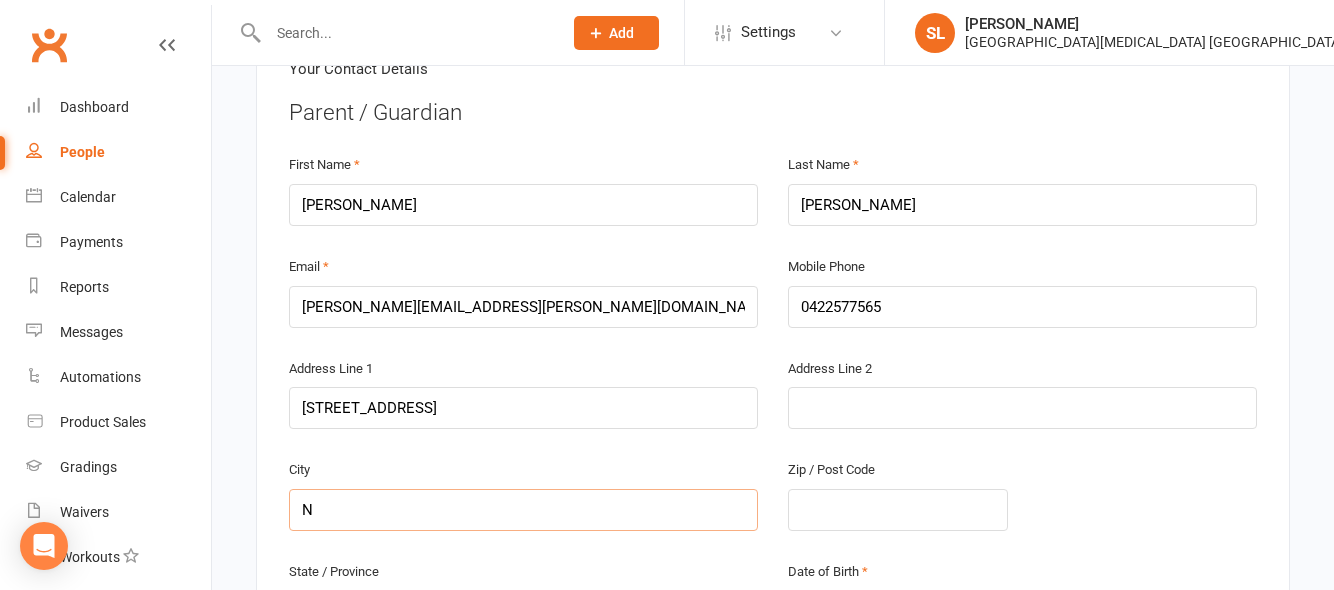 type on "Ne" 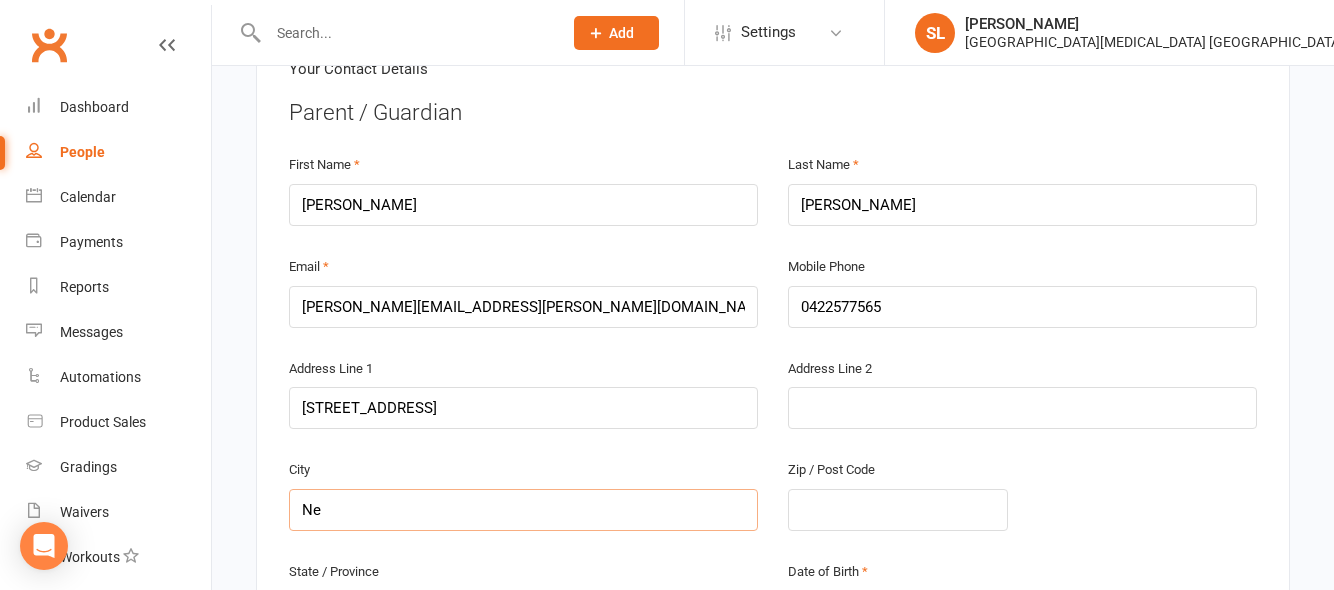 type on "New" 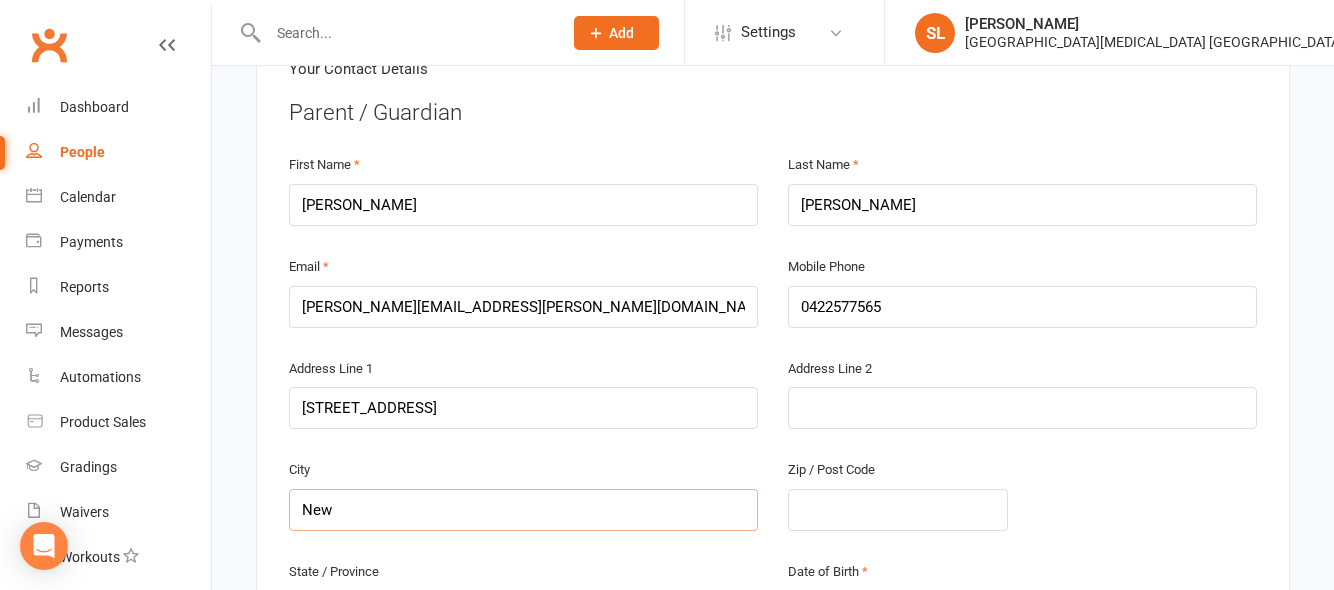 type on "Newc" 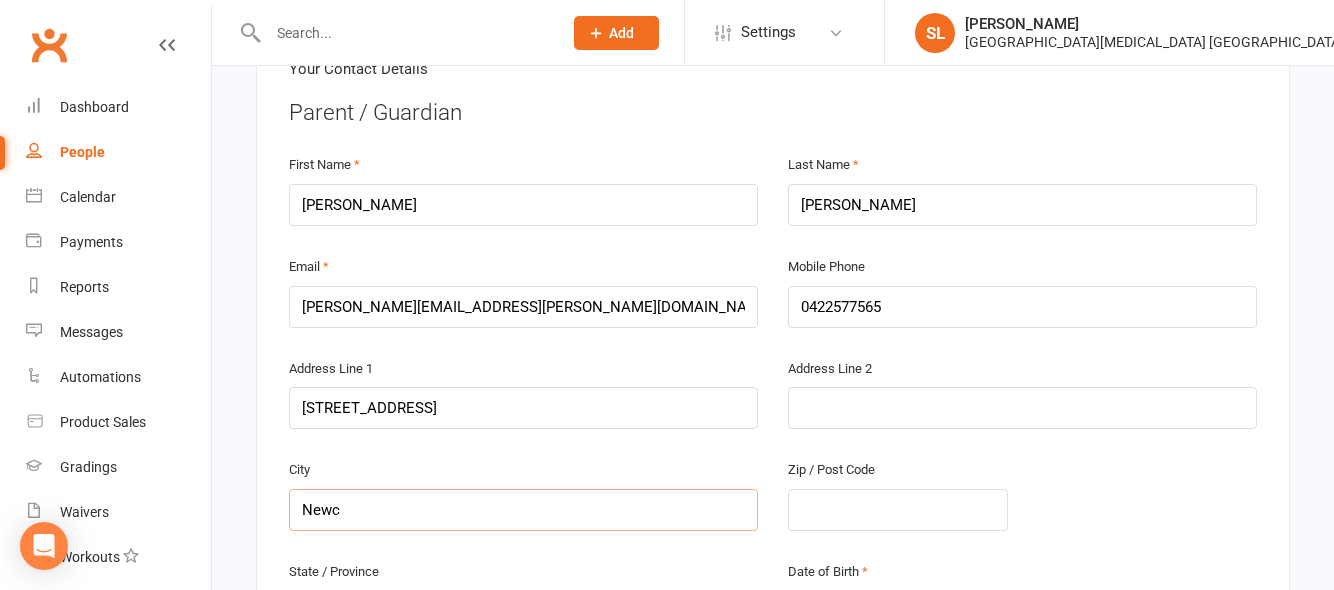 type on "Newca" 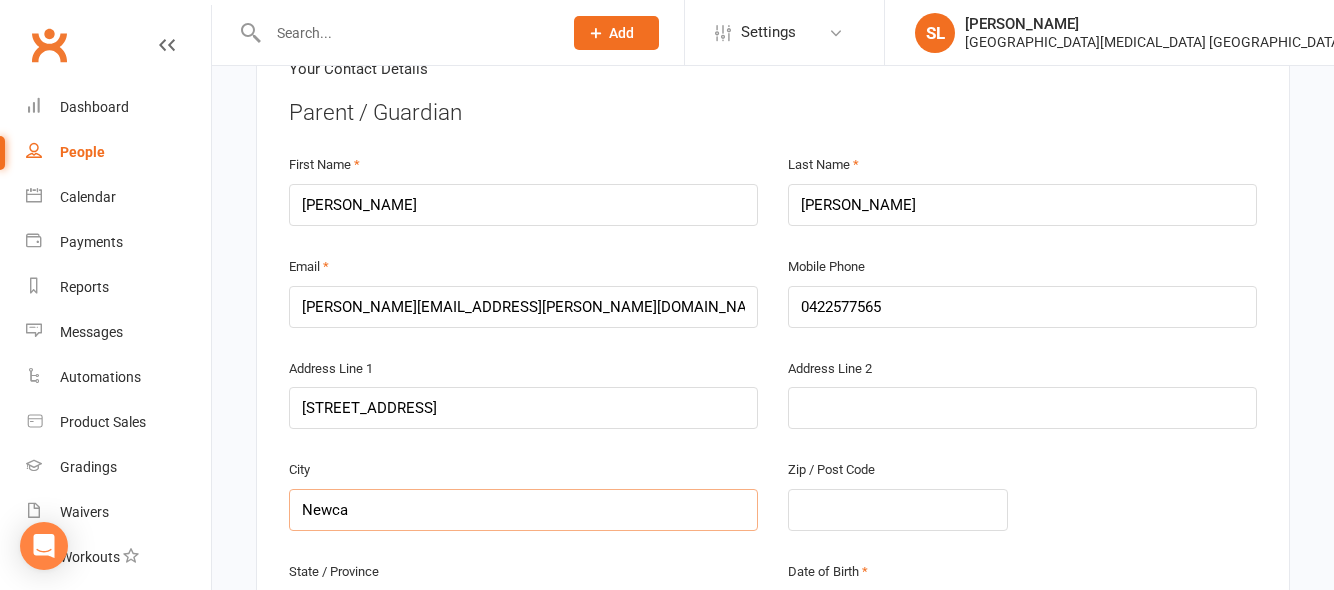 type on "Newcas" 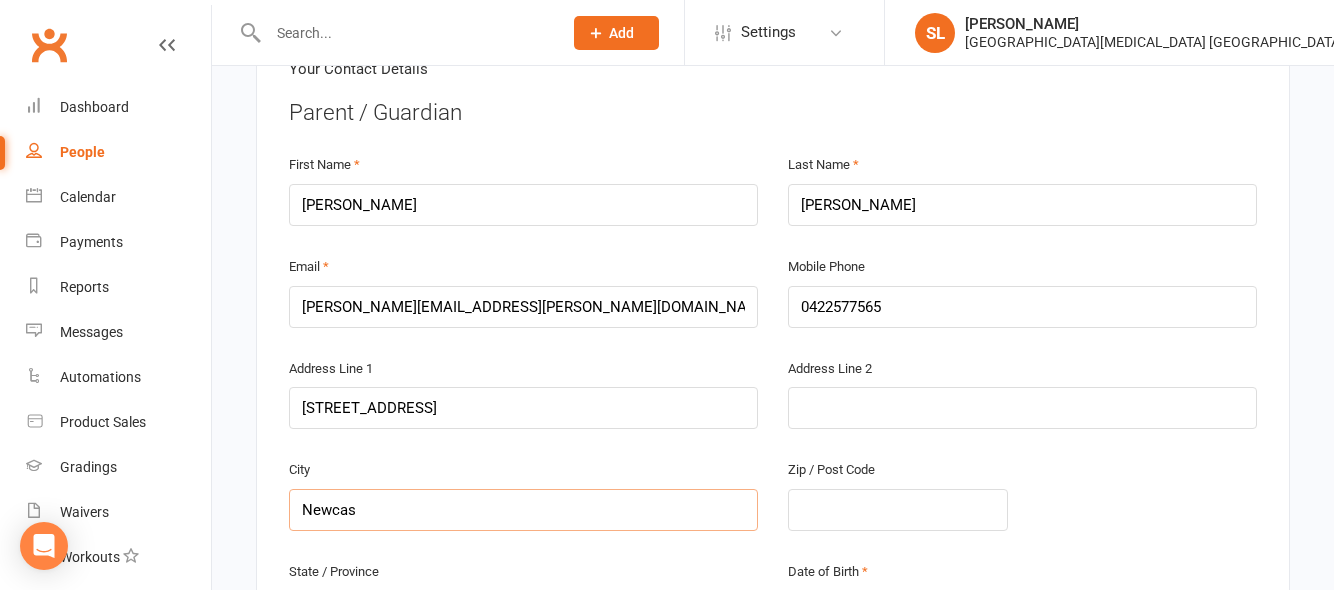 type on "Newcast" 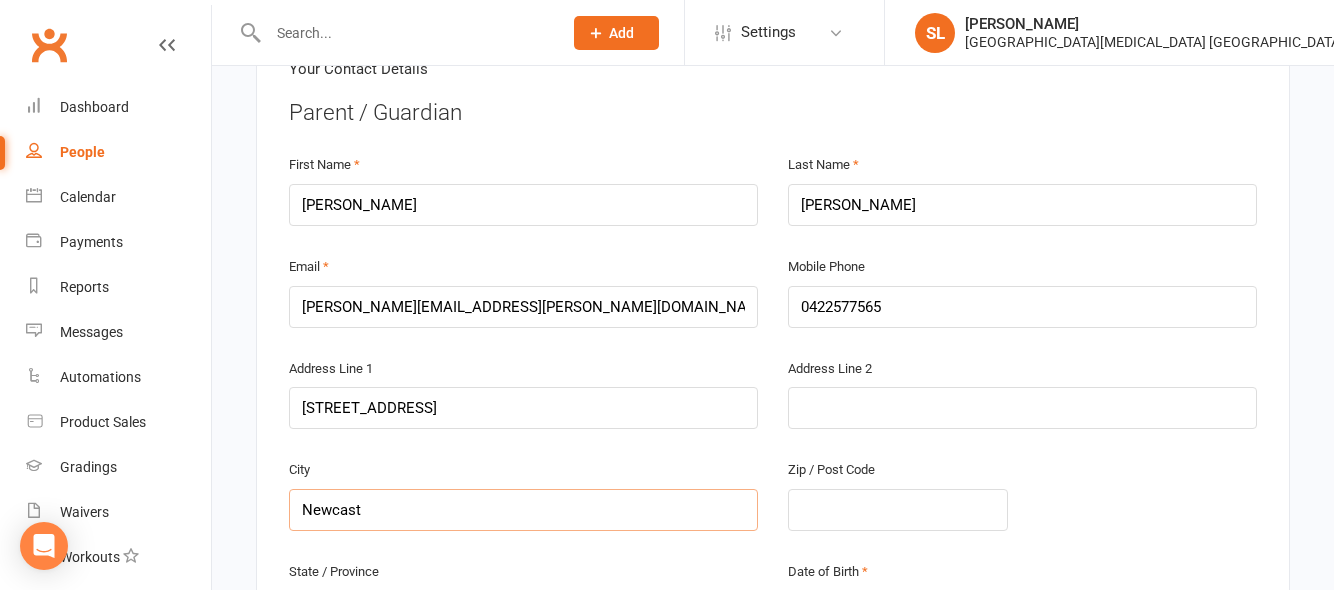 type on "Newcastl" 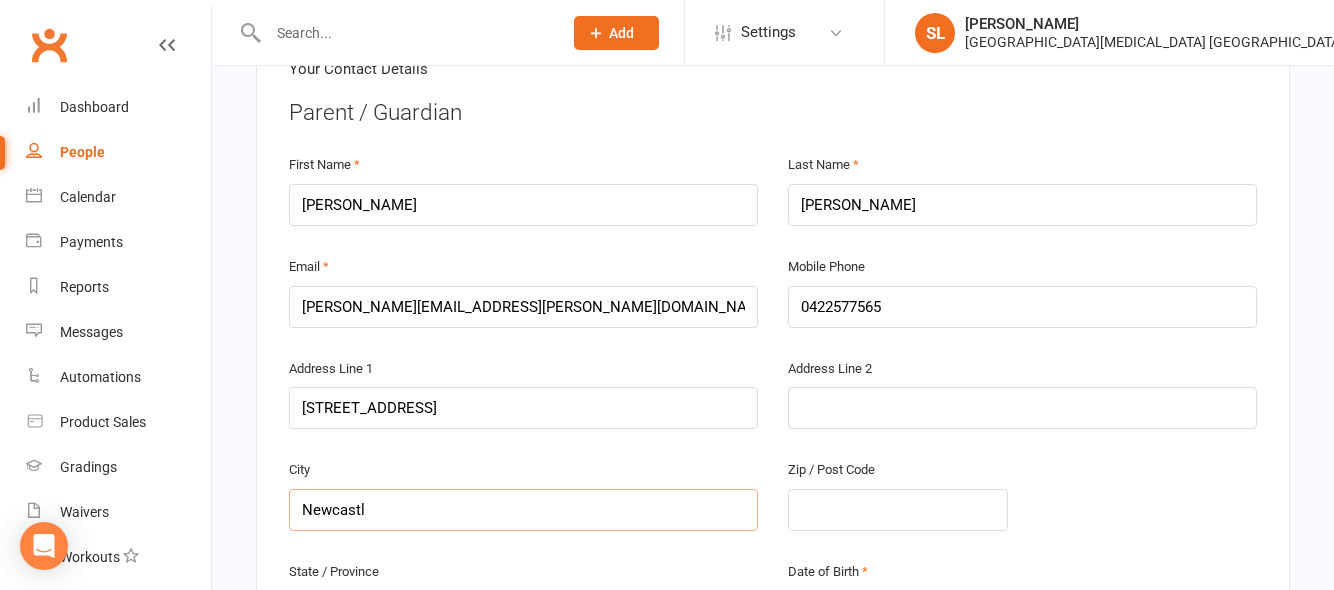 type on "Newcastle" 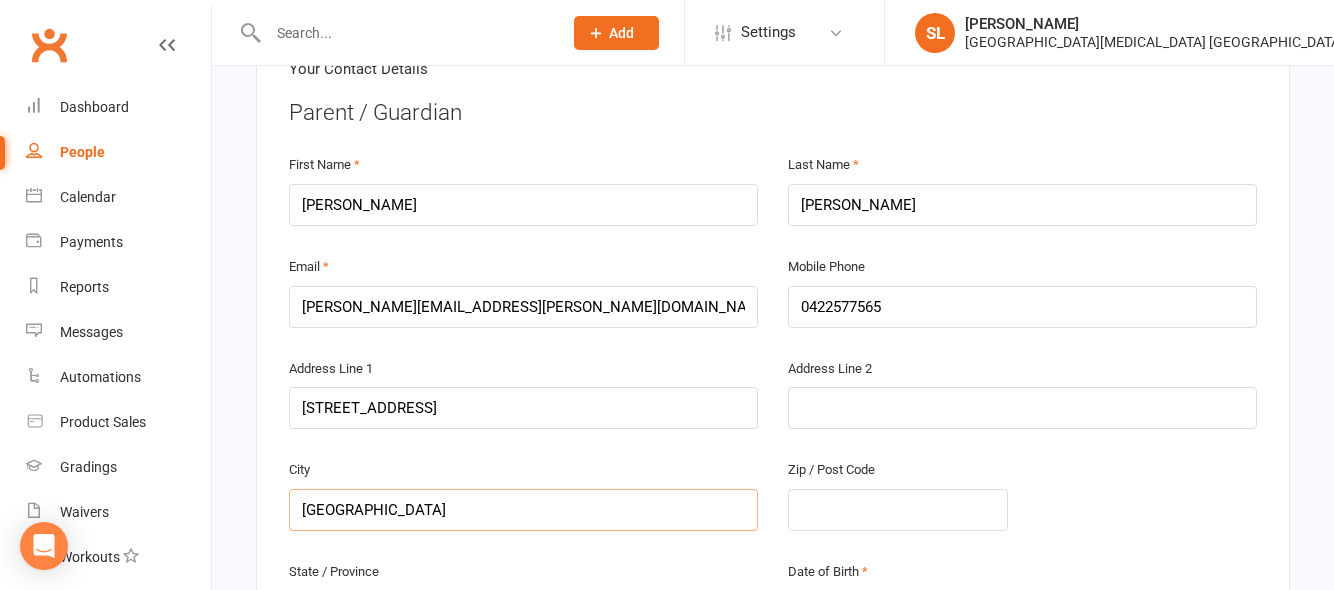 type on "Newcastle" 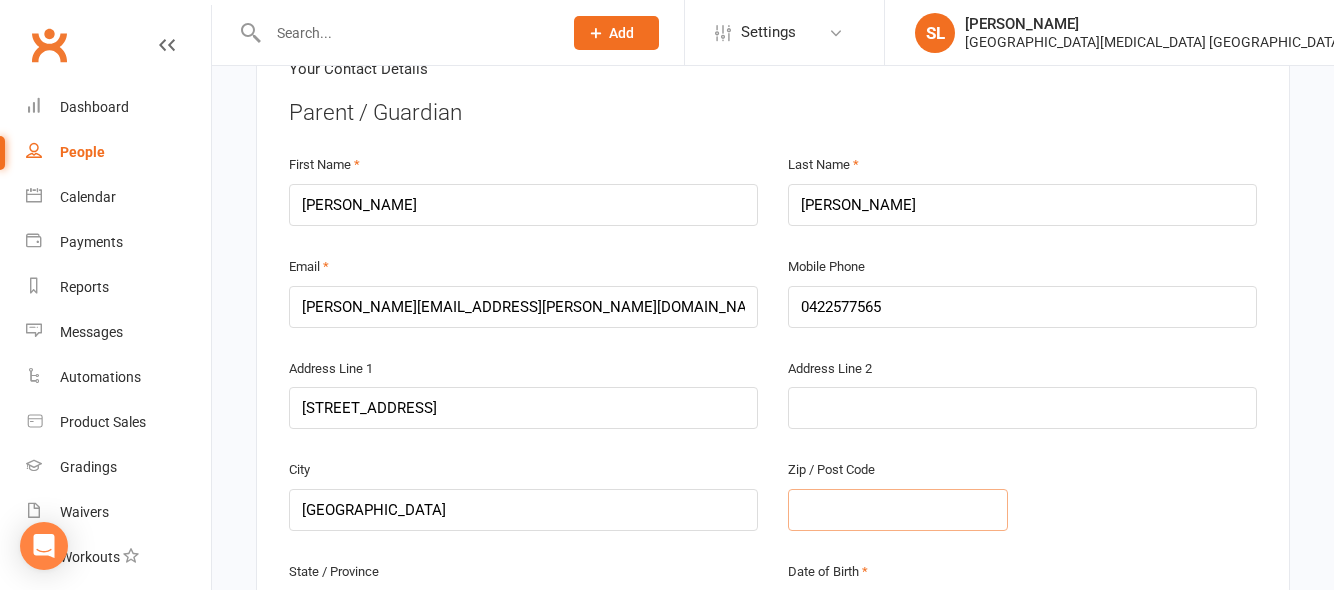 type on "2" 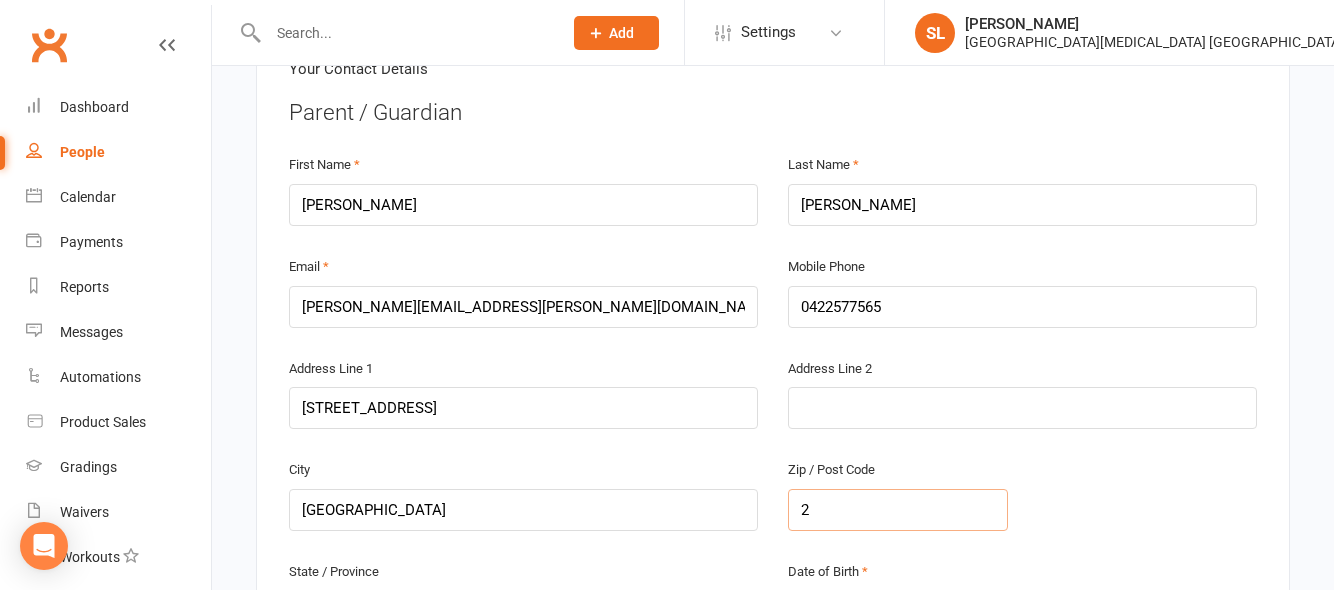 type on "23" 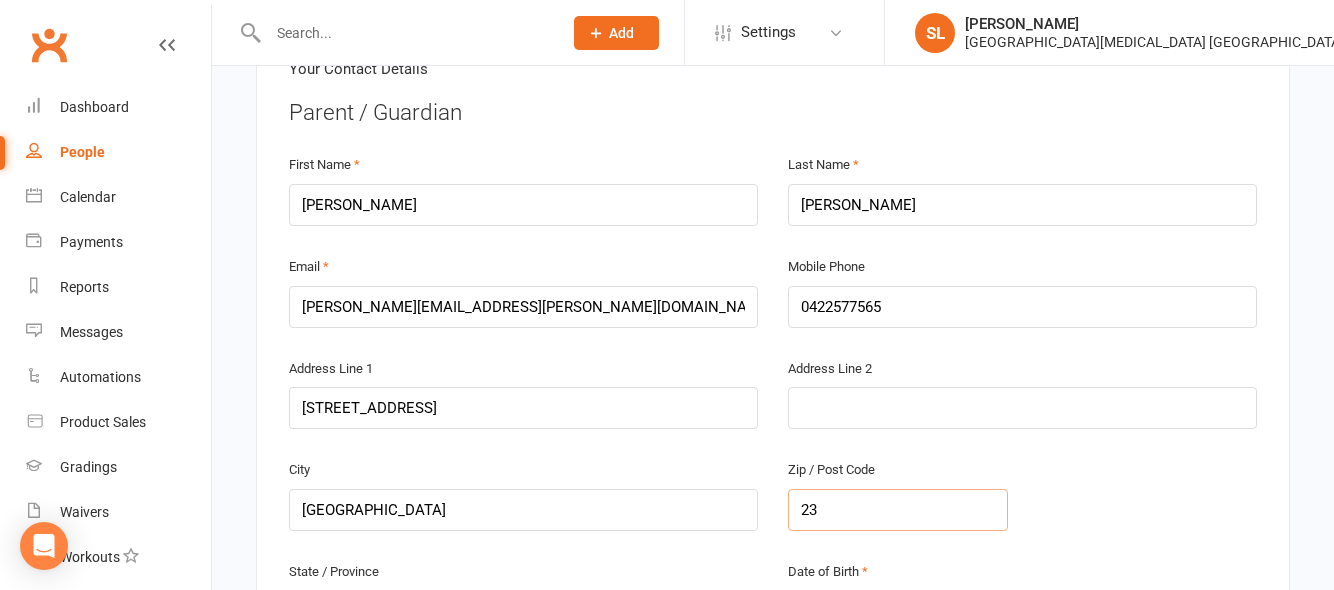 type on "230" 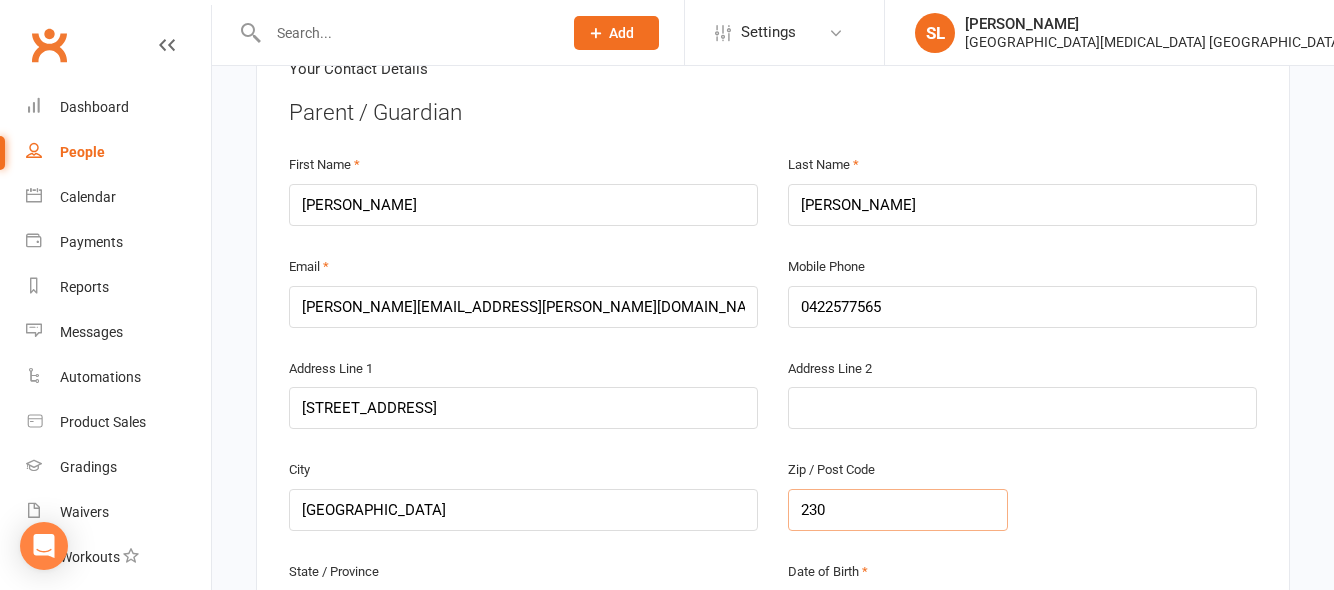 type on "2300" 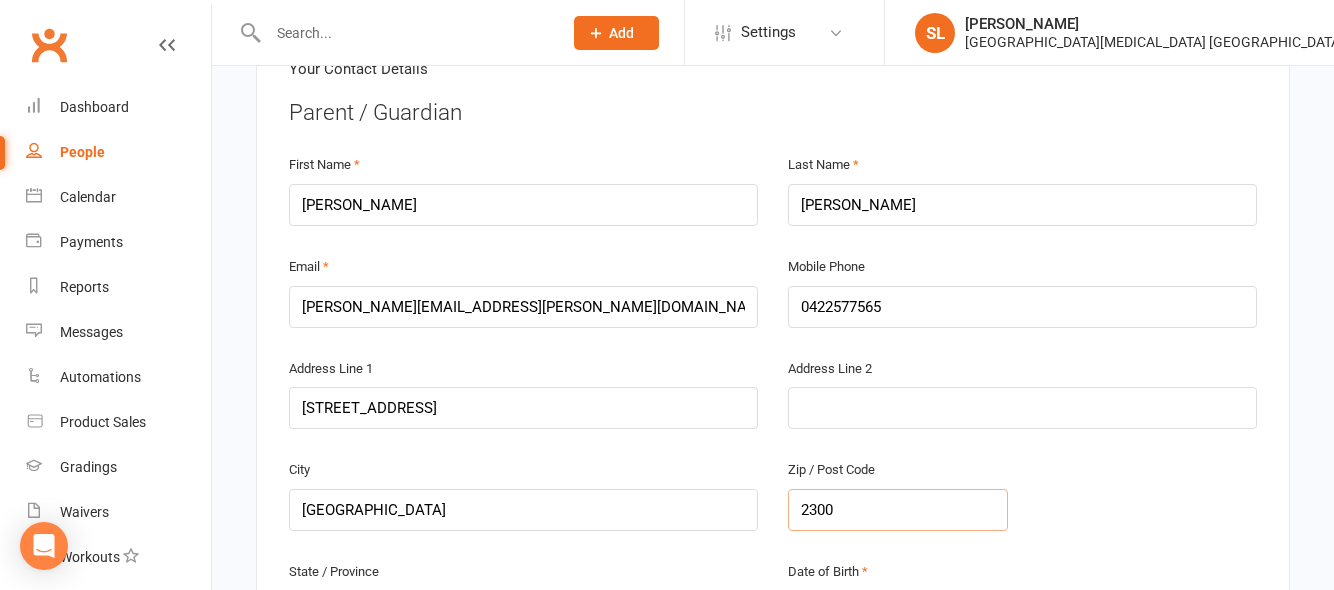 type on "2300" 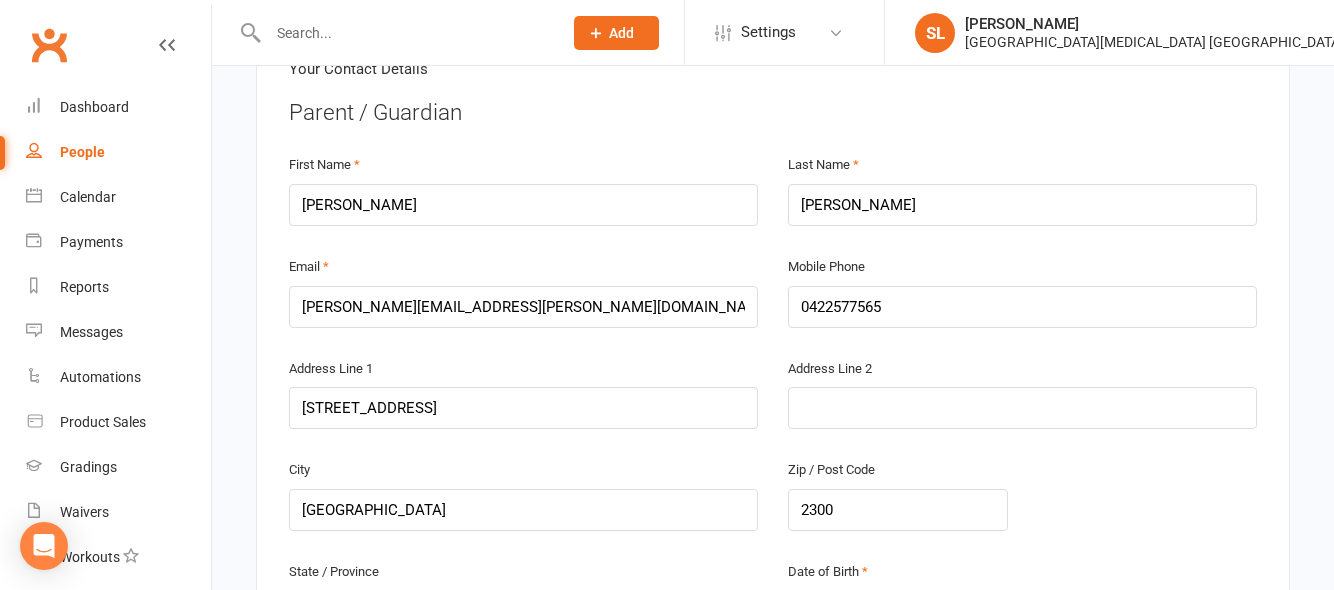 scroll, scrollTop: 519, scrollLeft: 0, axis: vertical 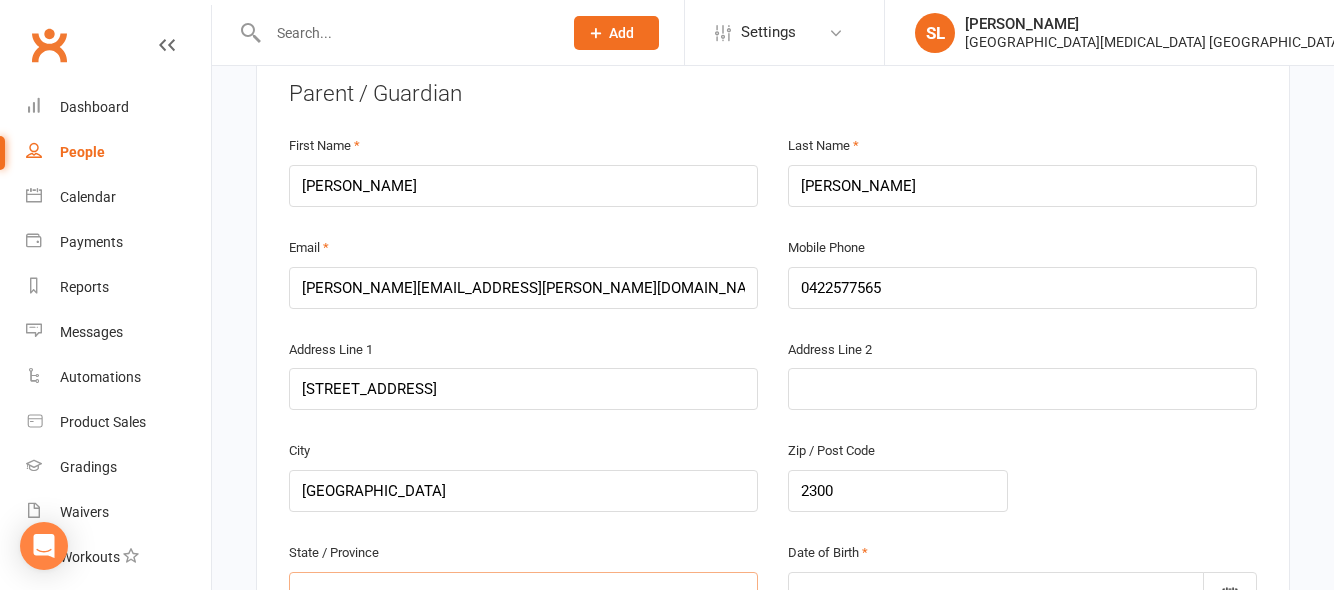type on "n" 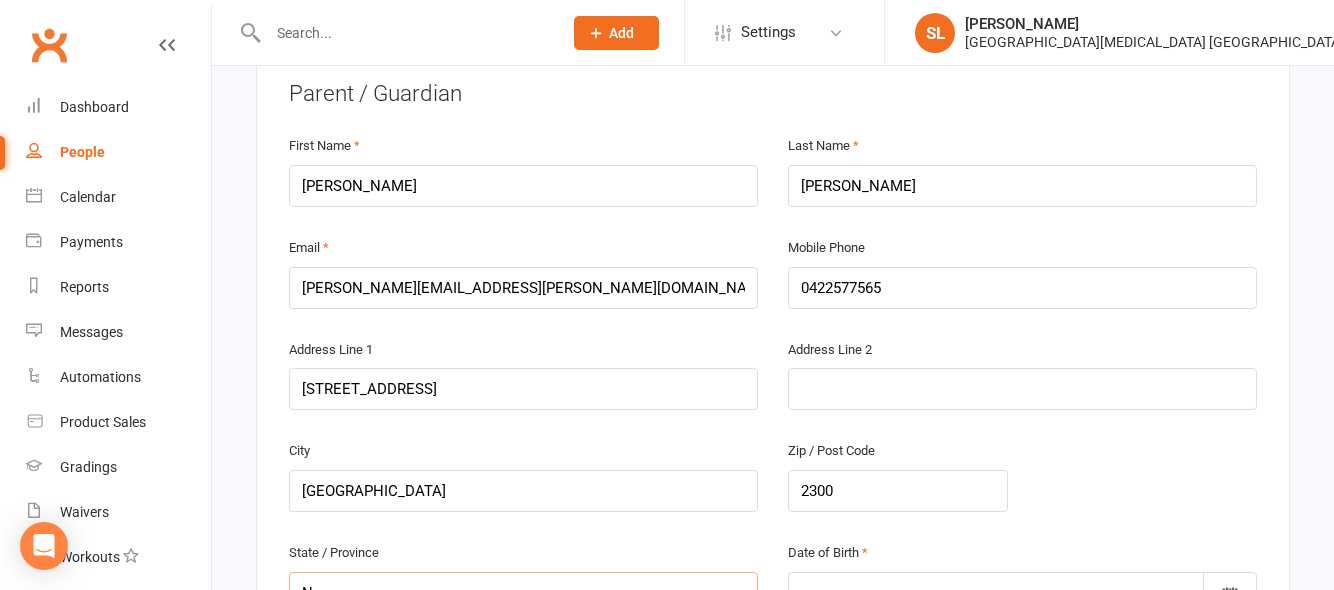 type on "NS" 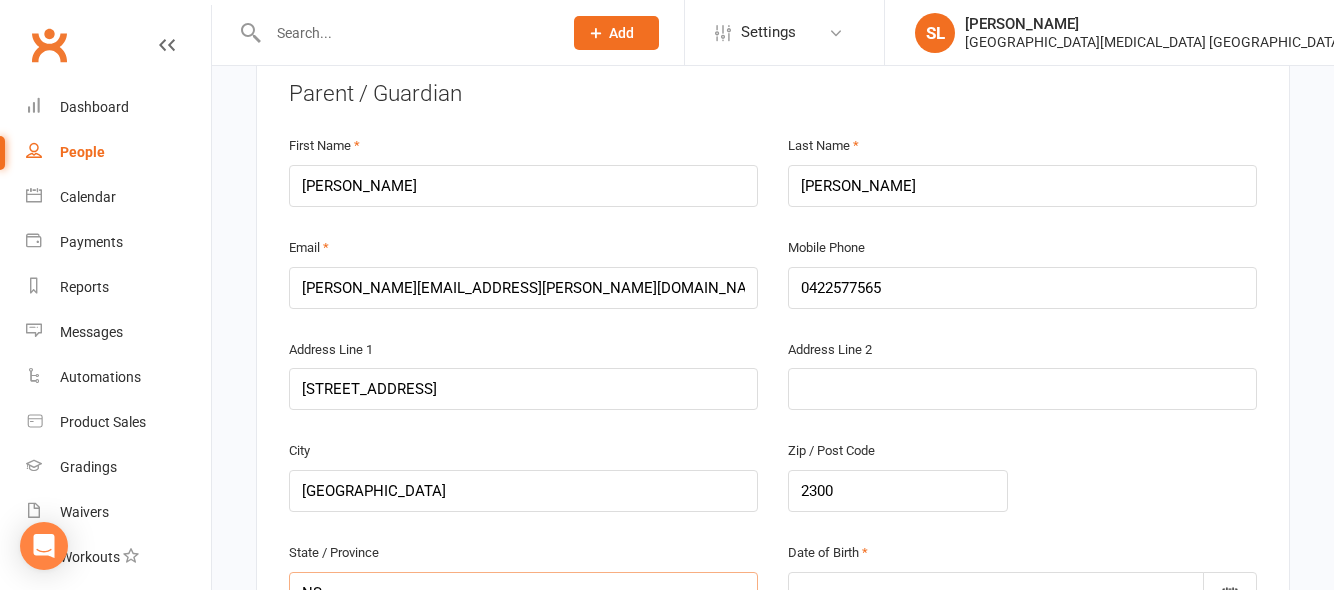 type on "NSW" 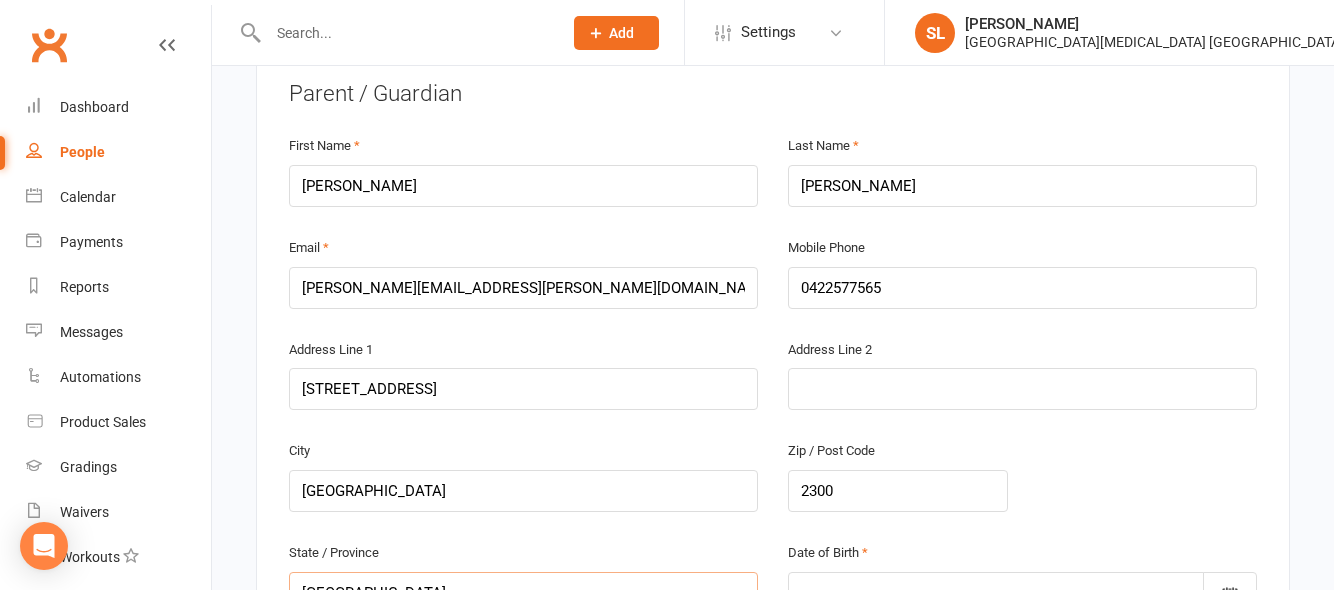 type on "NSW" 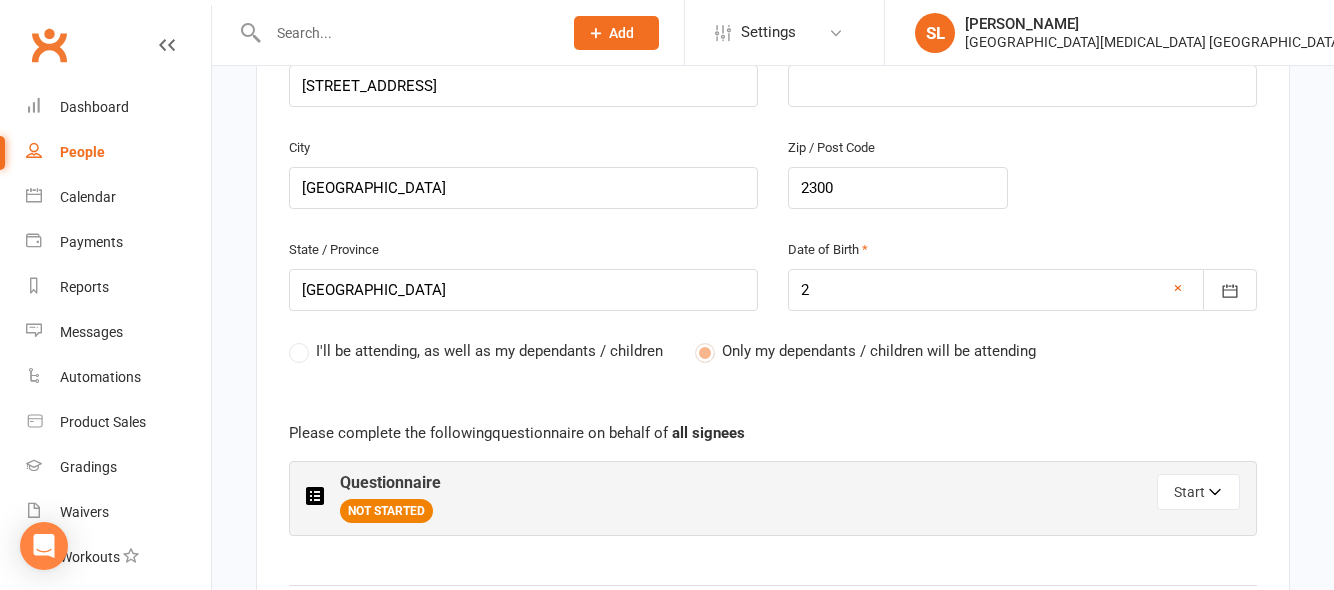 scroll, scrollTop: 807, scrollLeft: 0, axis: vertical 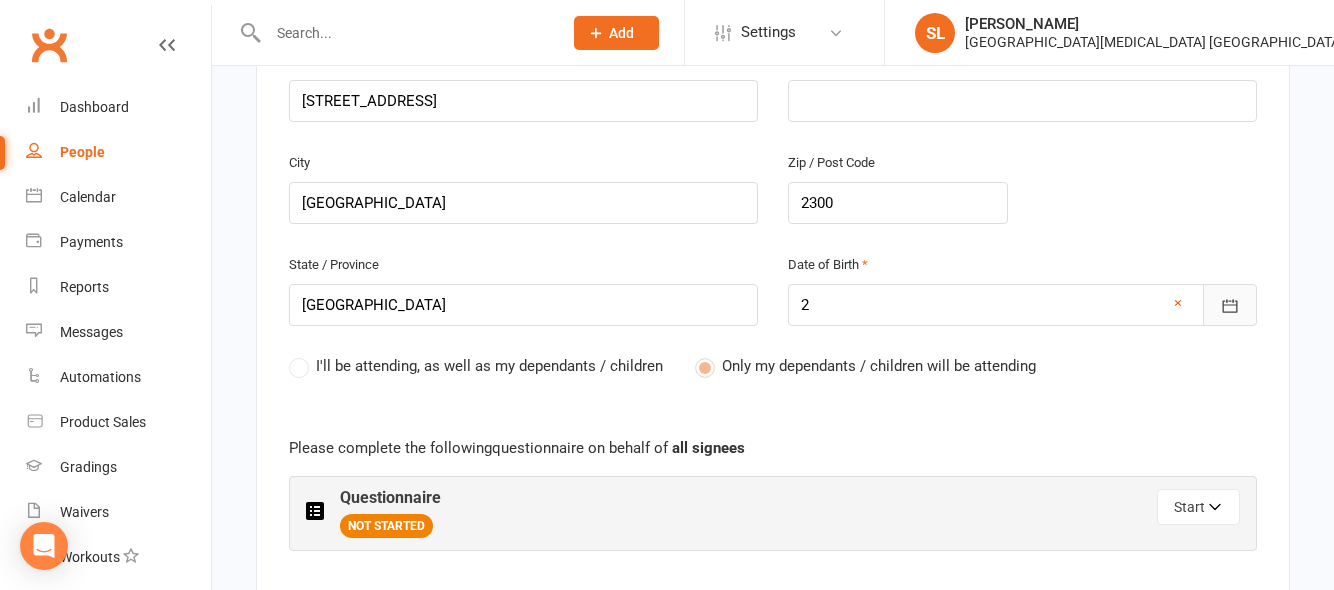 click 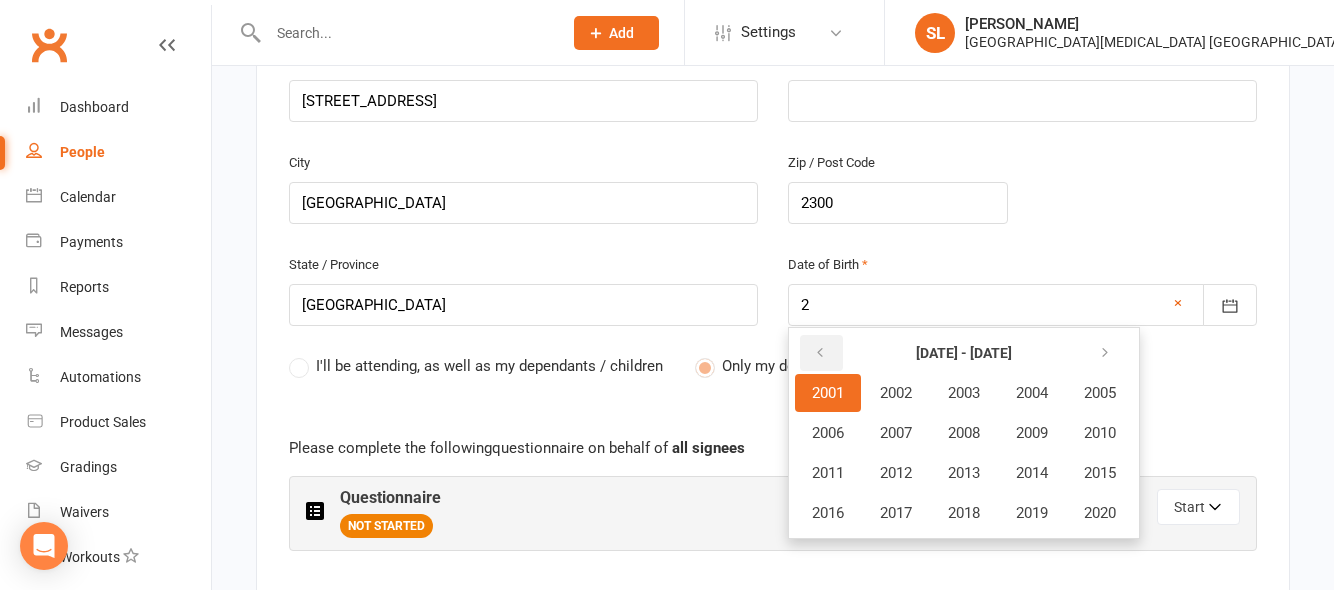 click at bounding box center (821, 353) 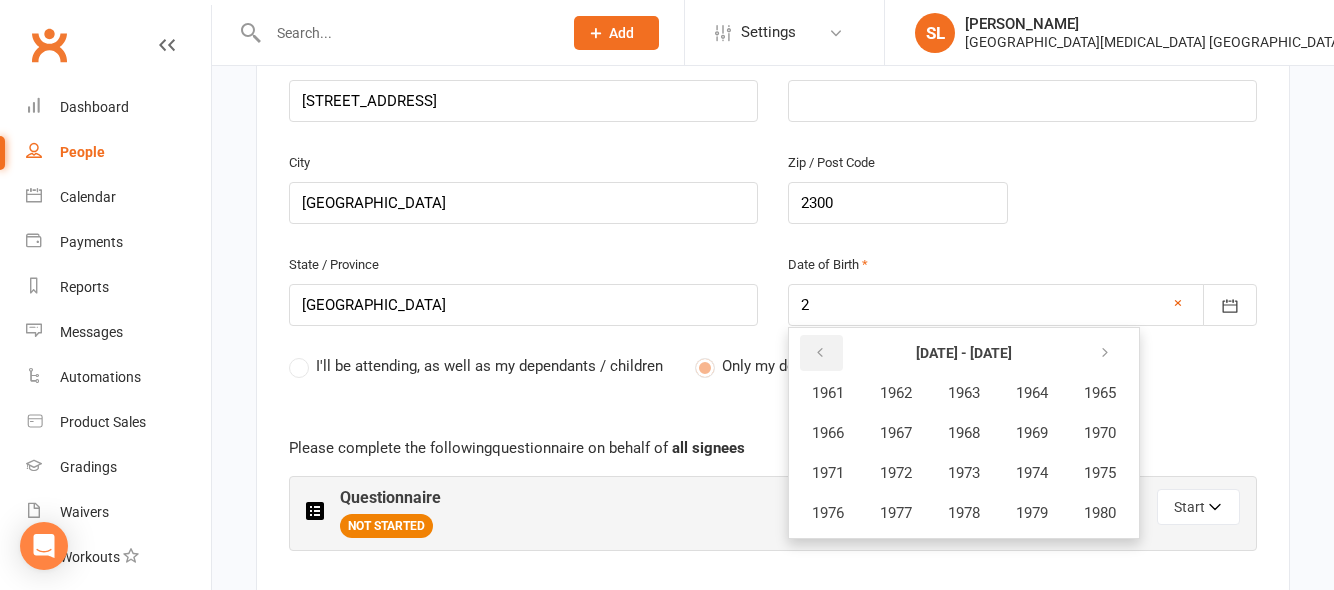 click at bounding box center [821, 353] 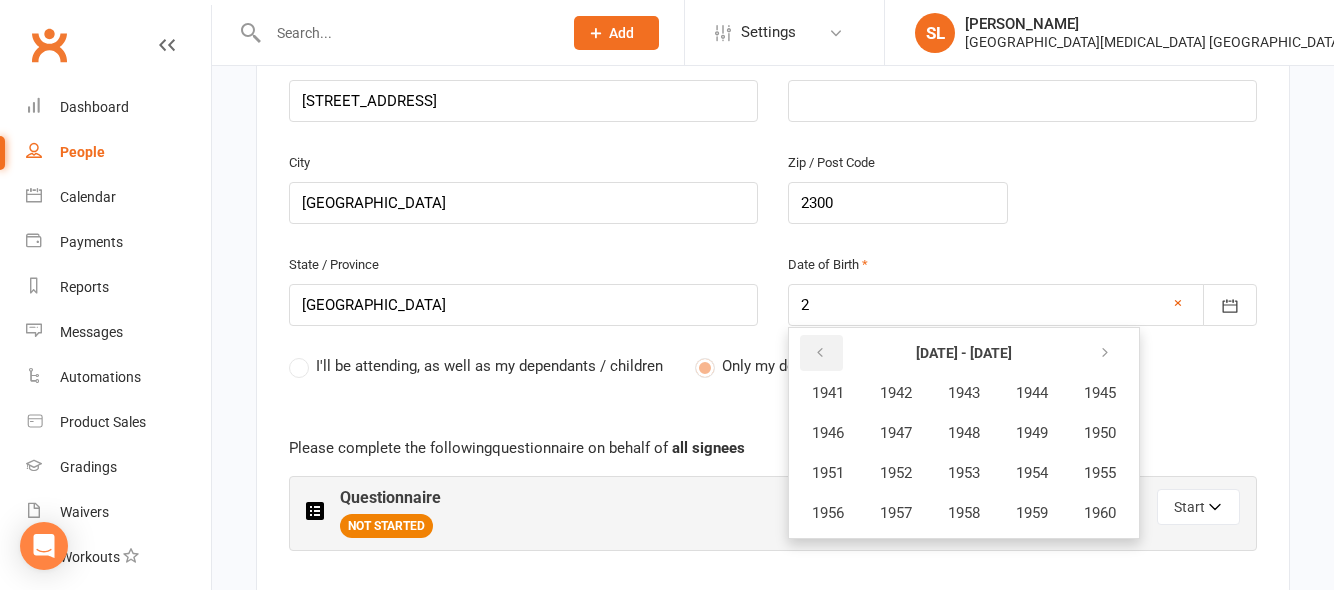 click at bounding box center [821, 353] 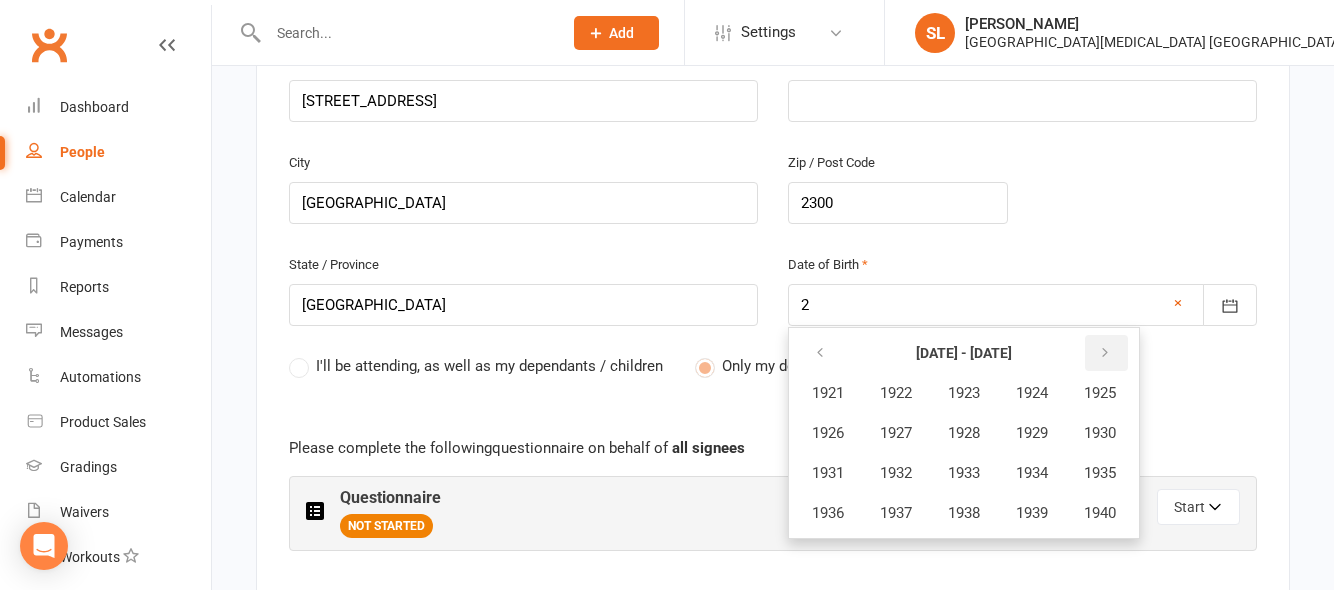 click at bounding box center (1106, 353) 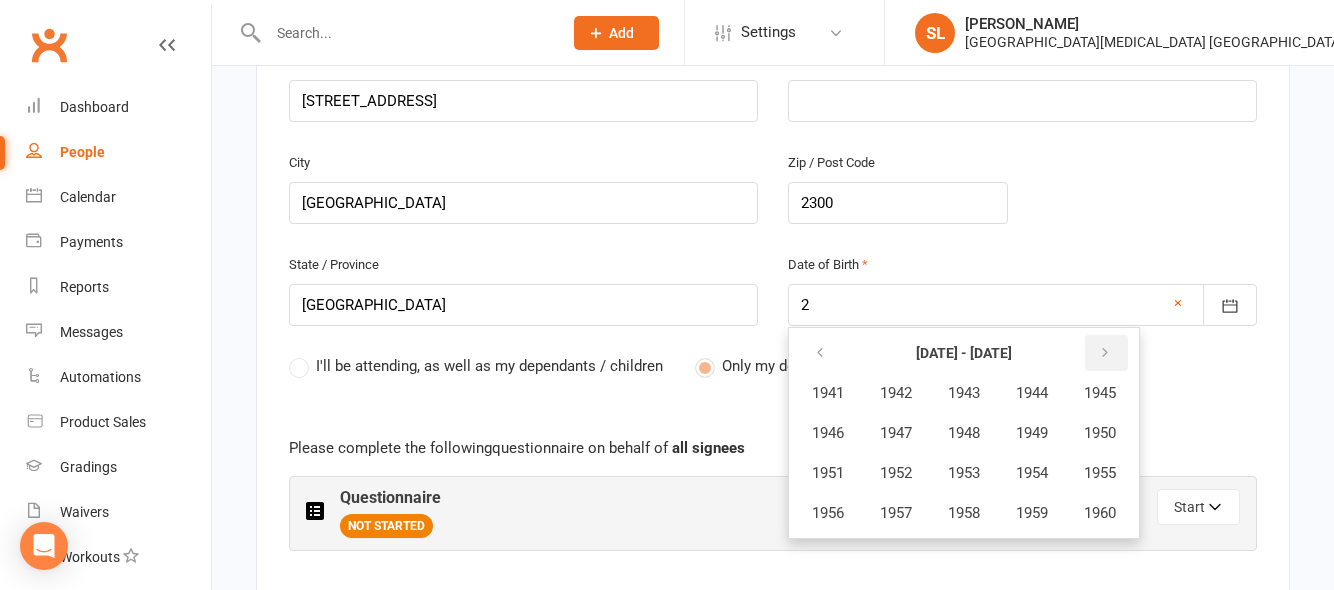 click at bounding box center (1106, 353) 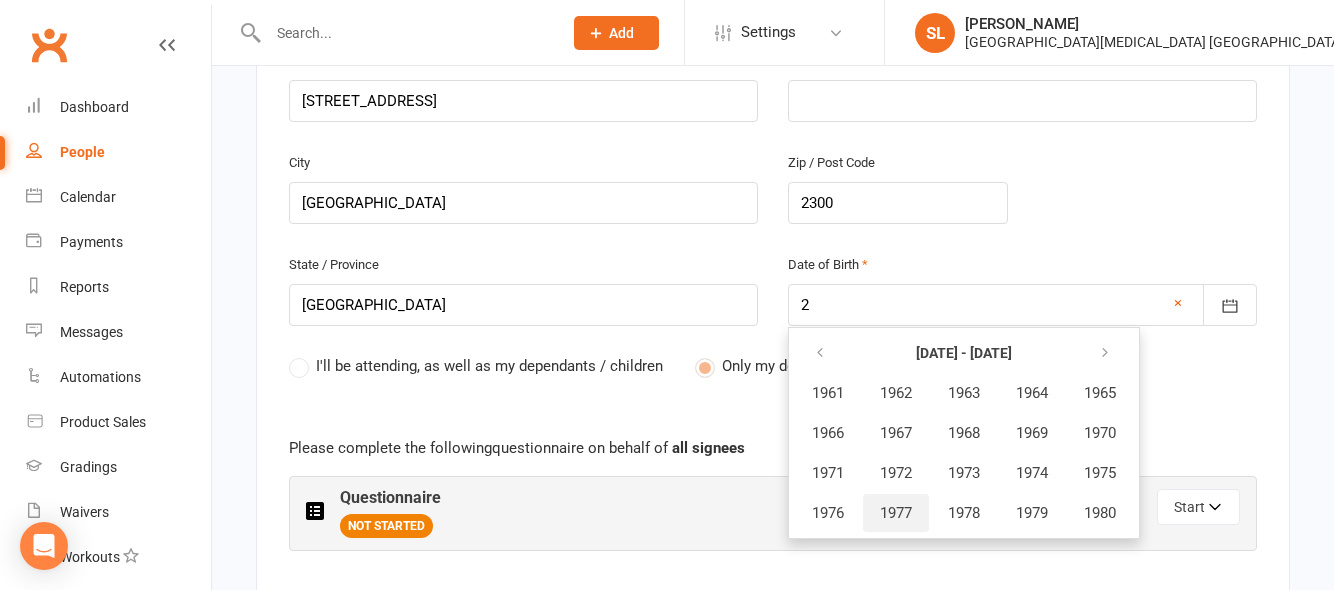 click on "1977" at bounding box center (896, 513) 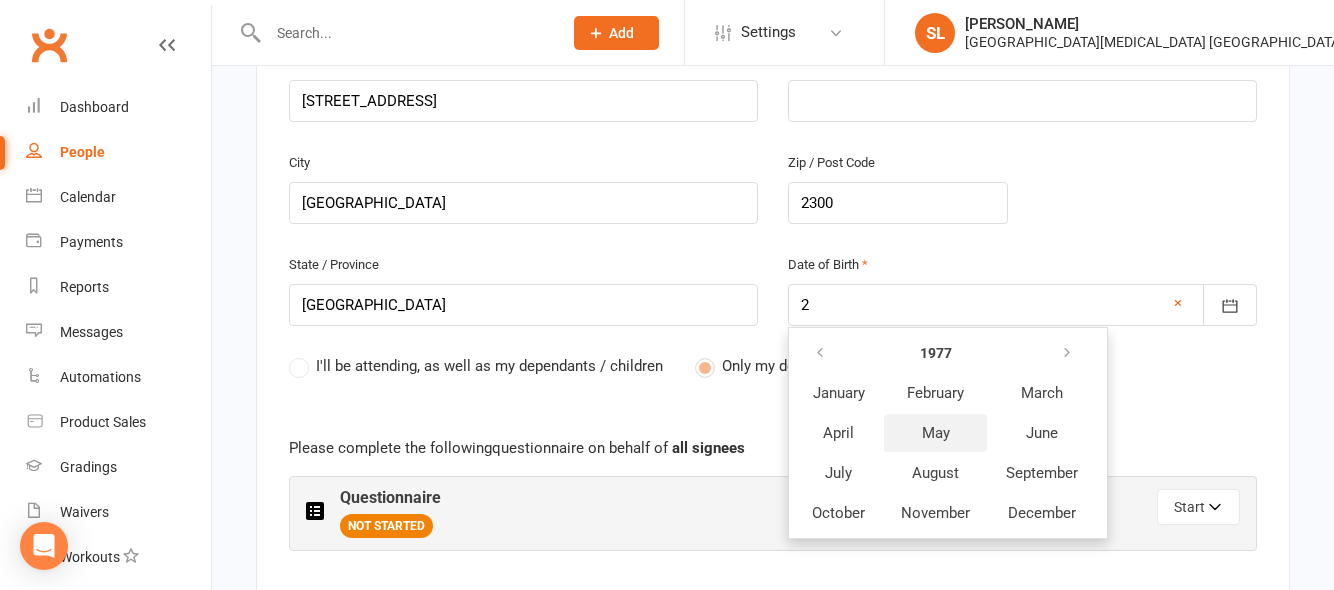 click on "May" at bounding box center [936, 433] 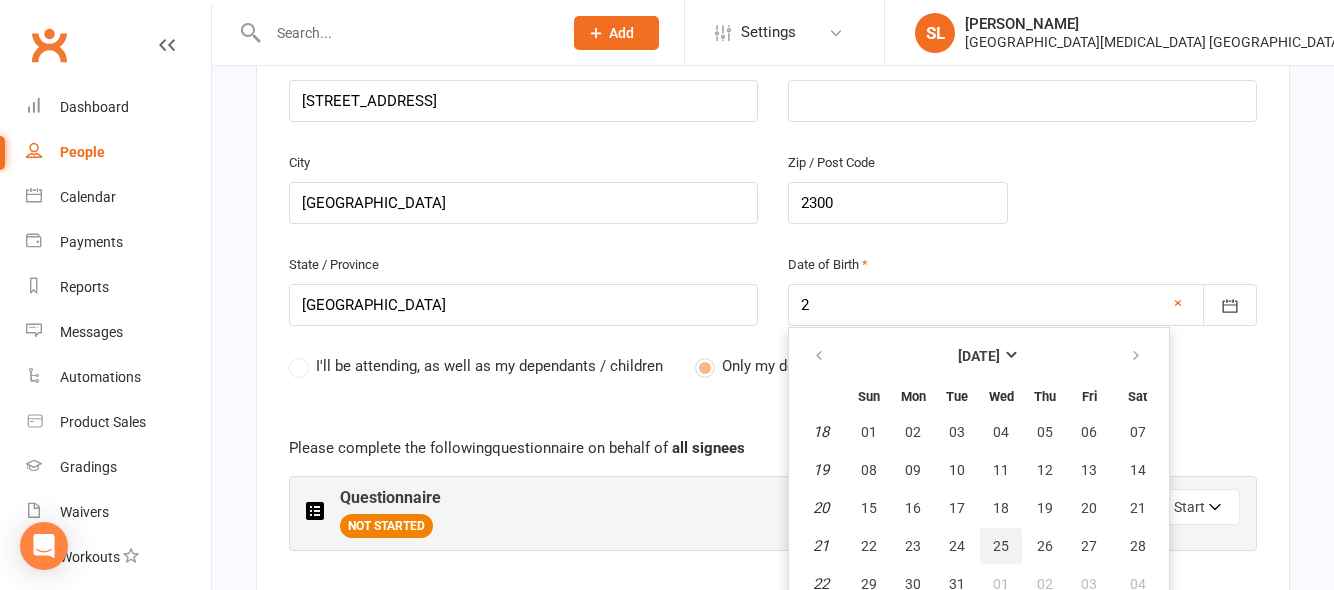 click on "25" at bounding box center (1001, 546) 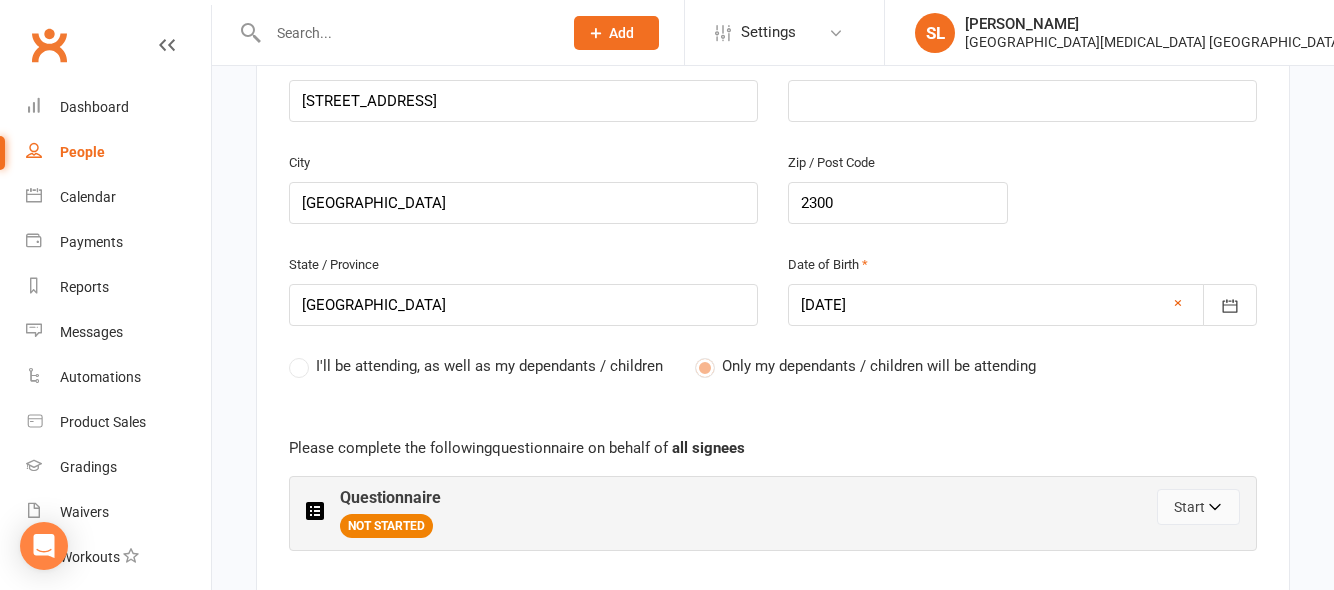 click on "Start" at bounding box center [1198, 507] 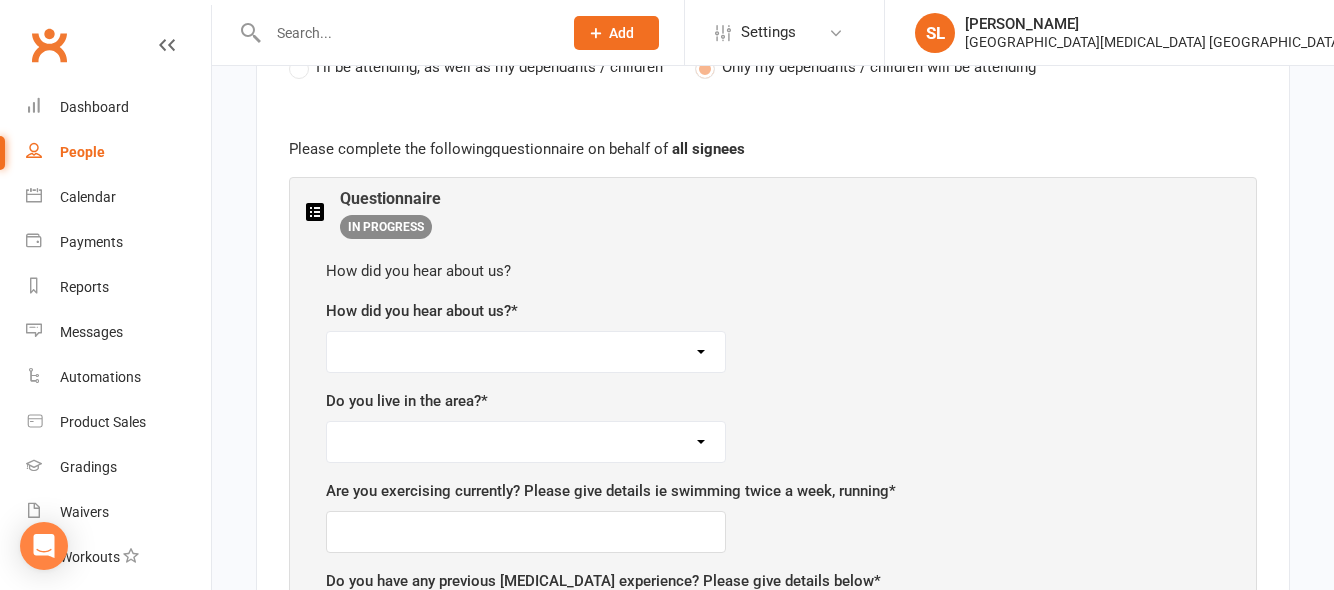 scroll, scrollTop: 1107, scrollLeft: 0, axis: vertical 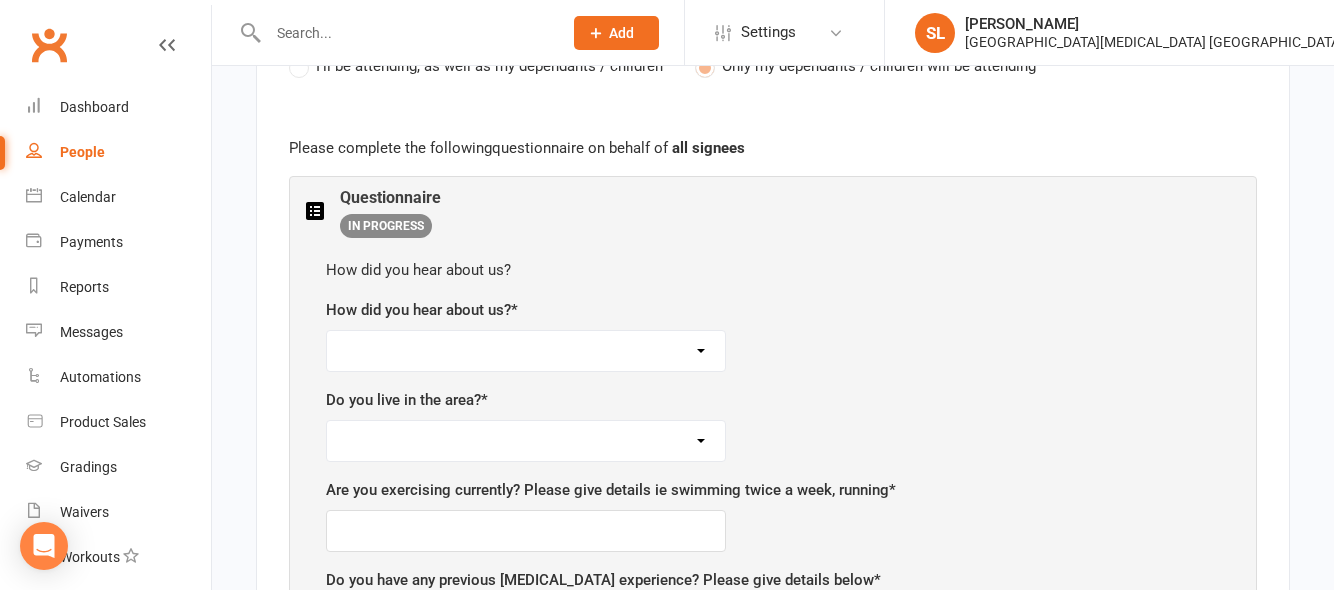 click on "Facebook Internet Referral from a friend Flyer in the mail or at the shopping mall Sign Radio Flyer from school VIP Card Inhouse Promotion" at bounding box center (526, 351) 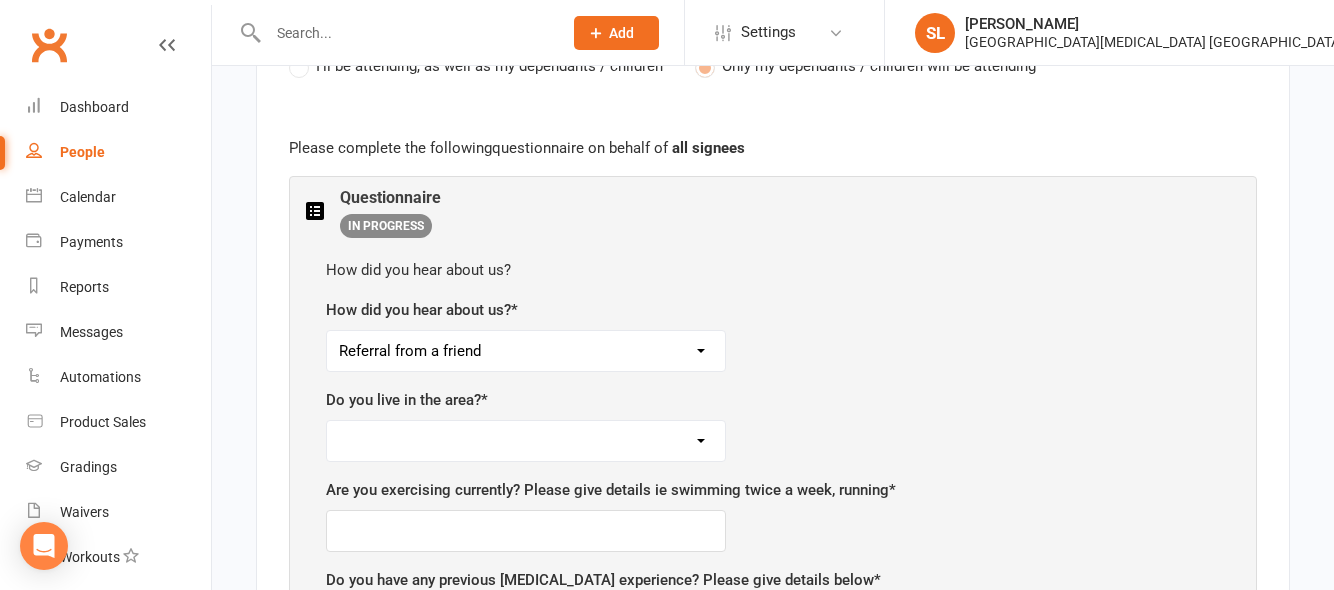 click on "Facebook Internet Referral from a friend Flyer in the mail or at the shopping mall Sign Radio Flyer from school VIP Card Inhouse Promotion" at bounding box center (526, 351) 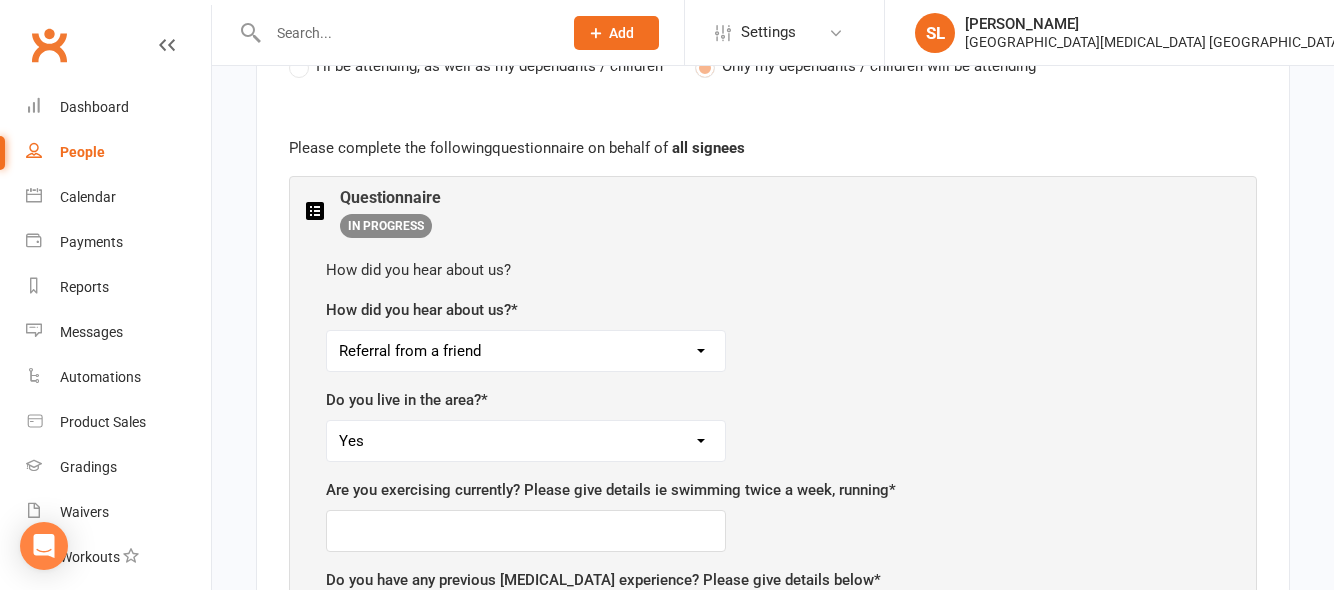 click on "Yes No" at bounding box center [526, 441] 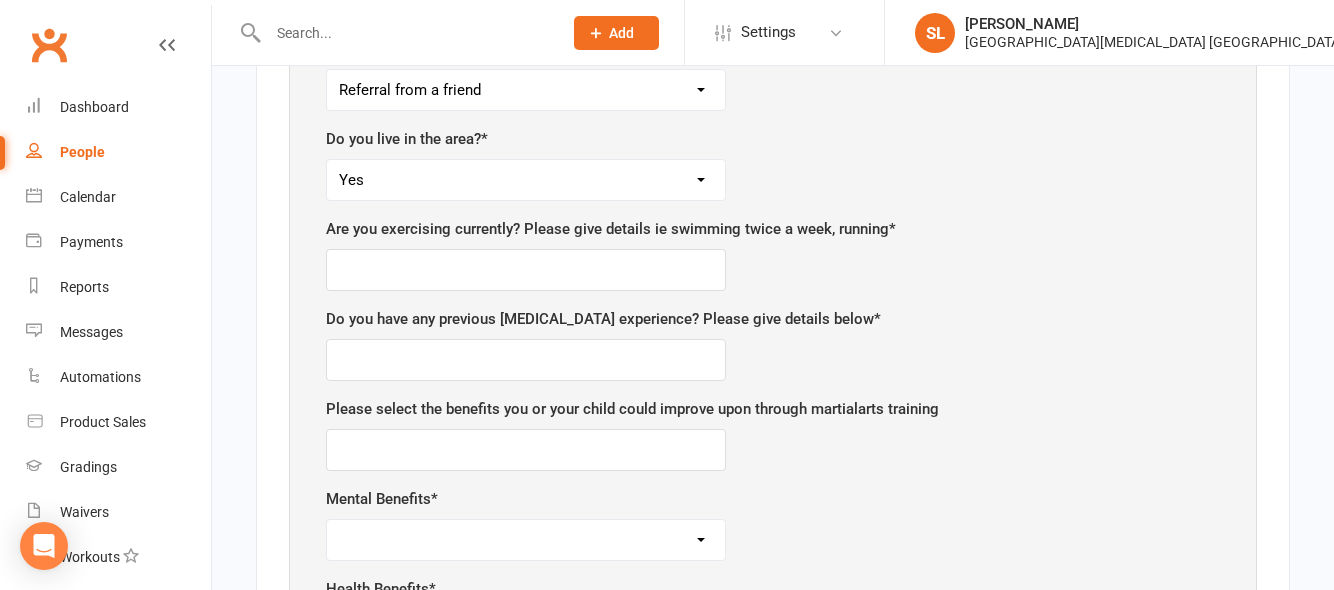 scroll, scrollTop: 1372, scrollLeft: 0, axis: vertical 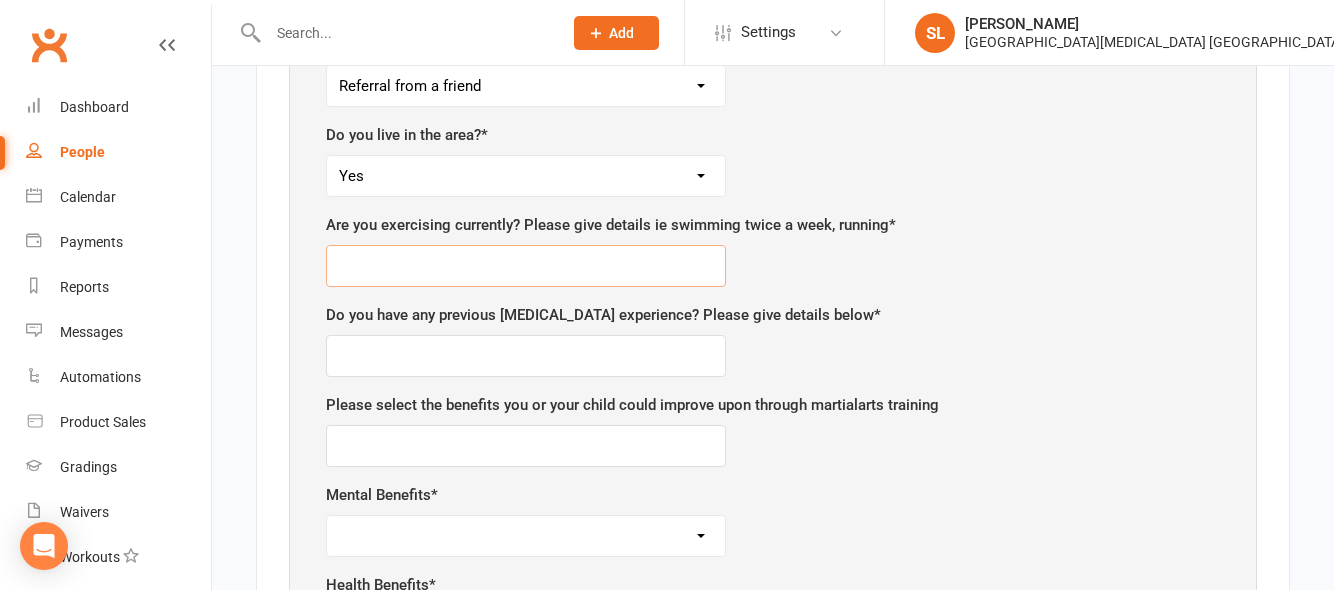 click at bounding box center (526, 266) 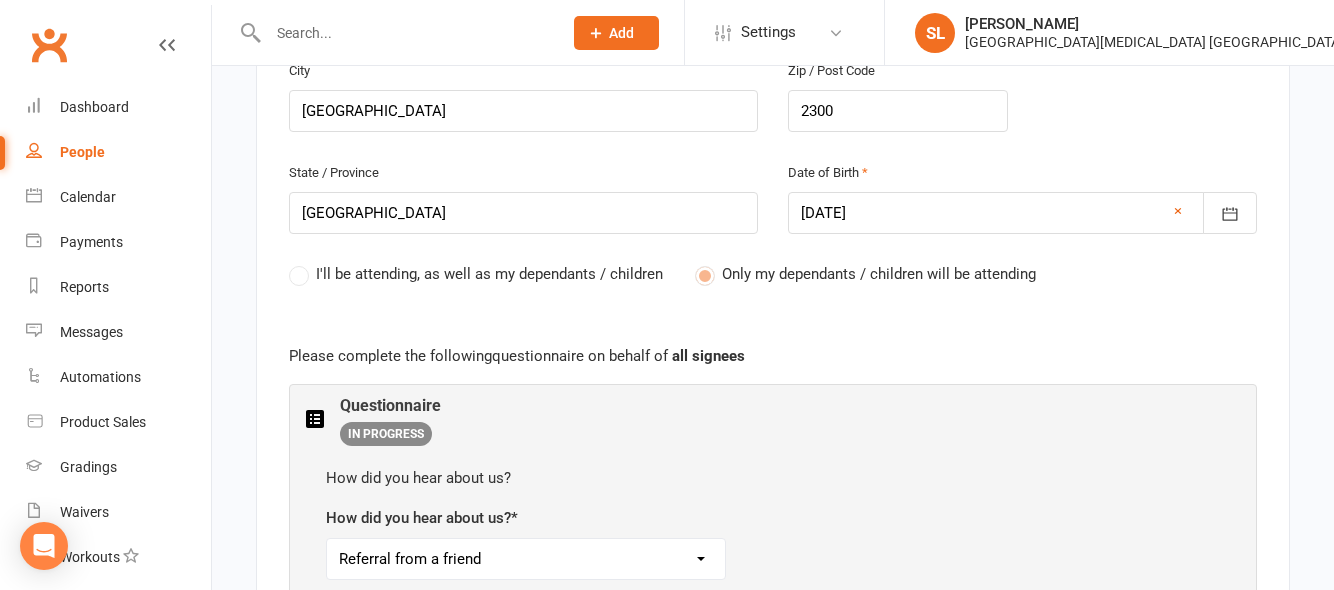 scroll, scrollTop: 898, scrollLeft: 0, axis: vertical 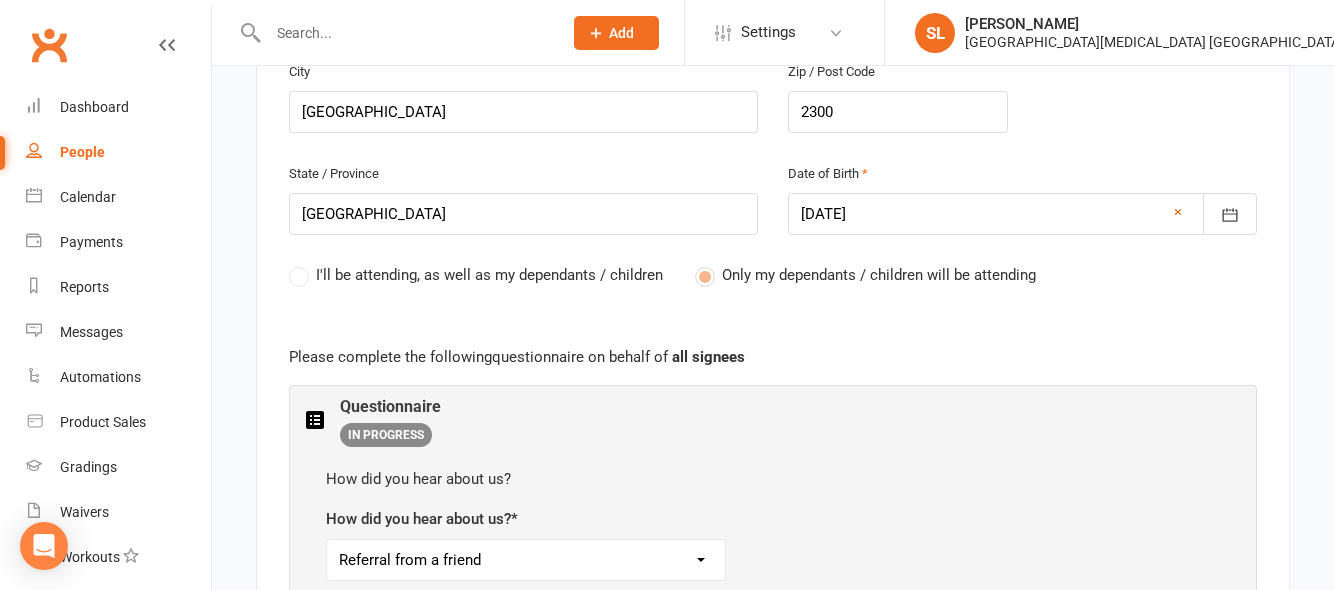 drag, startPoint x: 834, startPoint y: 201, endPoint x: 671, endPoint y: 155, distance: 169.36647 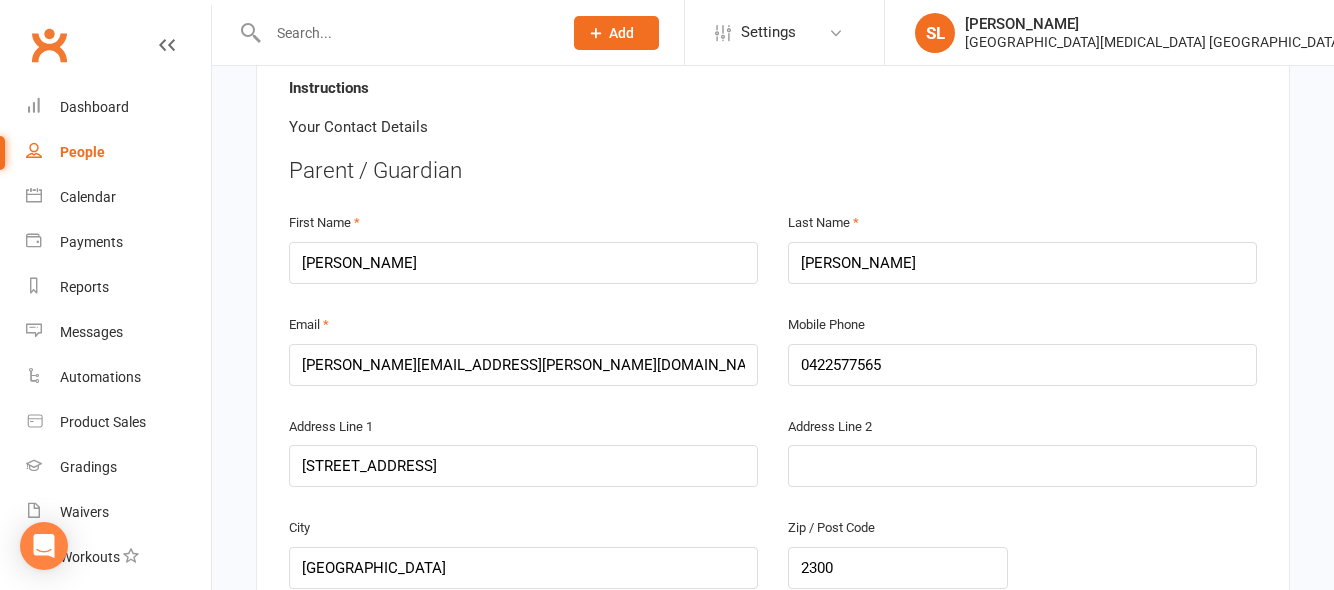 scroll, scrollTop: 405, scrollLeft: 0, axis: vertical 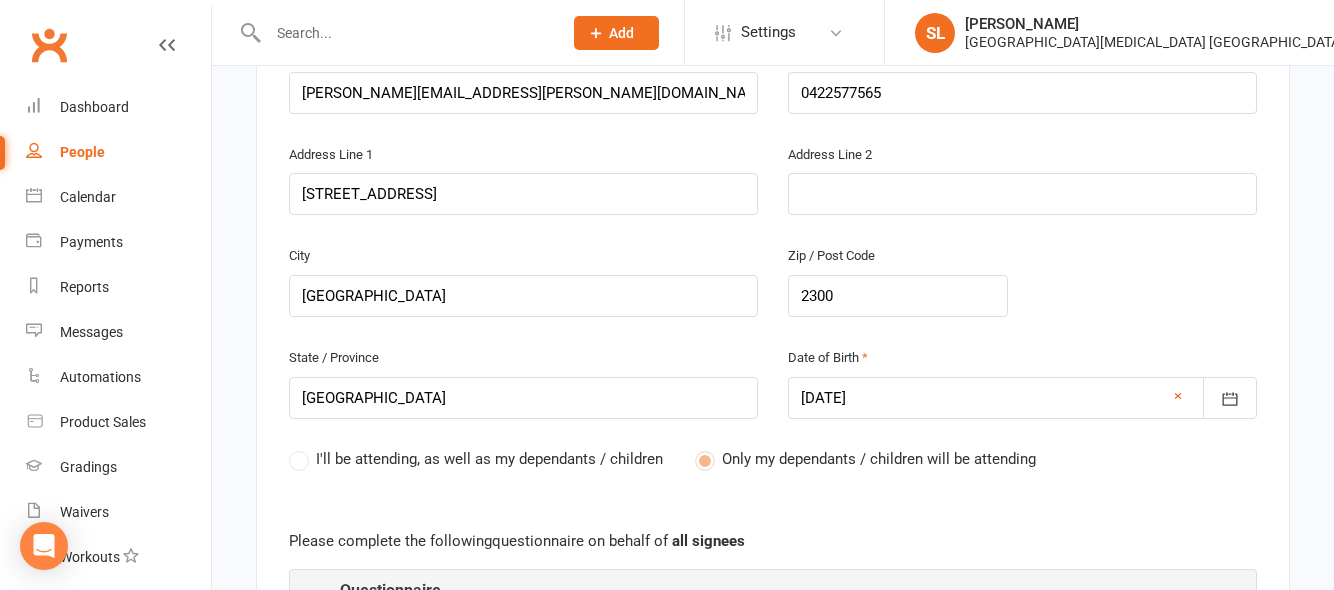 click on "Parent / Guardian First Name Matthew Last Name Werner Email matthew.werner@gmail.com Mobile Phone 0422577565 Address Line 1 110/26 Pacific St Address Line 2 City Newcastle Zip / Post Code 2300 State / Province NSW Date of Birth 25 May 1977
May 1977
Sun Mon Tue Wed Thu Fri Sat
18
01
02
03
04
05
06
07
19
08
09
10
11
12
13
14
20
15
16
17
18
19
20
21
21
22
23
24
25
26
27 28 22" at bounding box center (773, 1069) 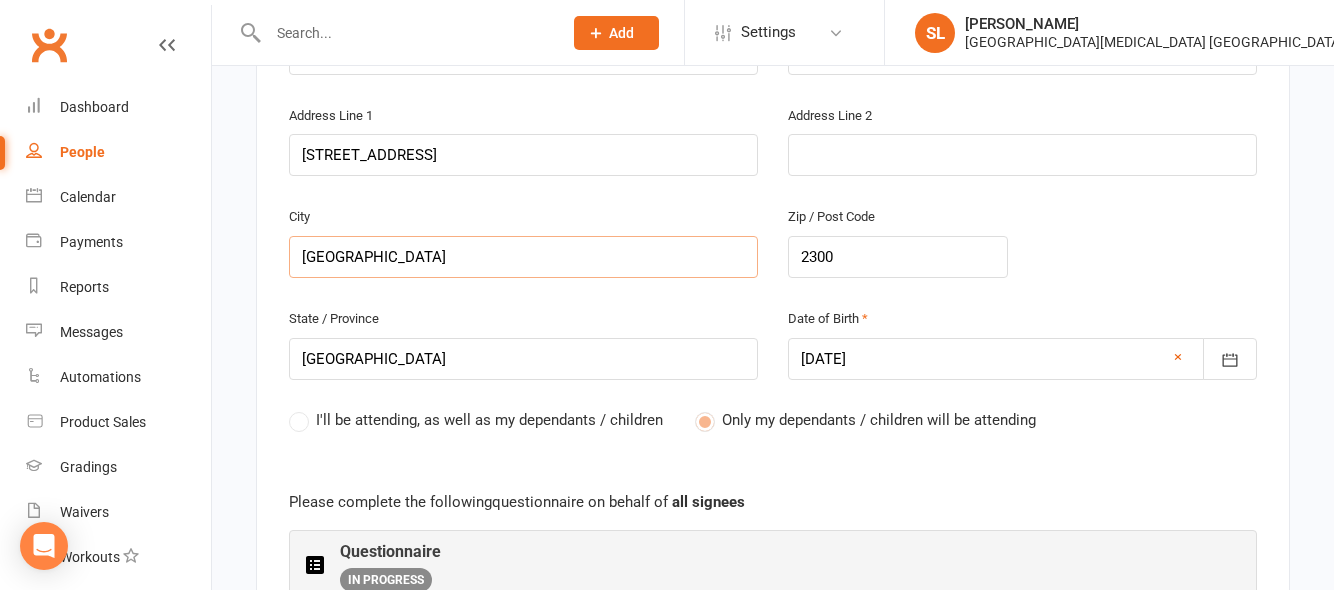 click on "Newcastle" at bounding box center [523, 257] 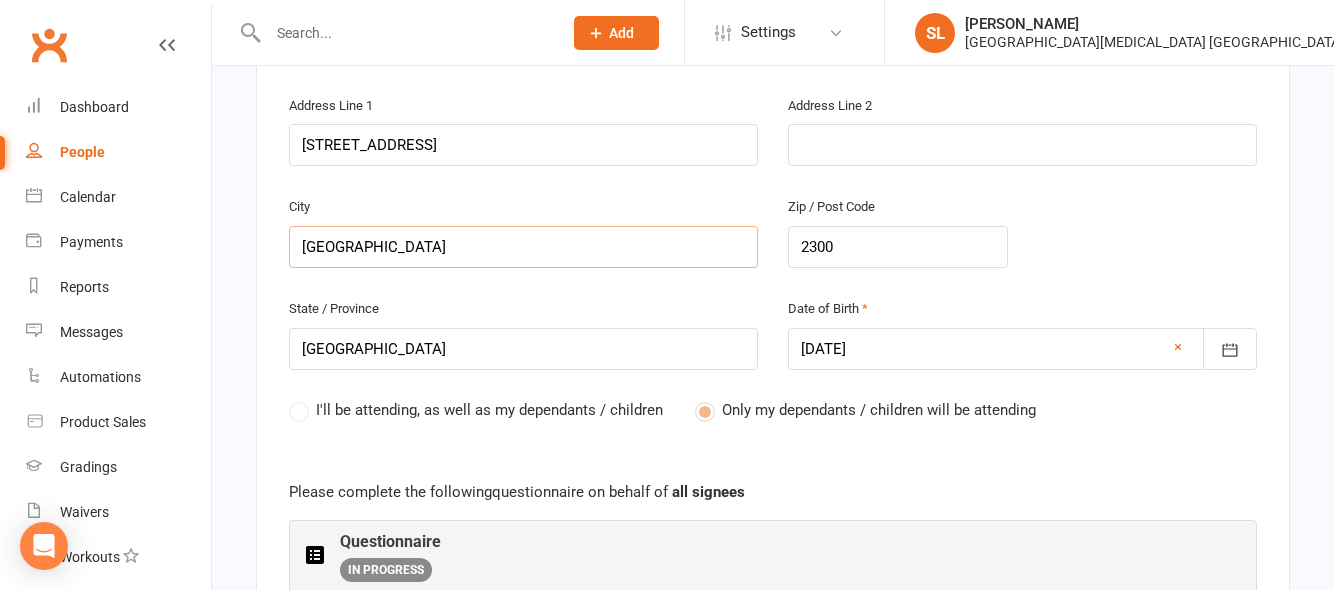 click on "Newcastle" at bounding box center (523, 247) 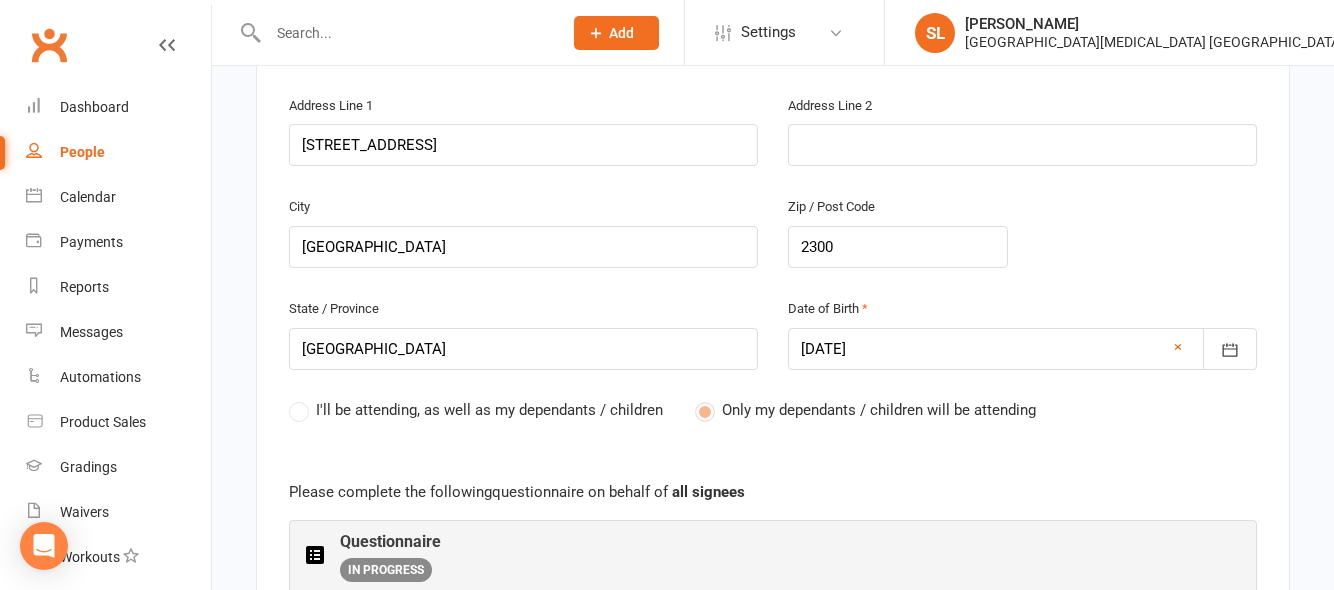 click on "Only my dependants / children will be attending" at bounding box center (865, 410) 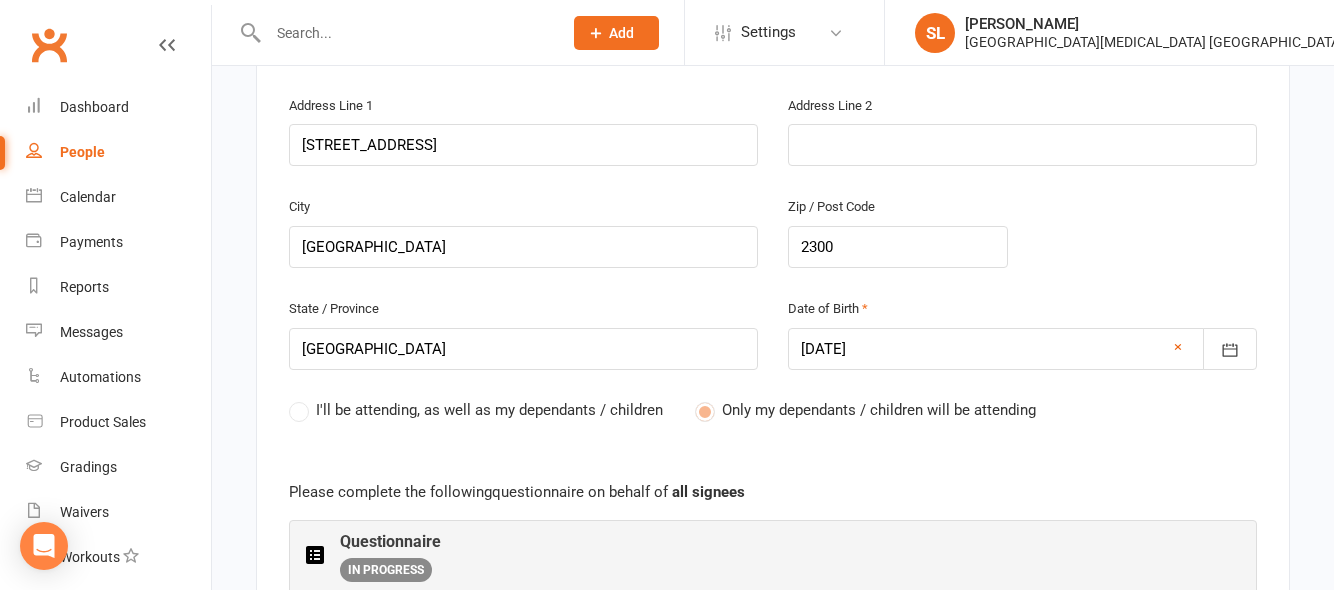 click on "Only my dependants / children will be attending" at bounding box center [865, 410] 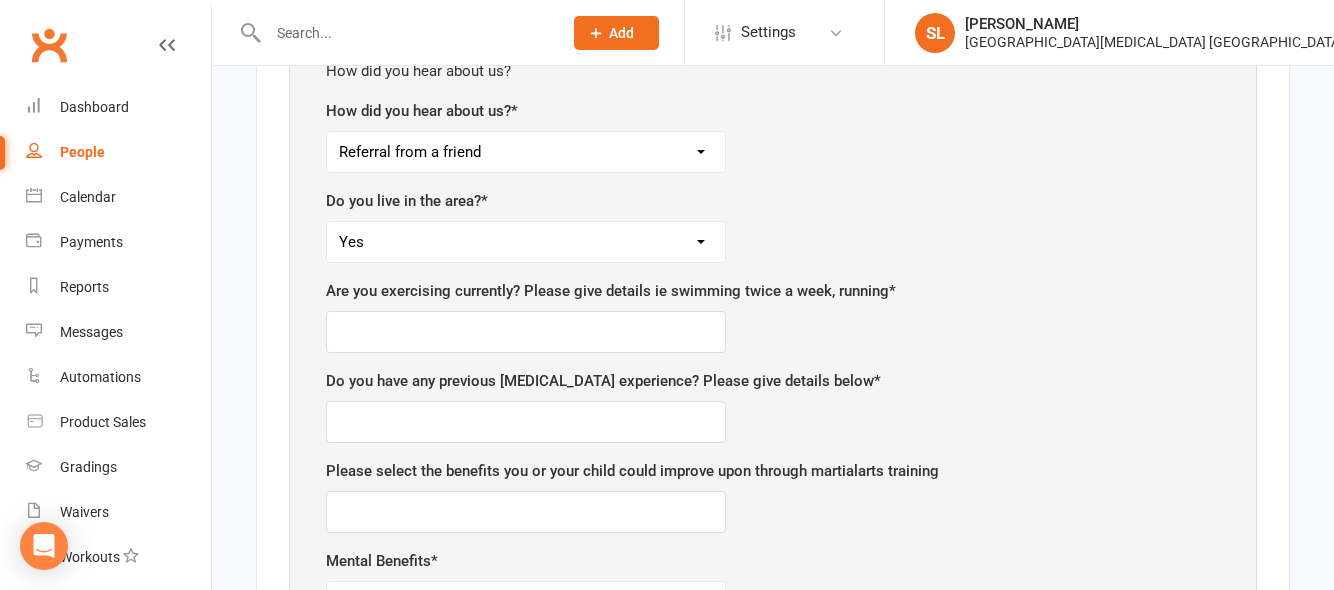 scroll, scrollTop: 1320, scrollLeft: 0, axis: vertical 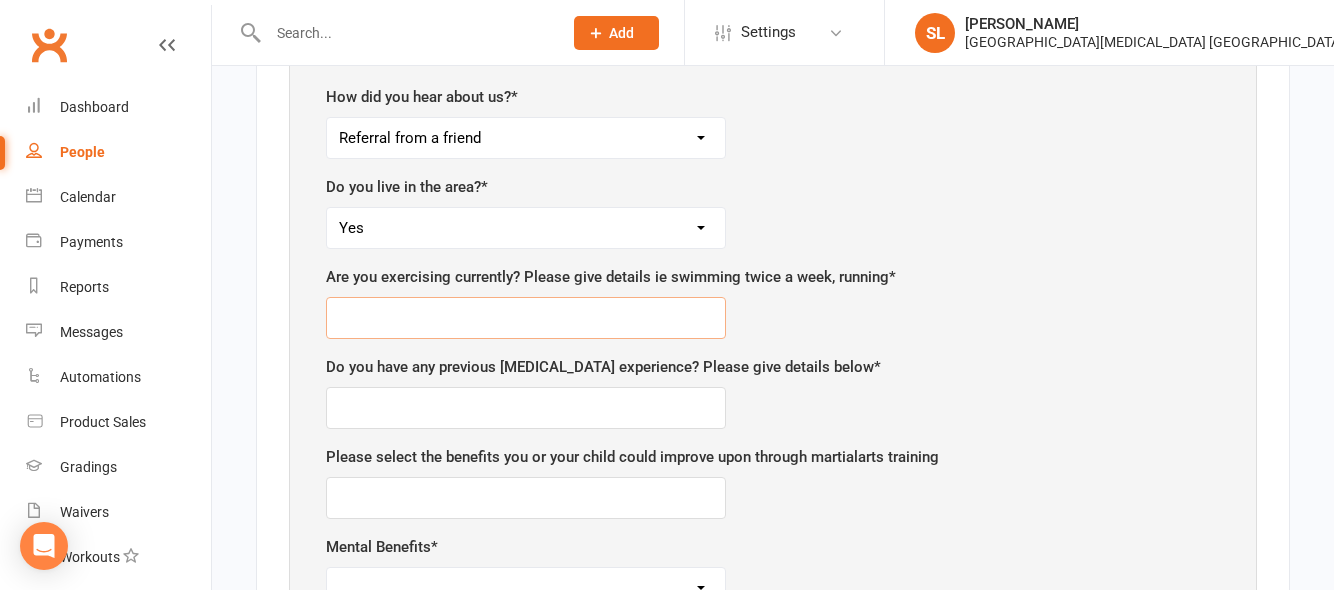 click at bounding box center [526, 318] 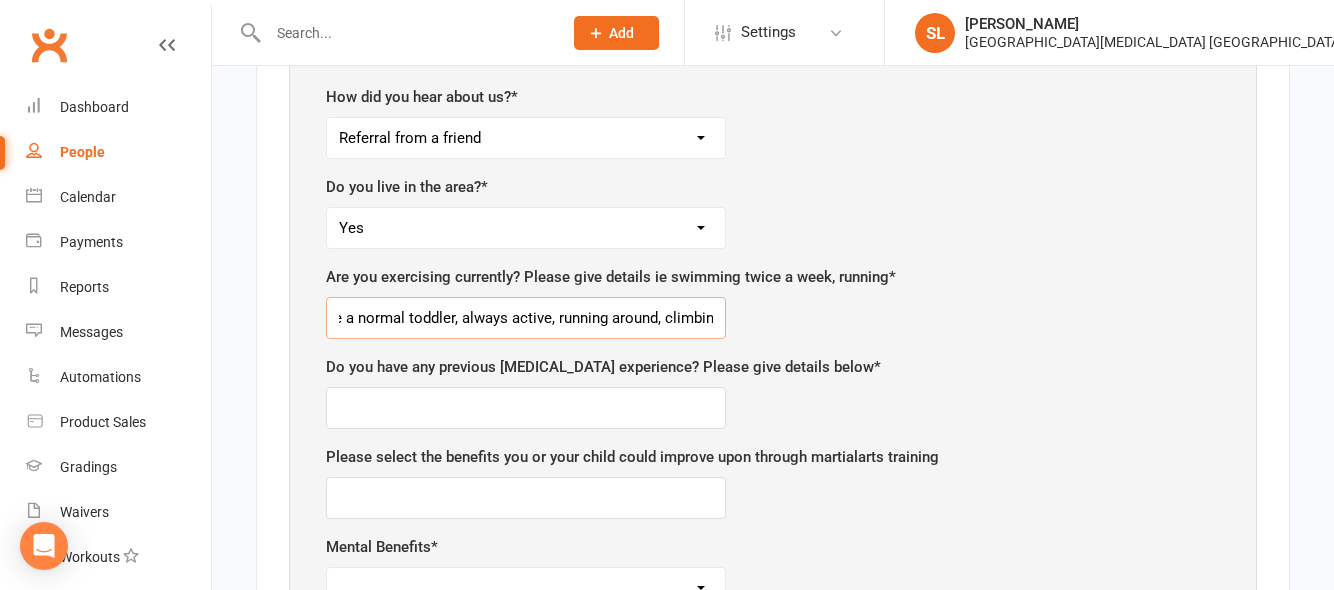 scroll, scrollTop: 0, scrollLeft: 30, axis: horizontal 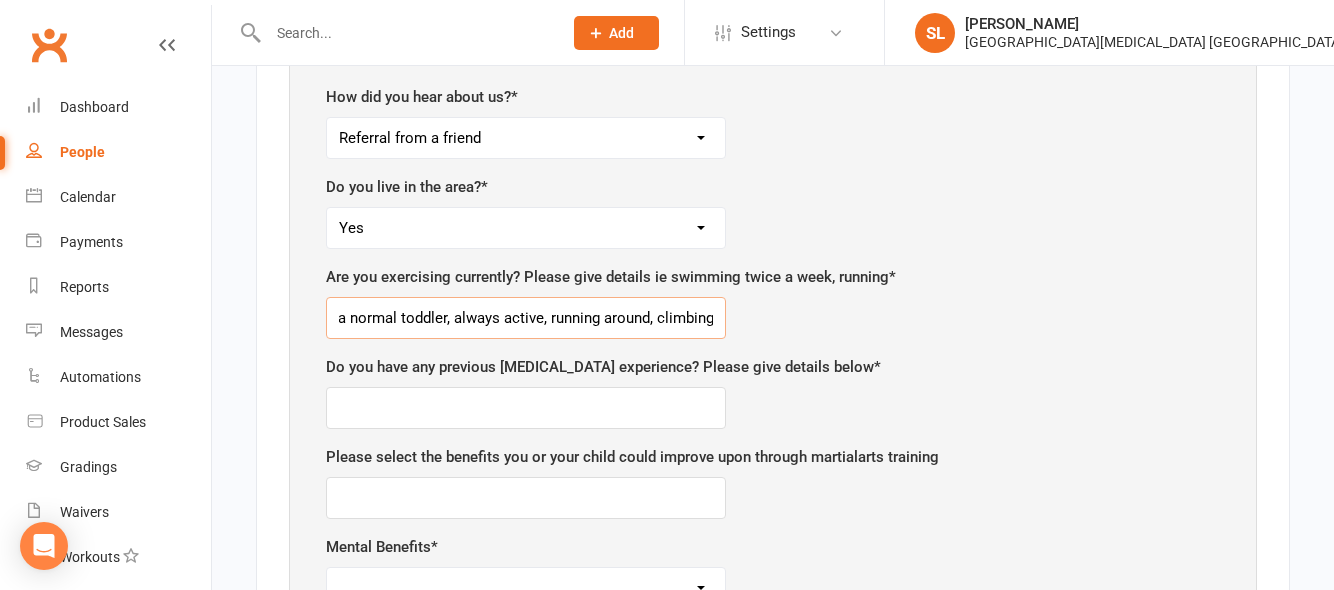 type on "She a normal toddler, always active, running around, climbing" 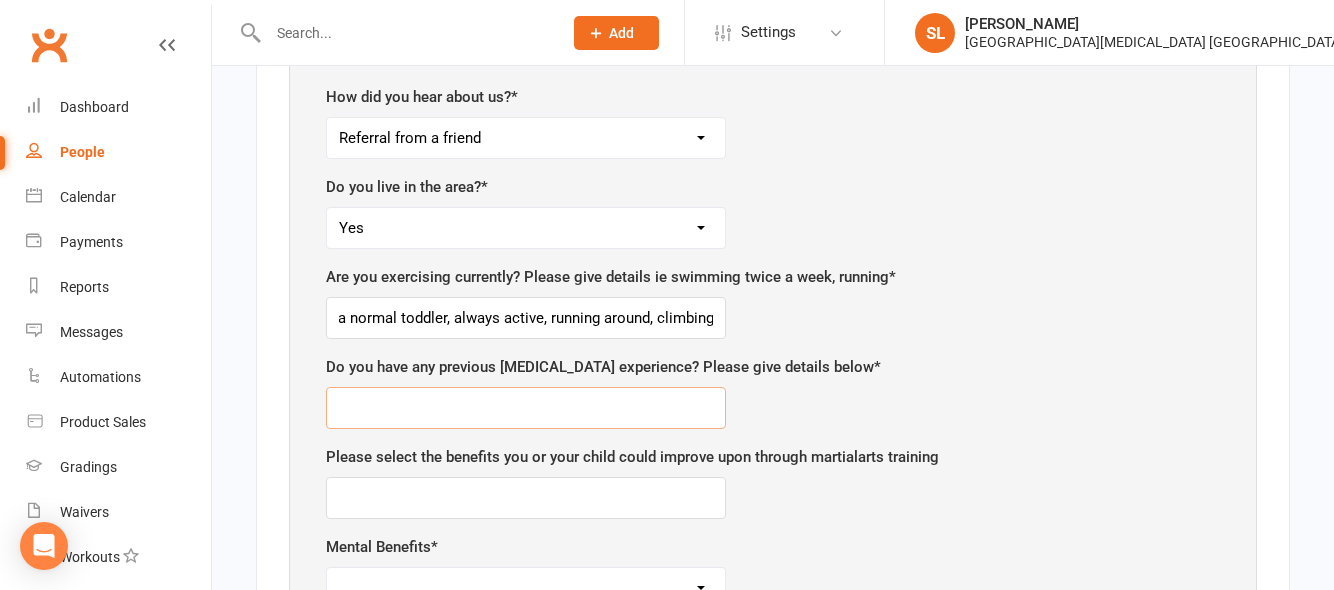 scroll, scrollTop: 0, scrollLeft: 0, axis: both 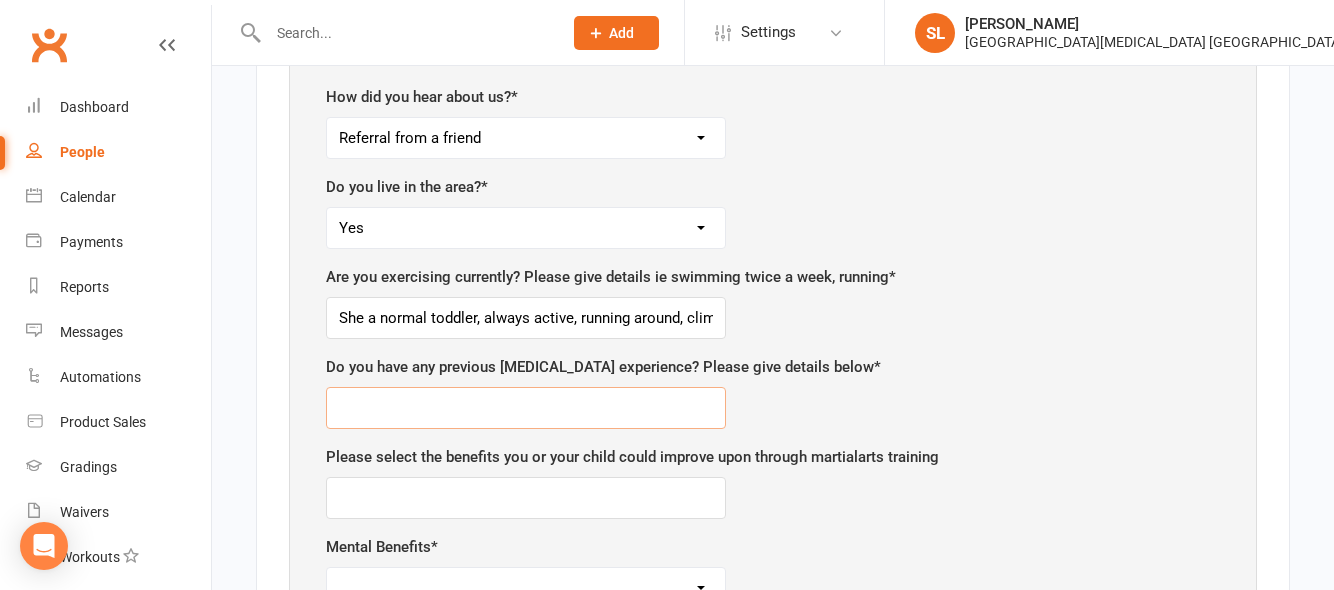 click at bounding box center [526, 408] 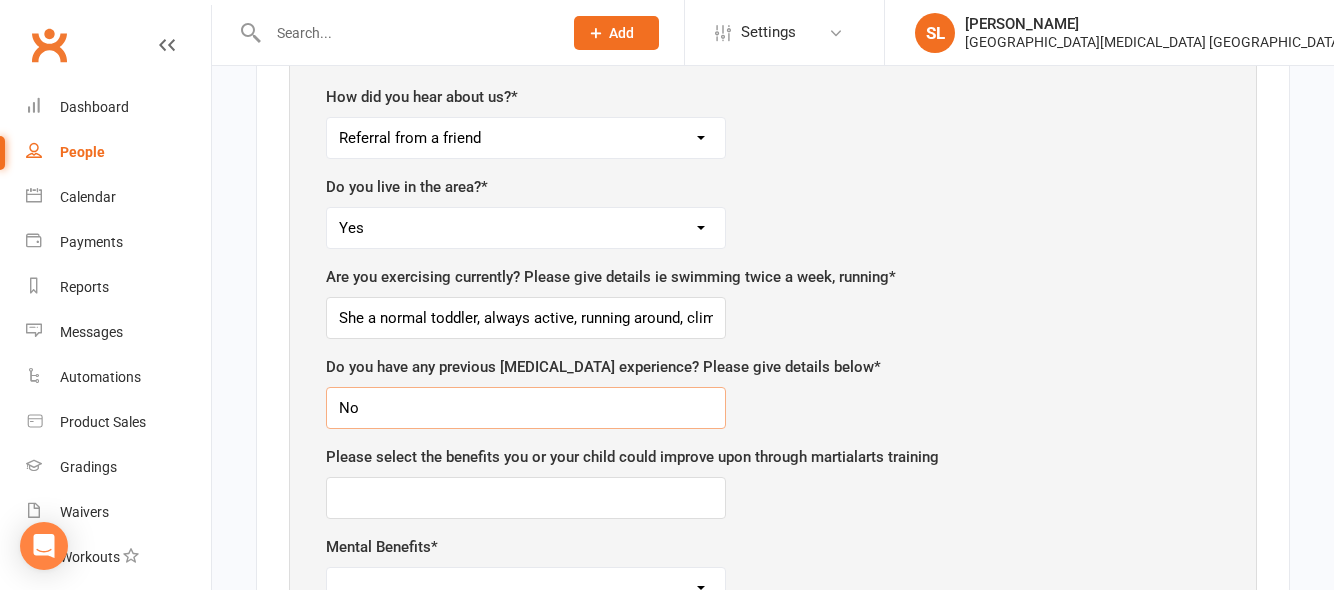 type on "No" 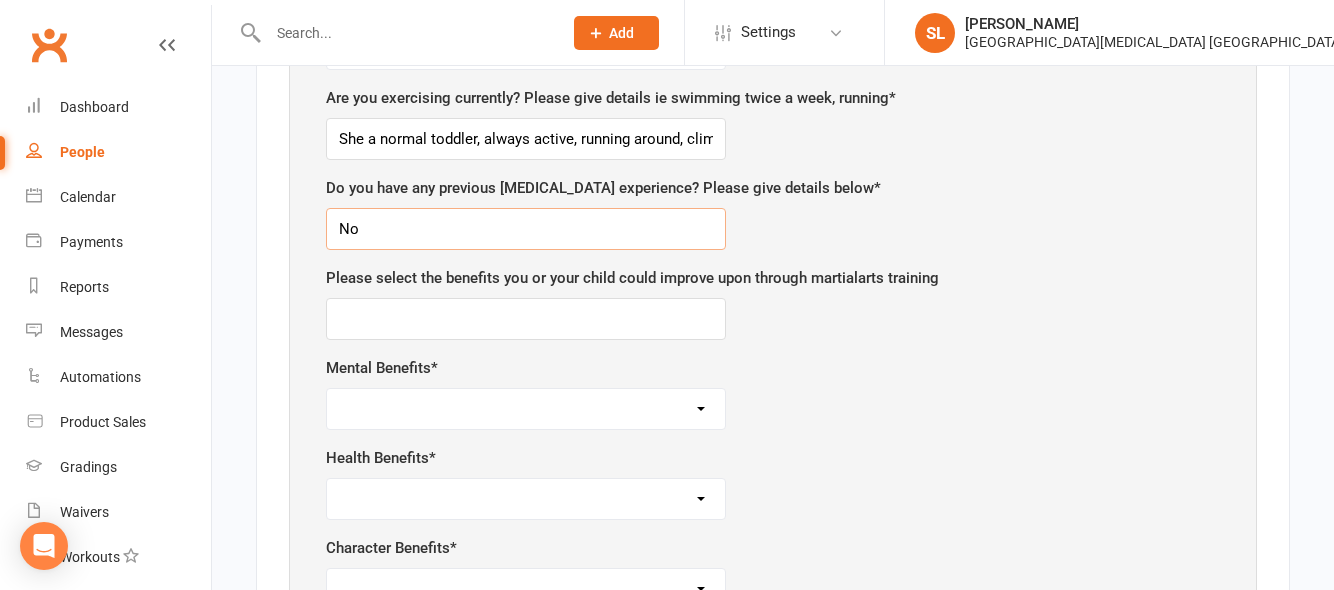 scroll, scrollTop: 1502, scrollLeft: 0, axis: vertical 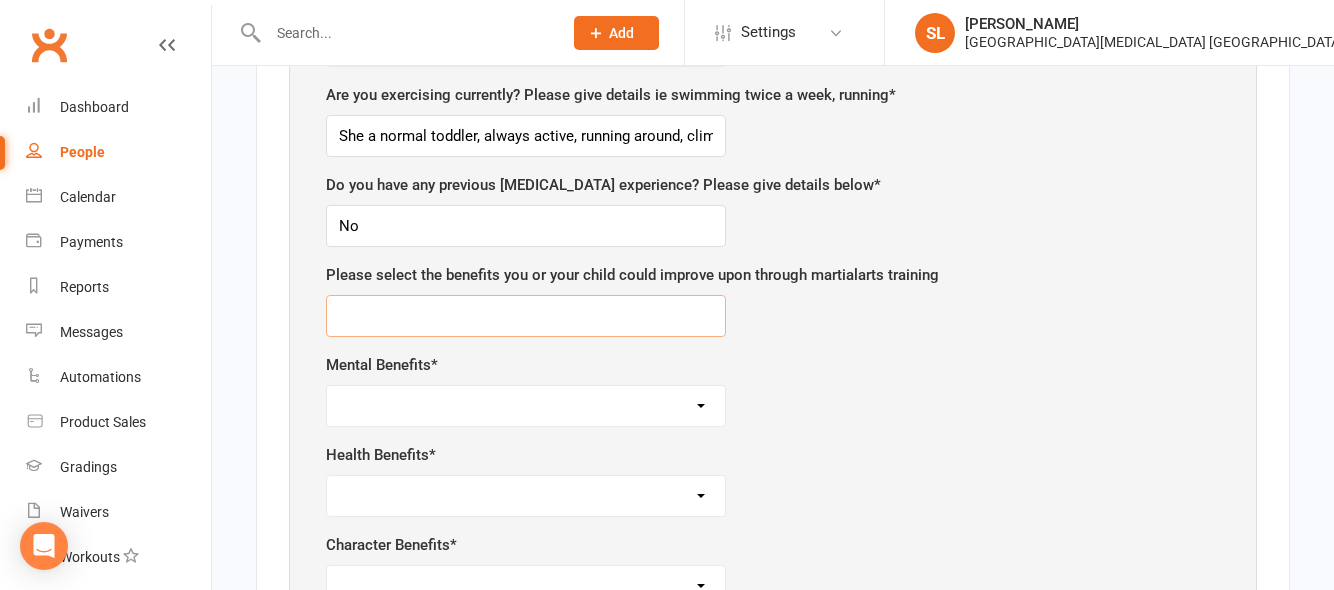 click at bounding box center (526, 316) 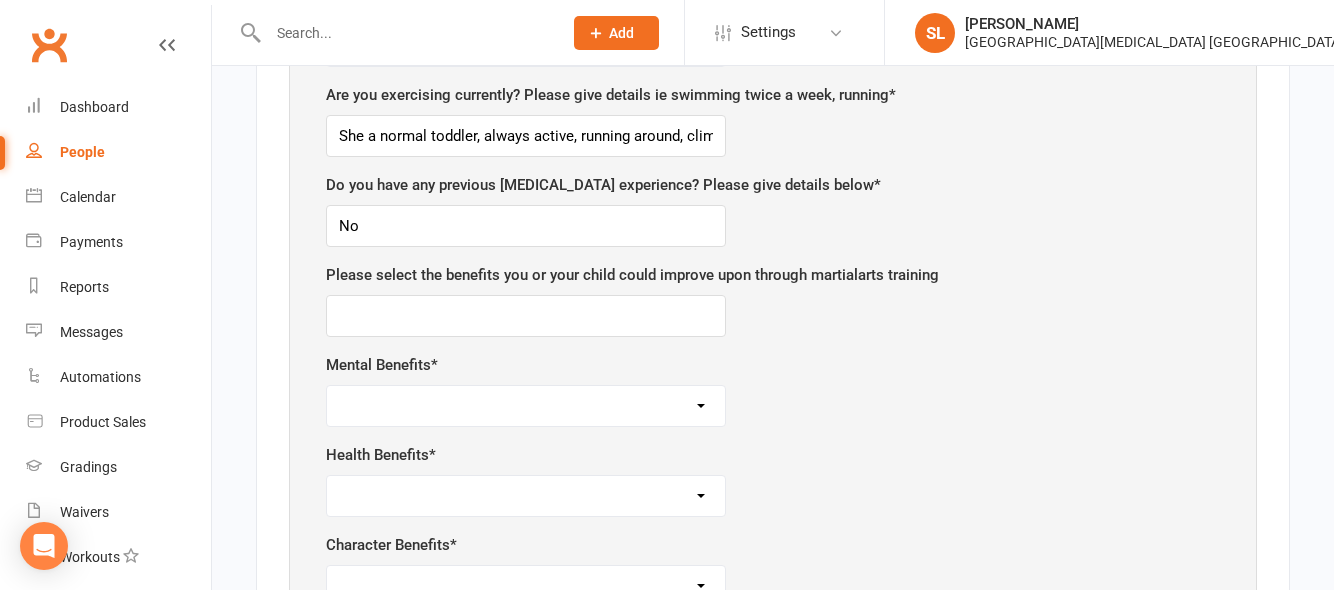 click on "Self-esteem Focus and listening Fun, Fun, Fun Determination Motivation" at bounding box center [526, 406] 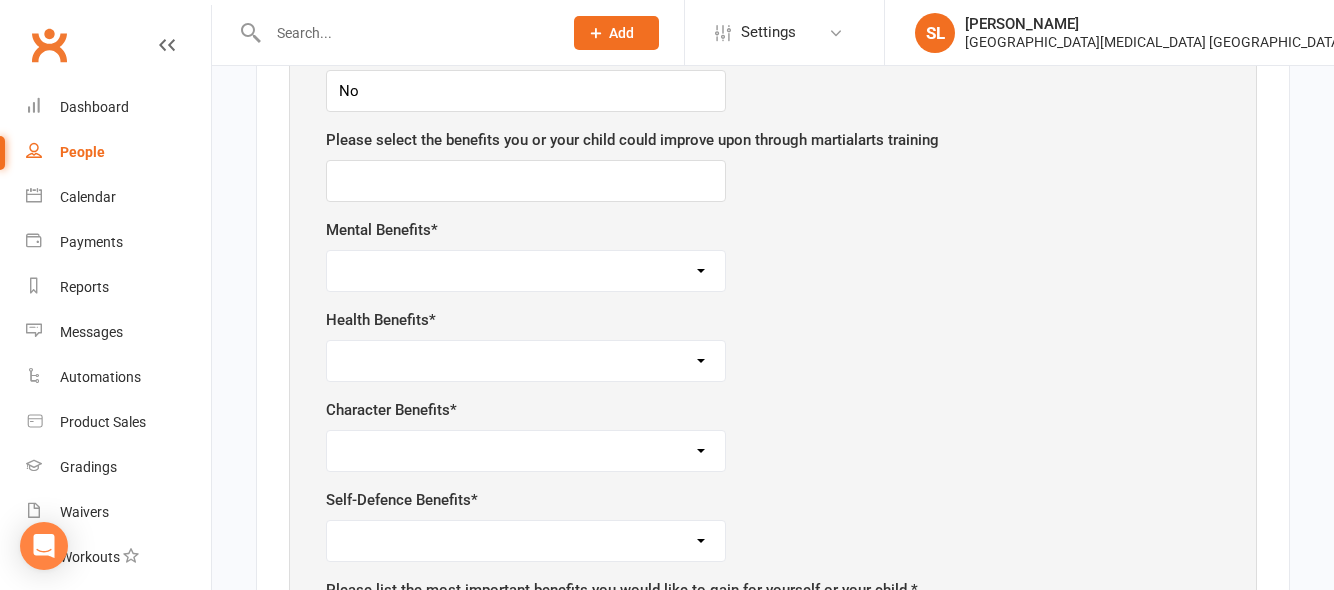 scroll, scrollTop: 1638, scrollLeft: 0, axis: vertical 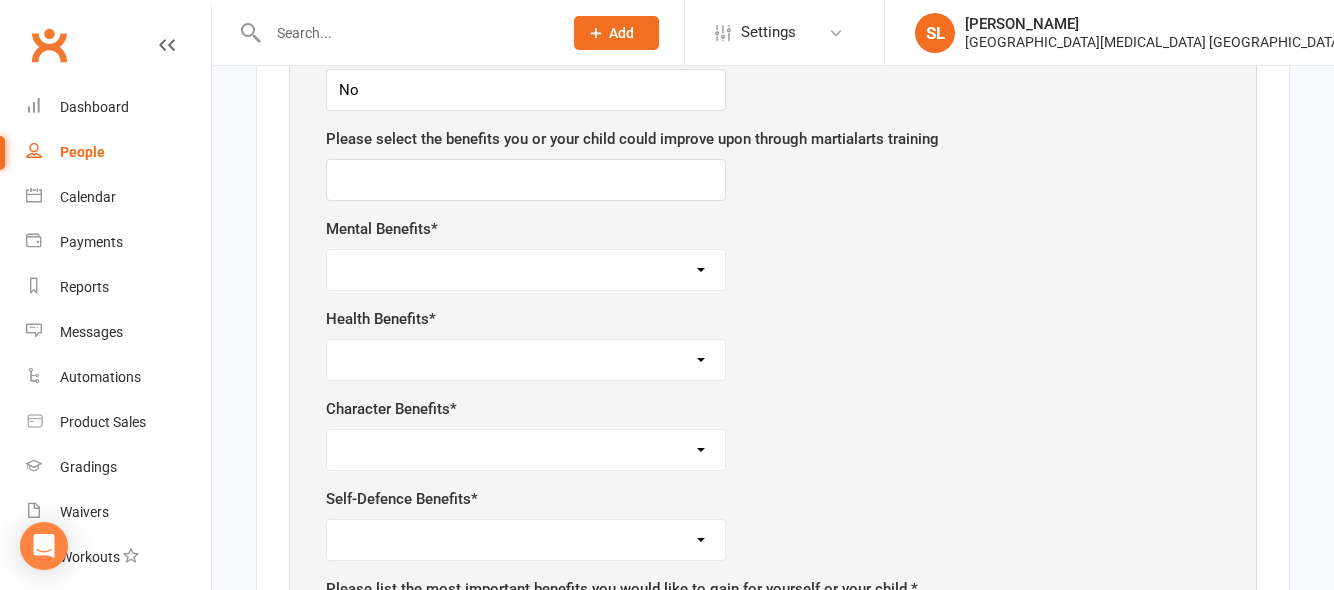 click on "Self-esteem Focus and listening Fun, Fun, Fun Determination Motivation" at bounding box center [526, 270] 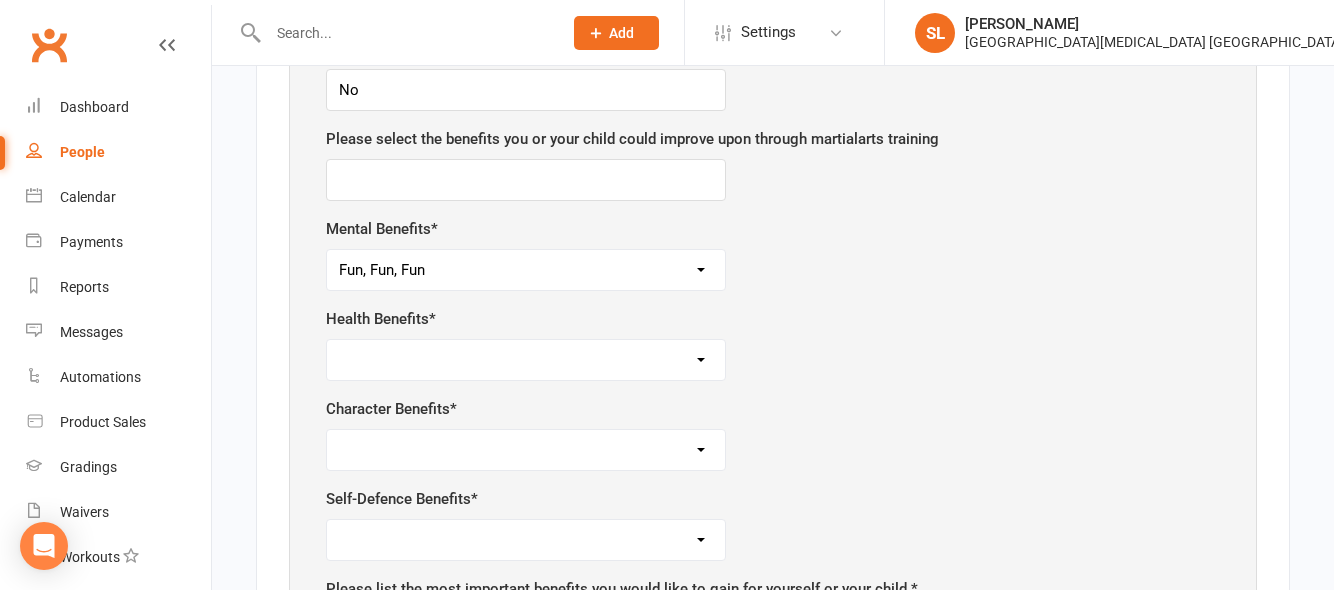 click on "Self-esteem Focus and listening Fun, Fun, Fun Determination Motivation" at bounding box center [526, 270] 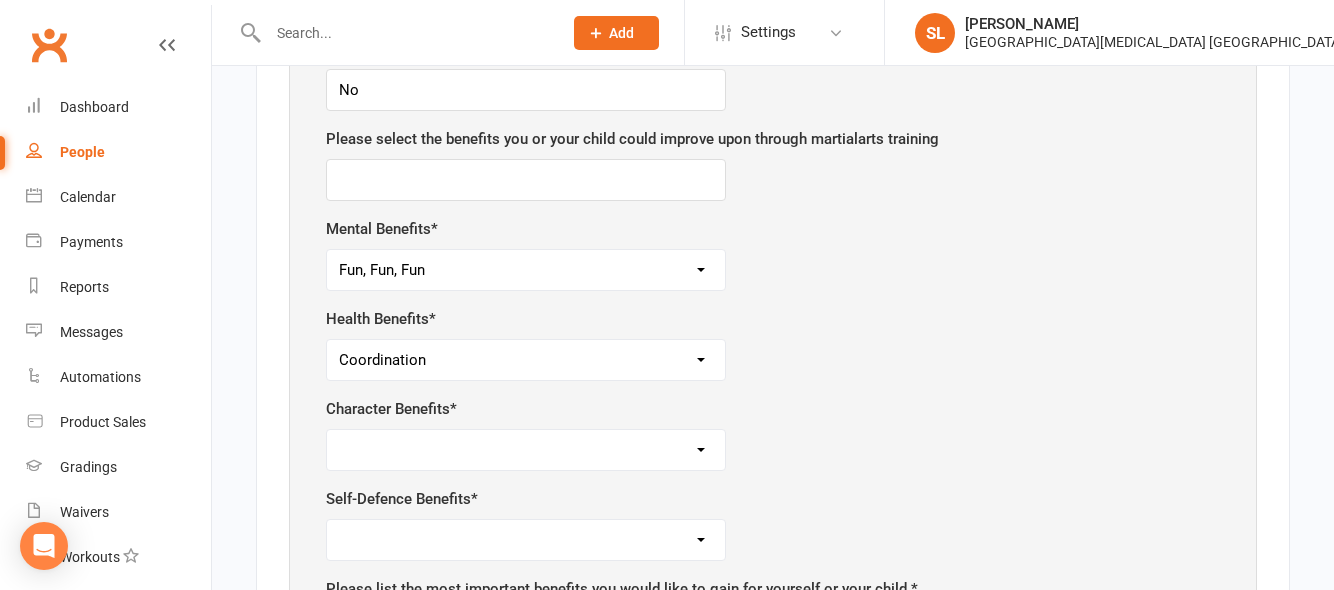 click on "Weight control Strength Flexibility Coordination Cardio vascular / Fitness" at bounding box center [526, 360] 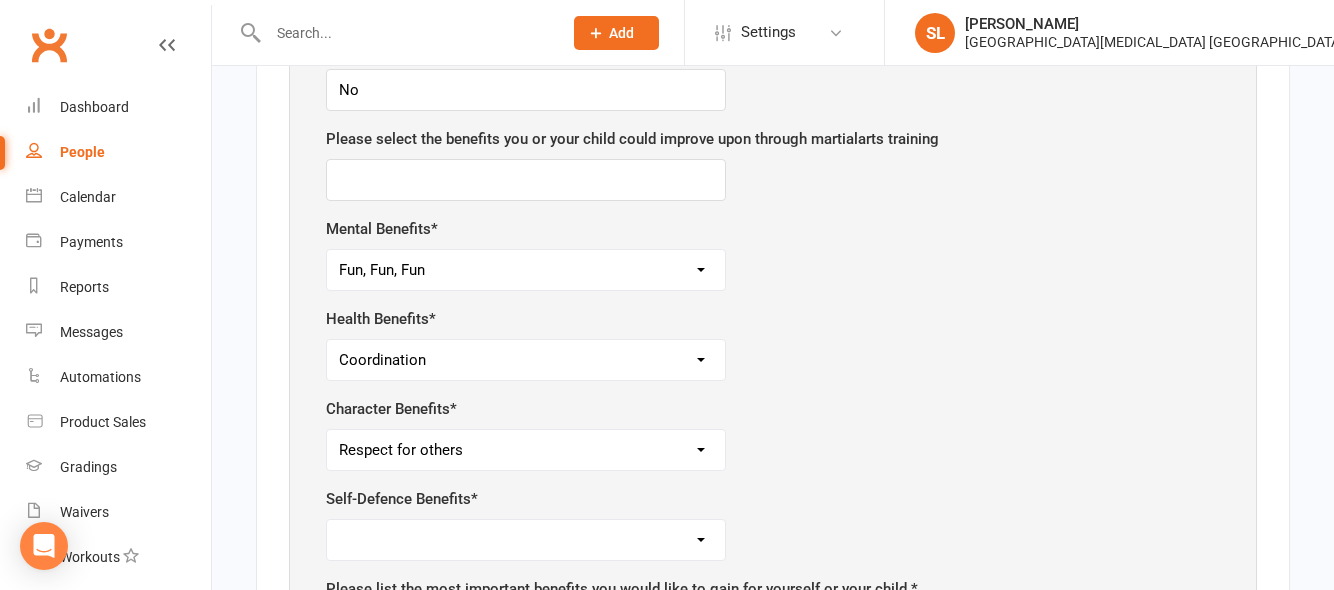 click on "Respect for others Integrity Self control Leadership Assertiveness" at bounding box center [526, 450] 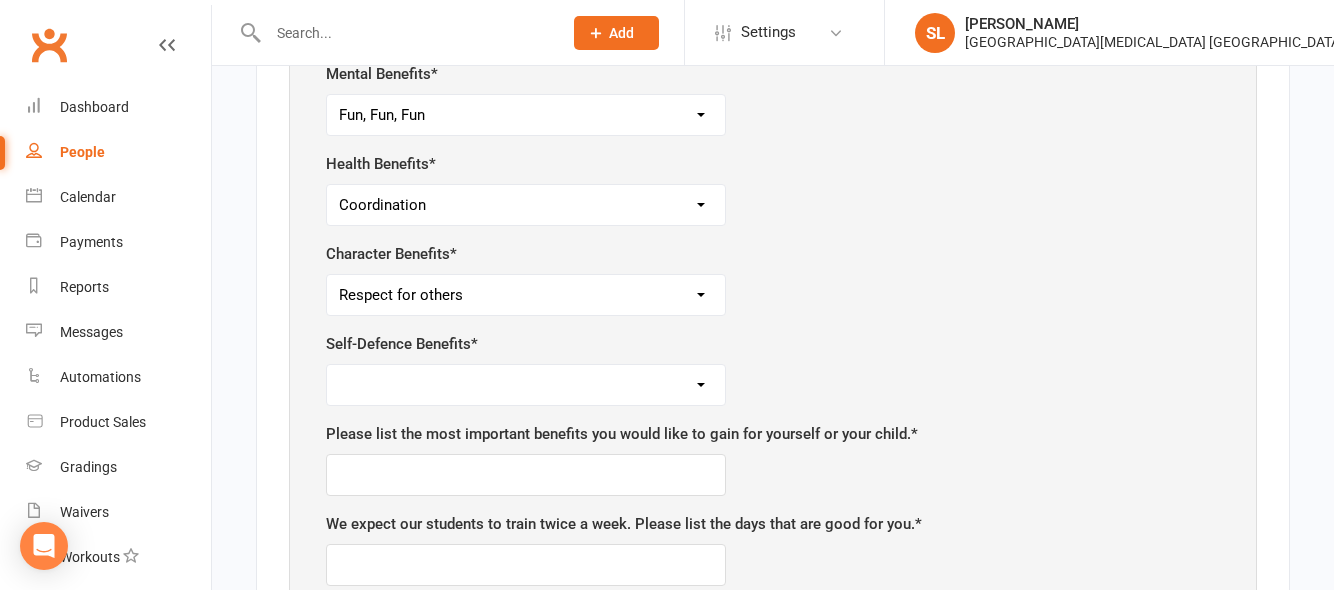 scroll, scrollTop: 1794, scrollLeft: 0, axis: vertical 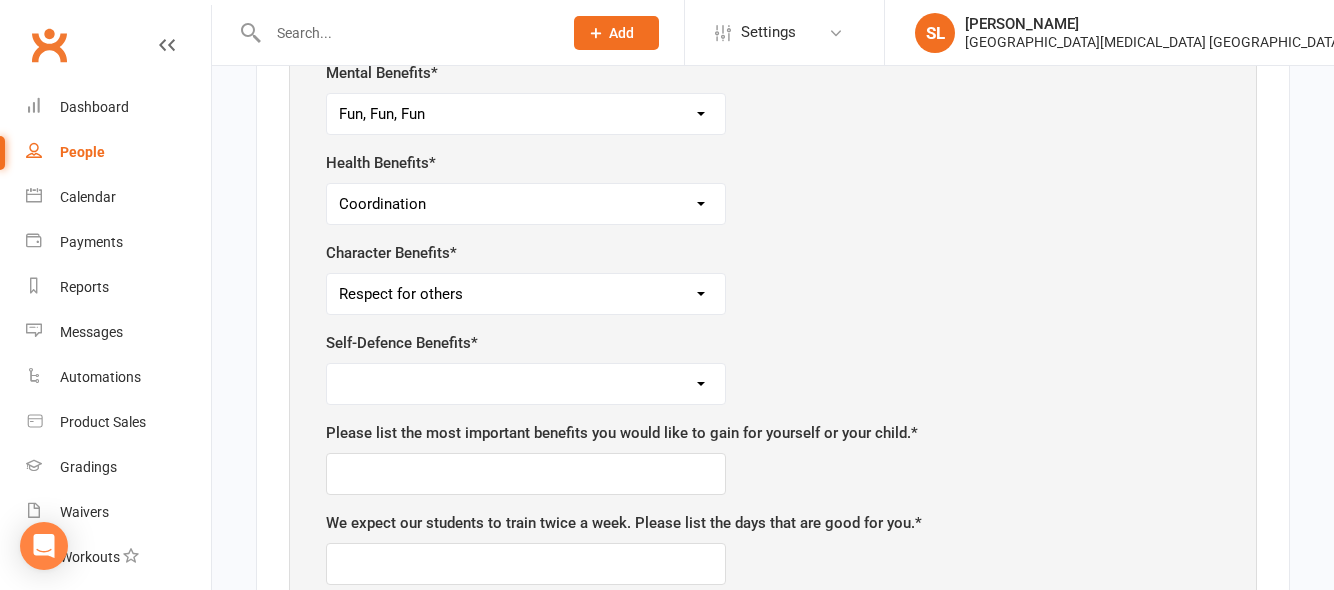 click on "Safety Self confidence Anti-bullying Agility and coordination Awareness" at bounding box center [526, 384] 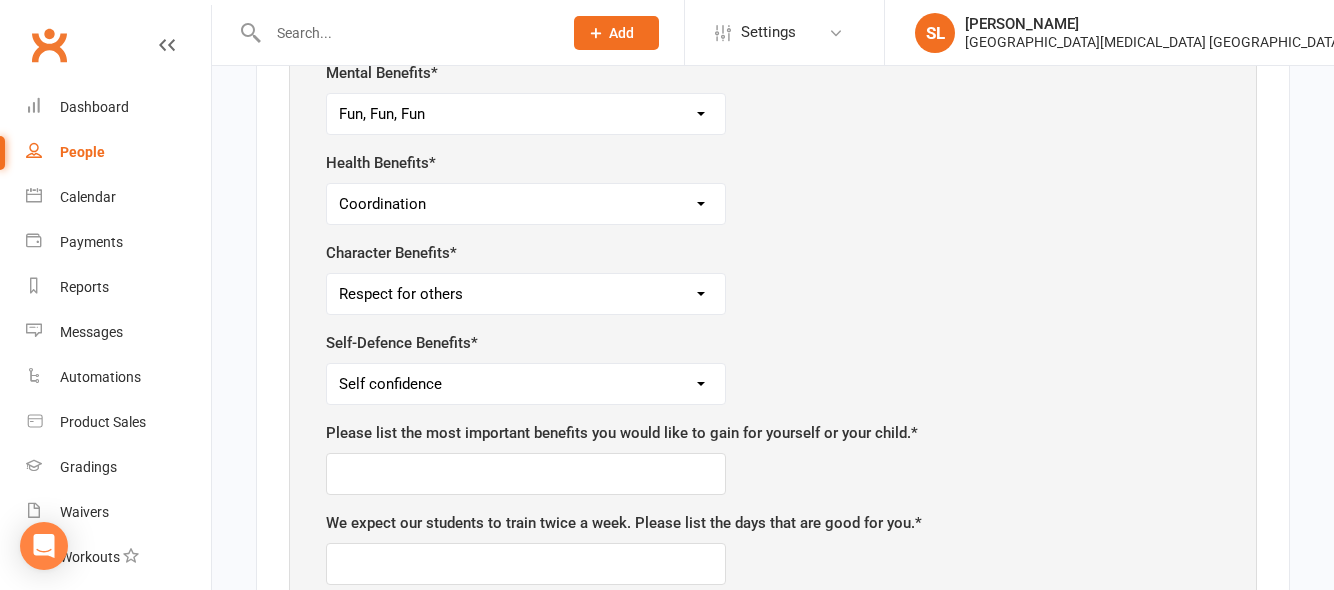 click on "Safety Self confidence Anti-bullying Agility and coordination Awareness" at bounding box center [526, 384] 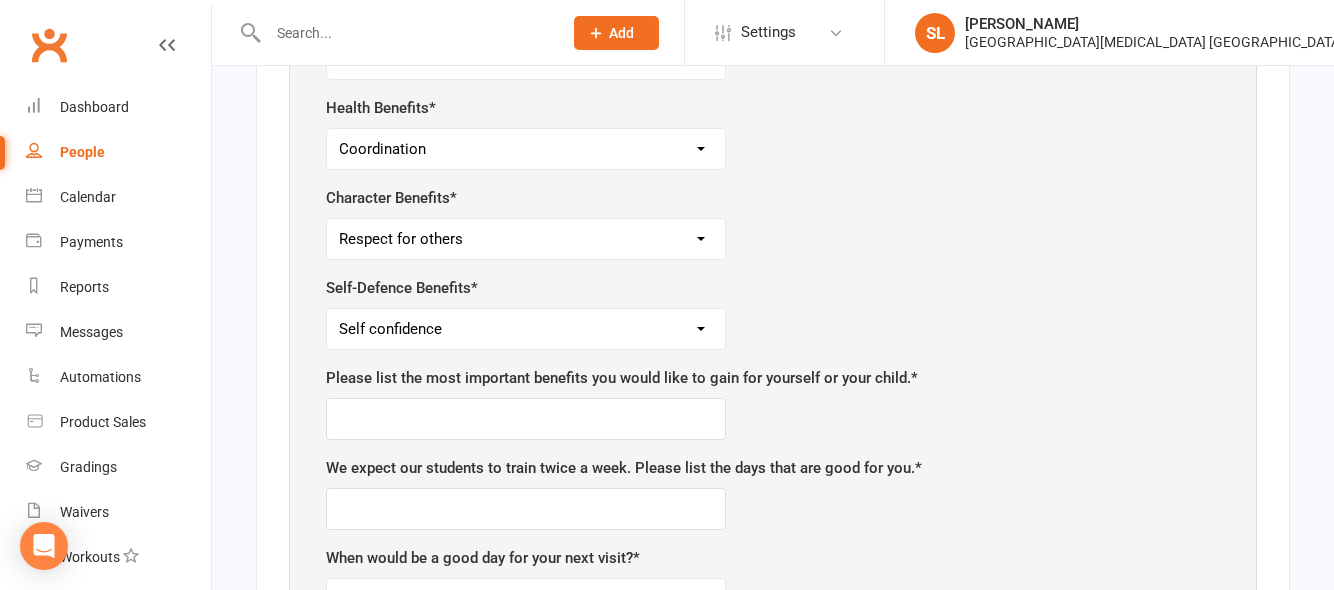 scroll, scrollTop: 1850, scrollLeft: 0, axis: vertical 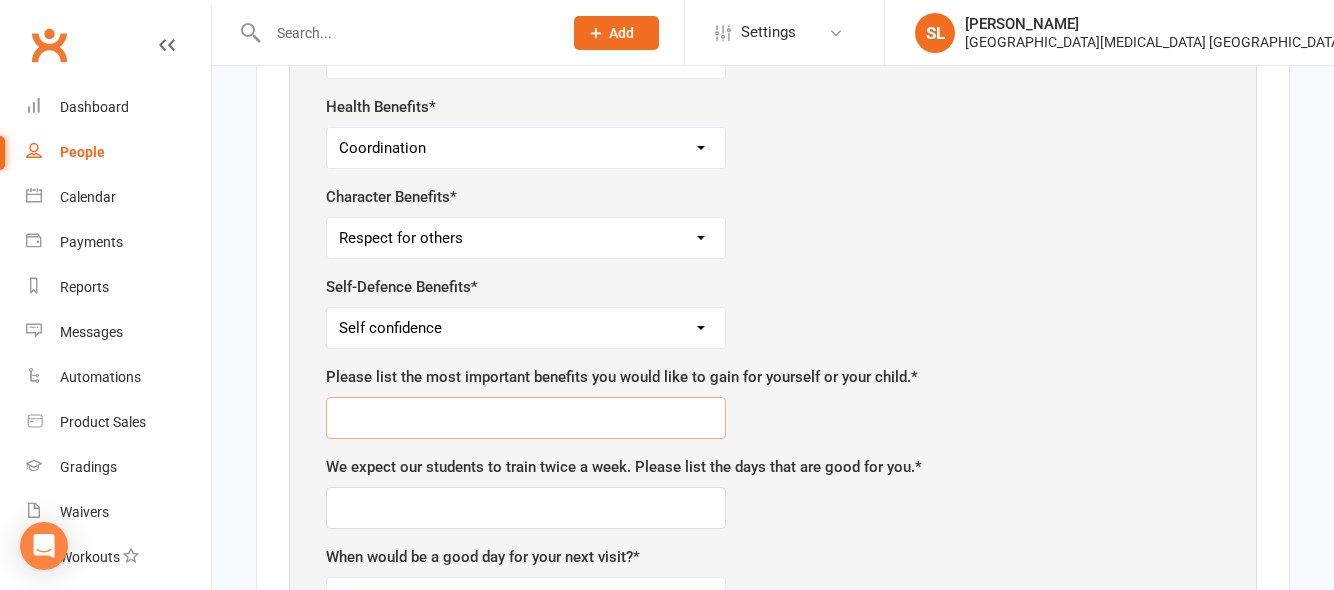 click at bounding box center (526, 418) 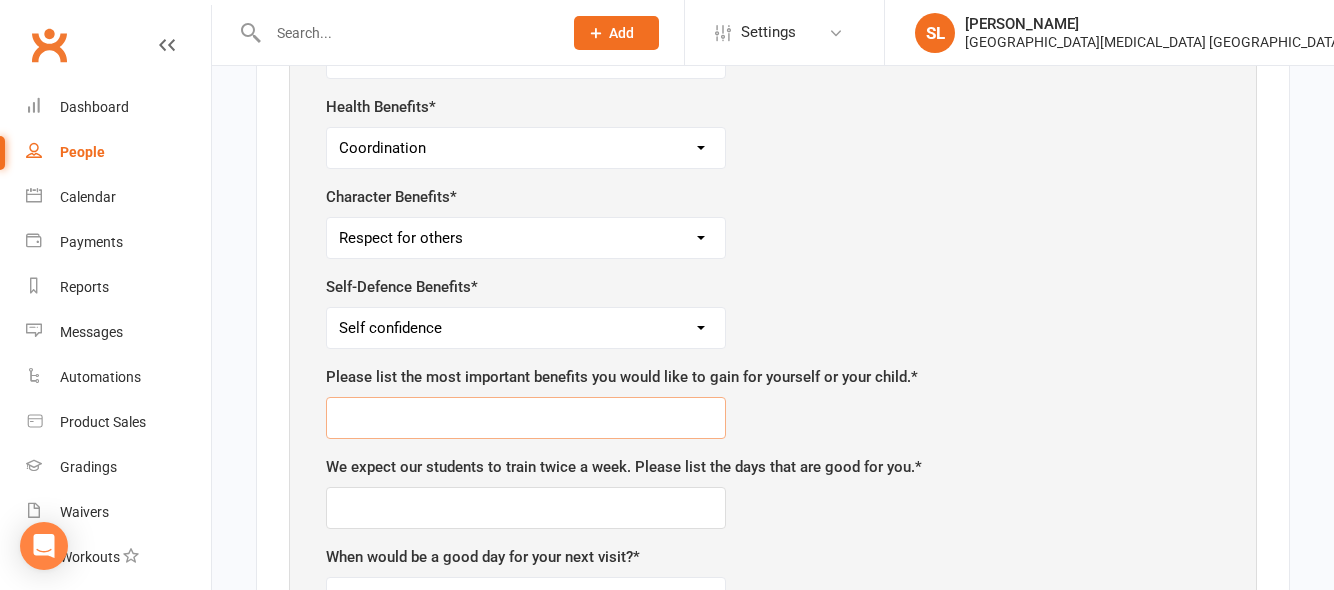 click at bounding box center [526, 418] 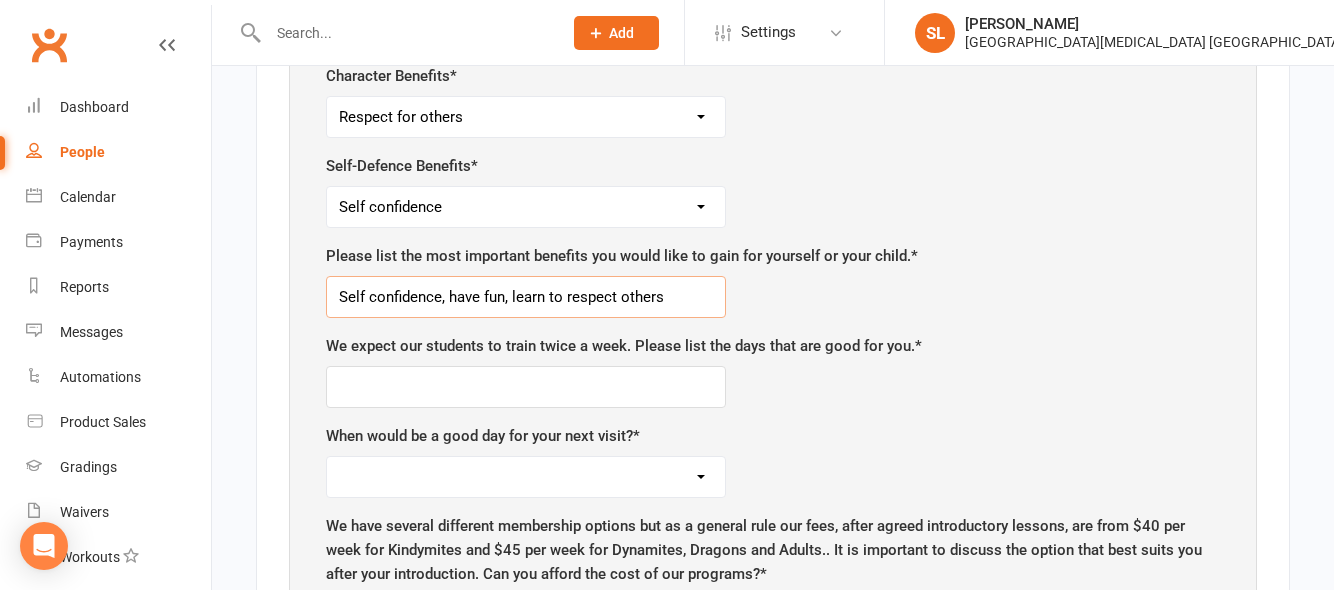 scroll, scrollTop: 1972, scrollLeft: 0, axis: vertical 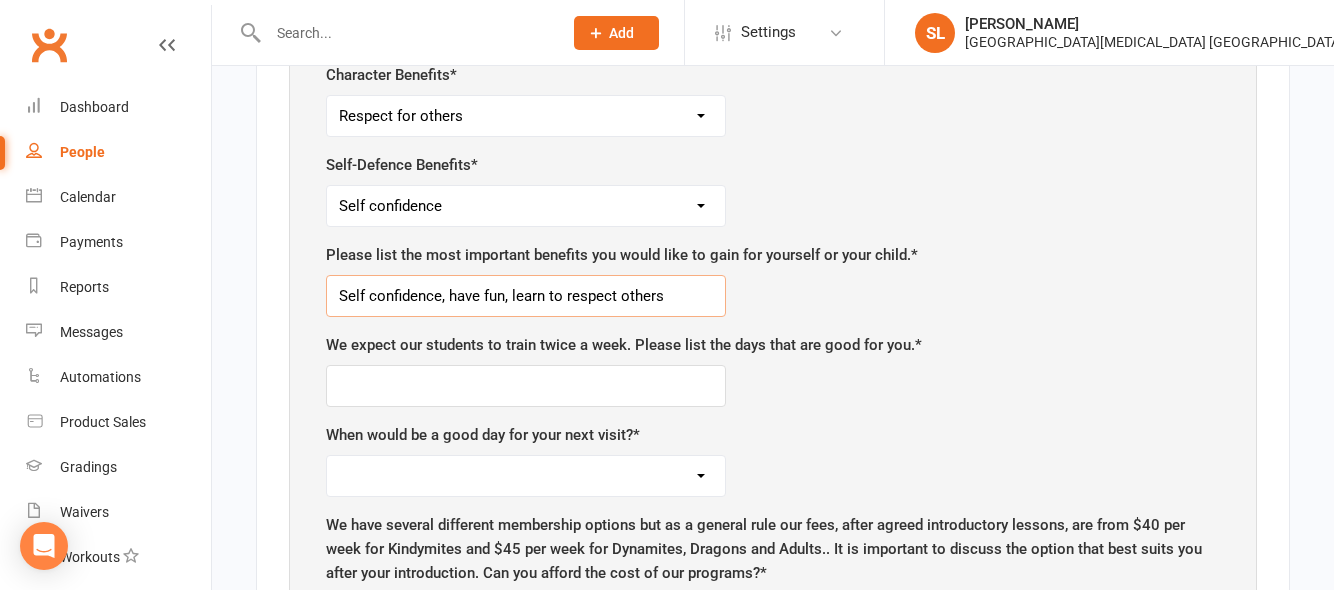 type on "Self confidence, have fun, learn to respect others" 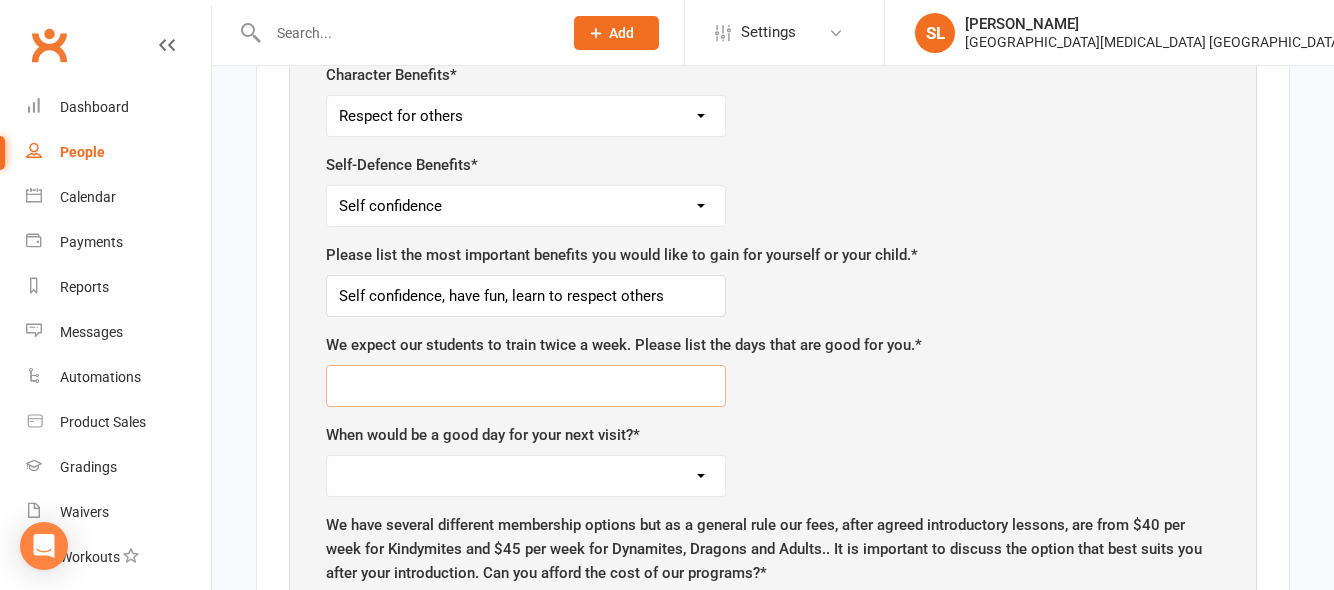 click at bounding box center [526, 386] 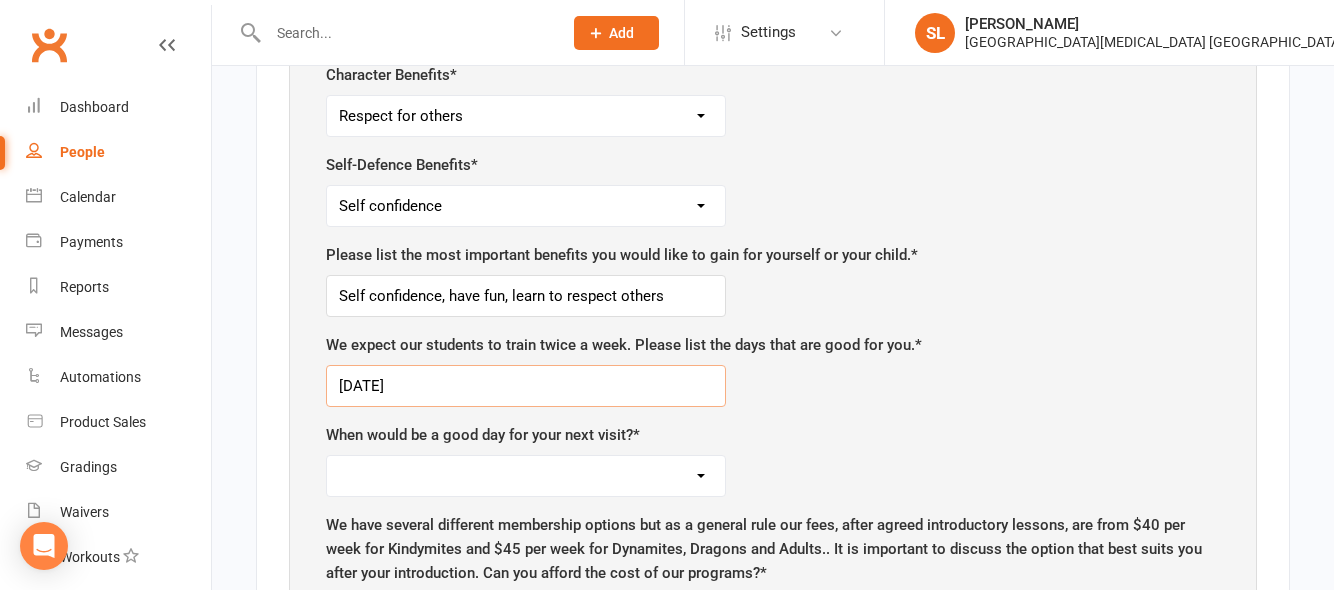 type on "Saturday" 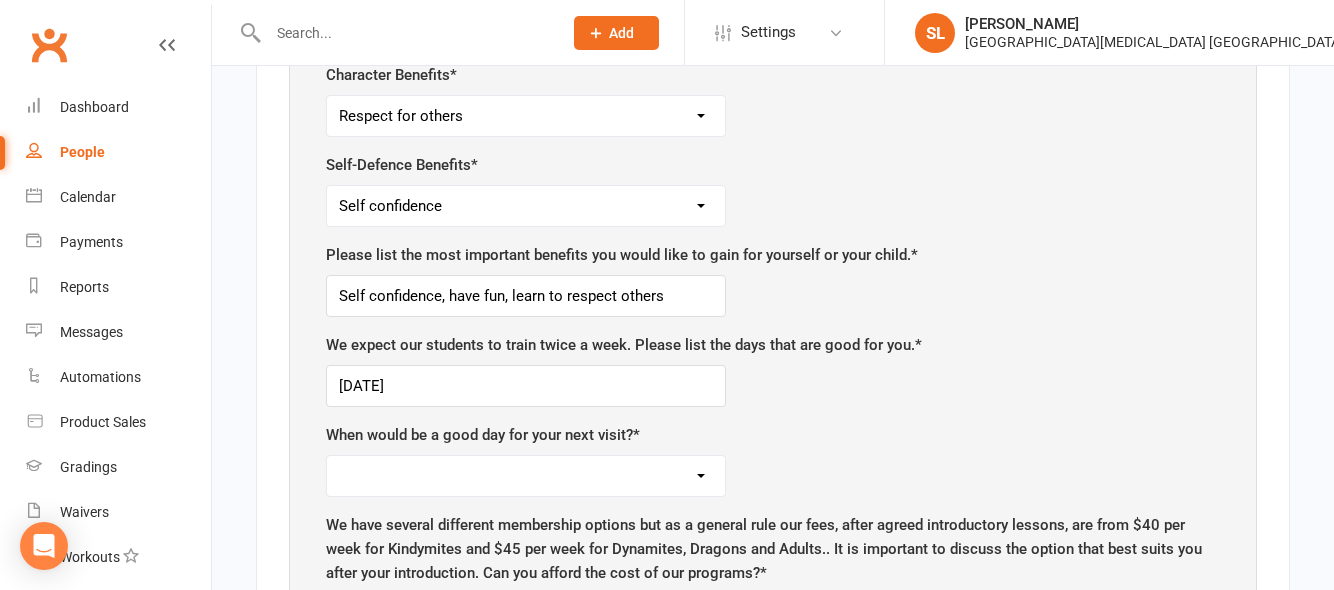 click on "Monday Tuesday Wednesday Thursday Saturday" at bounding box center [526, 476] 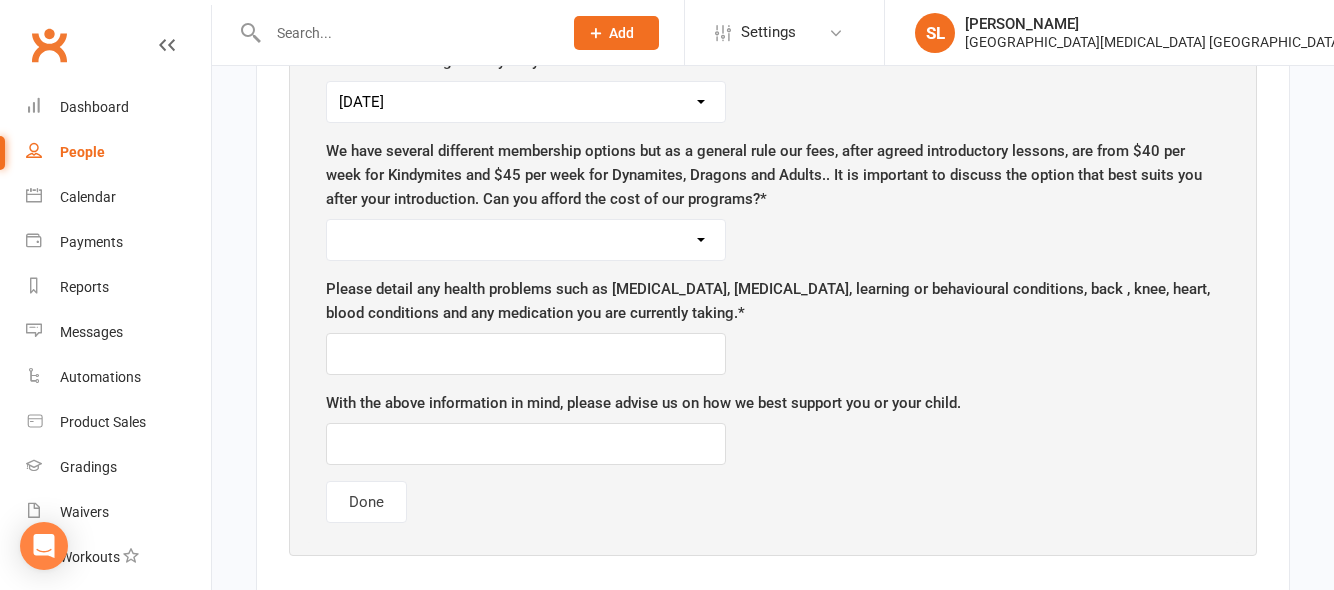 scroll, scrollTop: 2345, scrollLeft: 0, axis: vertical 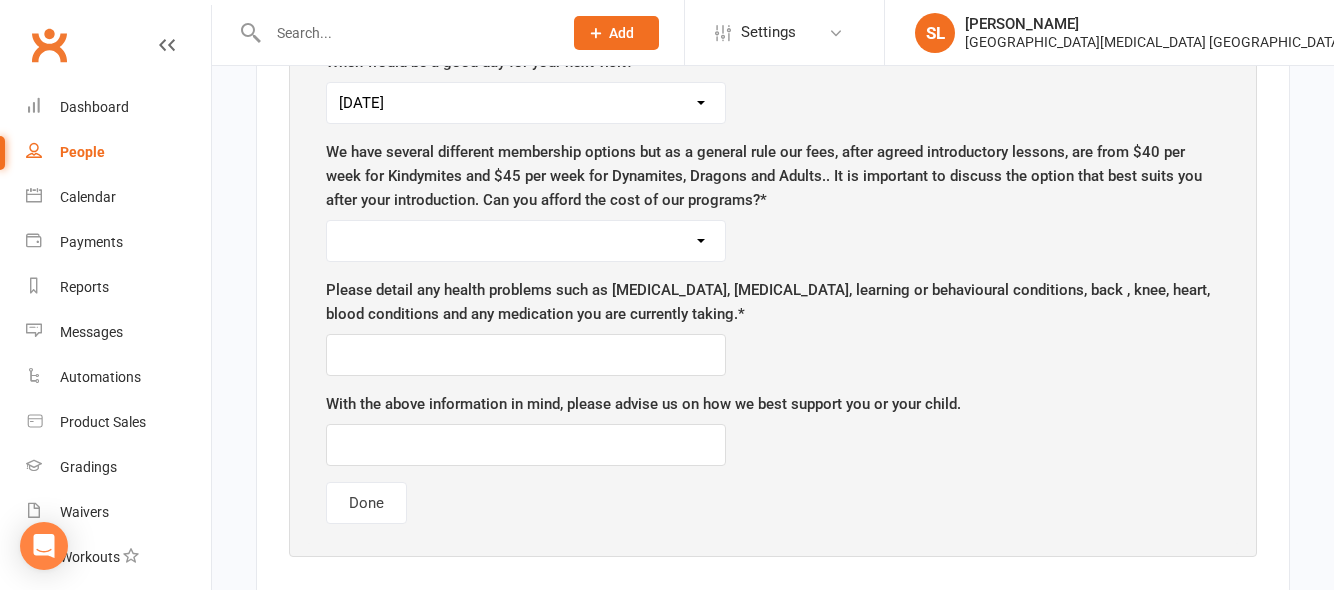 click on "Yes No" at bounding box center [526, 241] 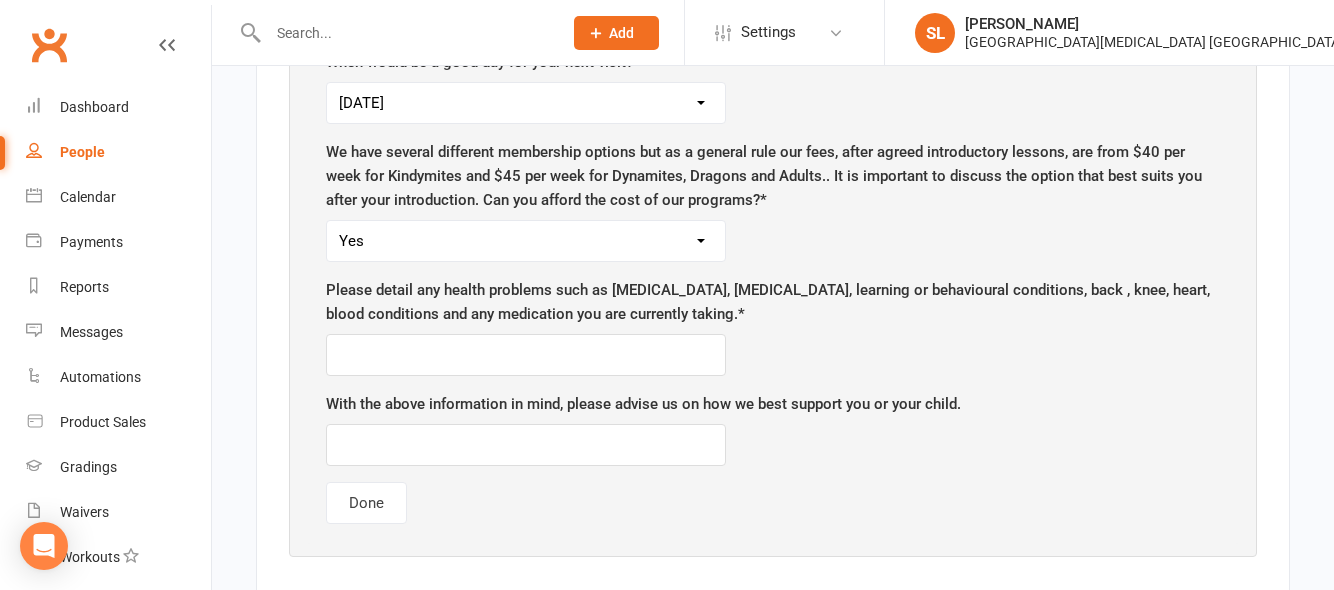 click on "Yes No" at bounding box center (526, 241) 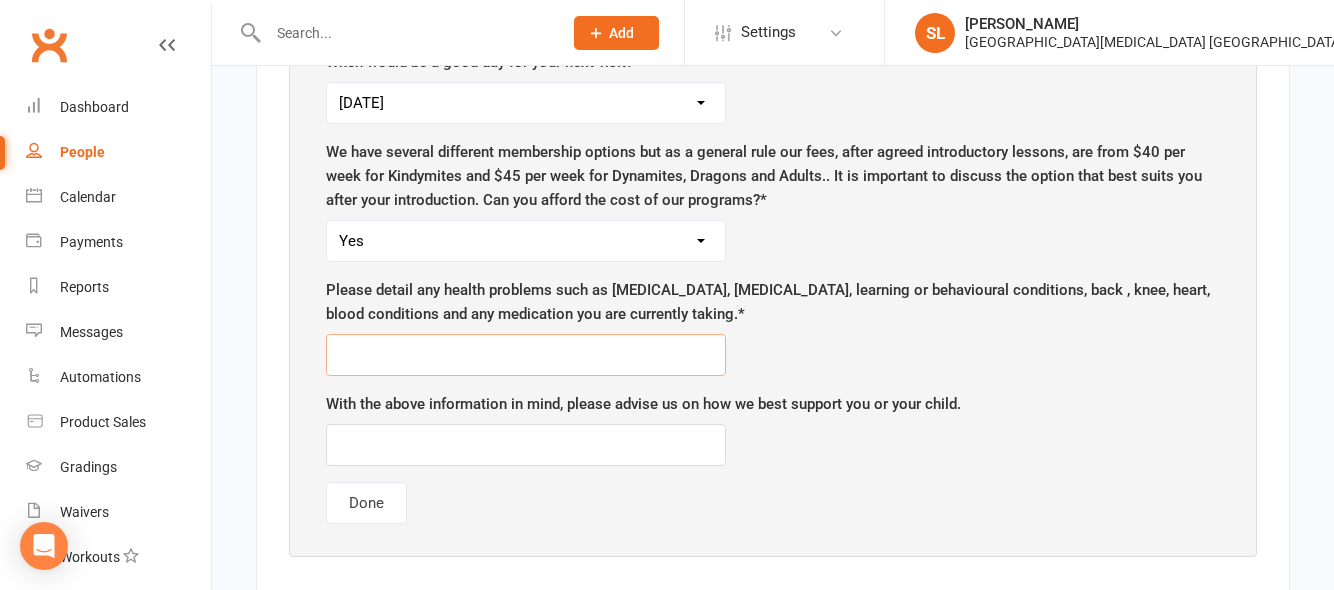 click at bounding box center (526, 355) 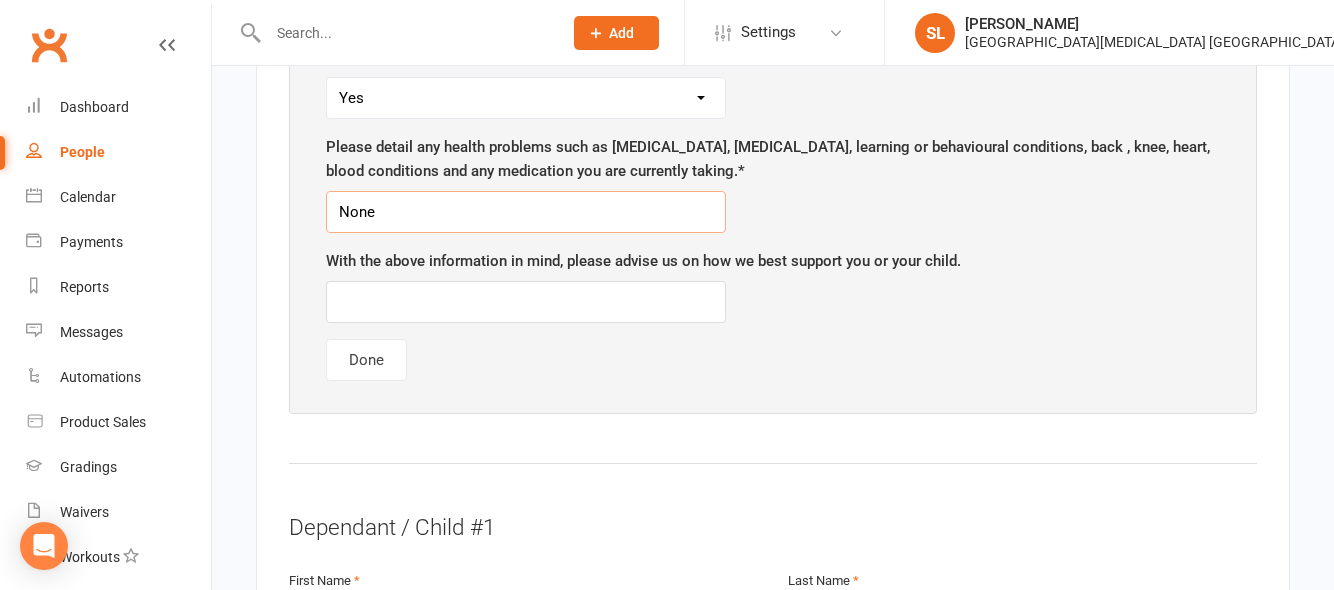 scroll, scrollTop: 2492, scrollLeft: 0, axis: vertical 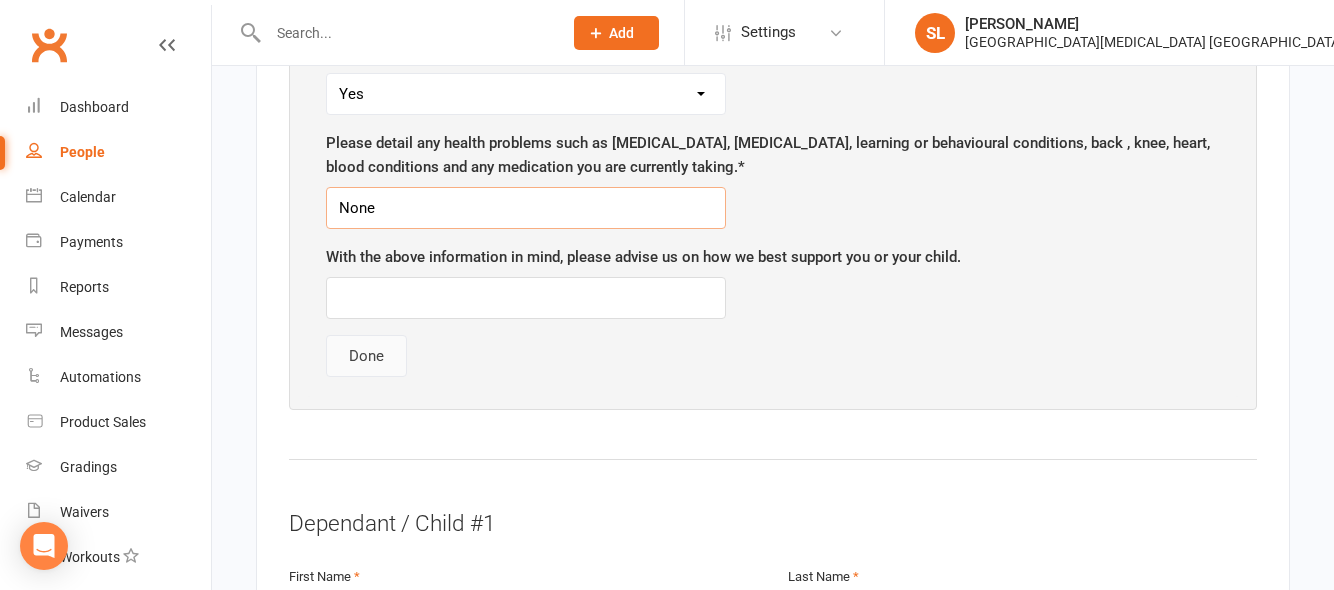 type on "None" 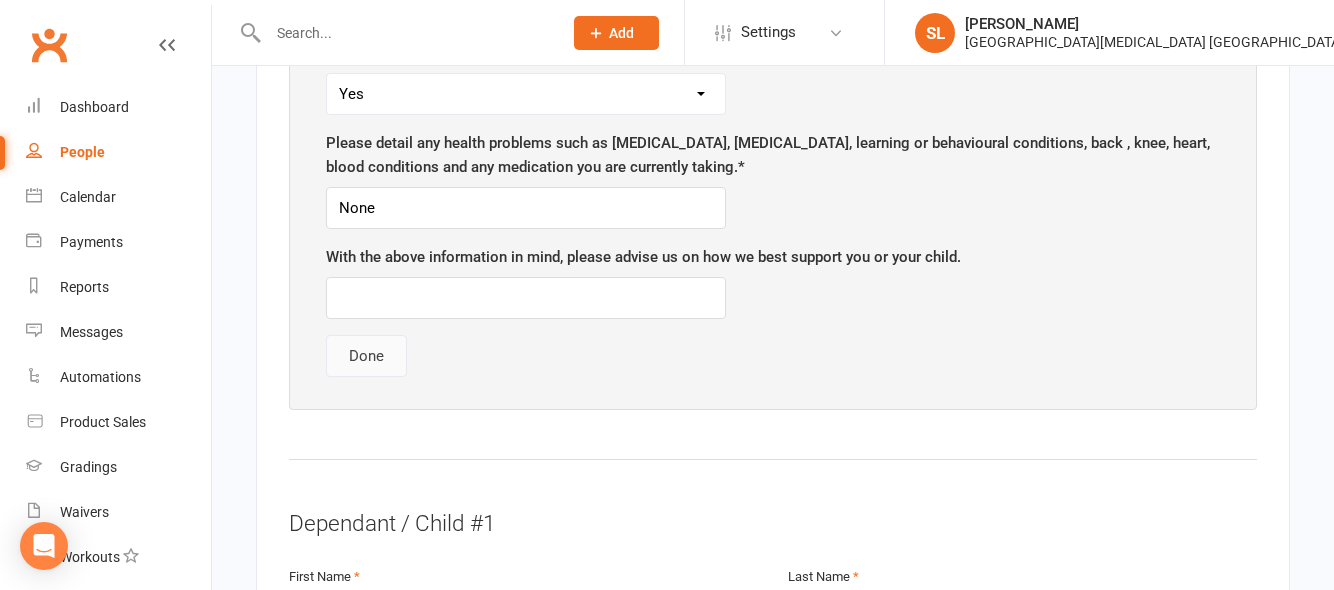 click on "Done" at bounding box center (366, 356) 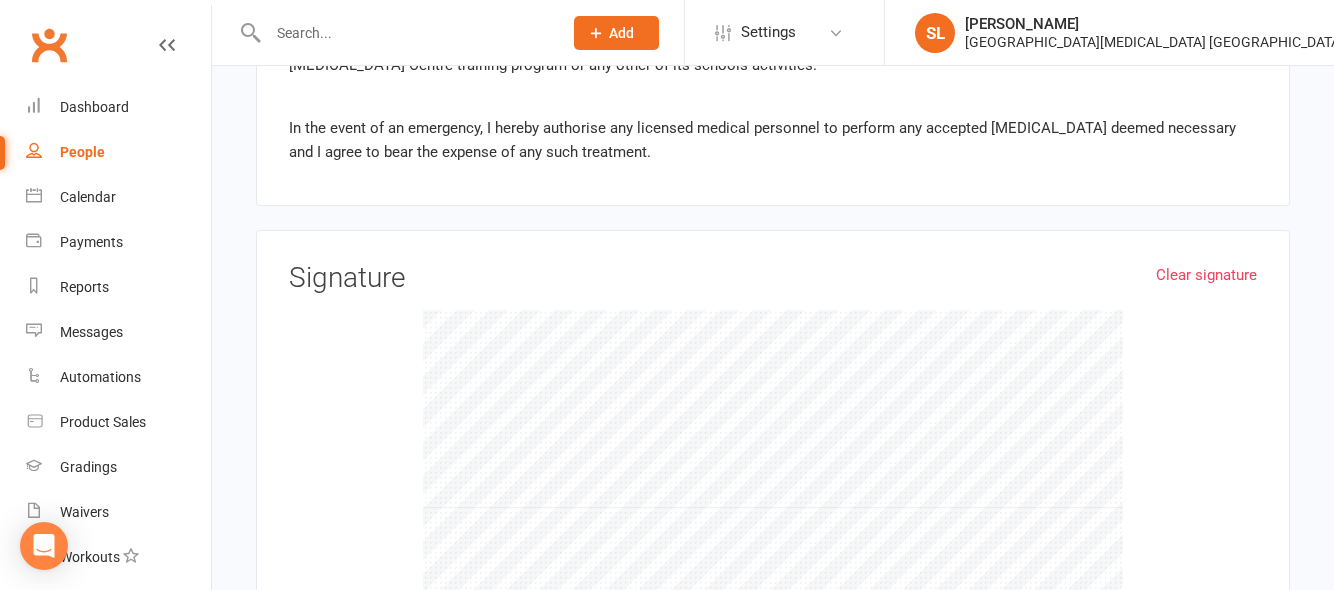 scroll, scrollTop: 2223, scrollLeft: 0, axis: vertical 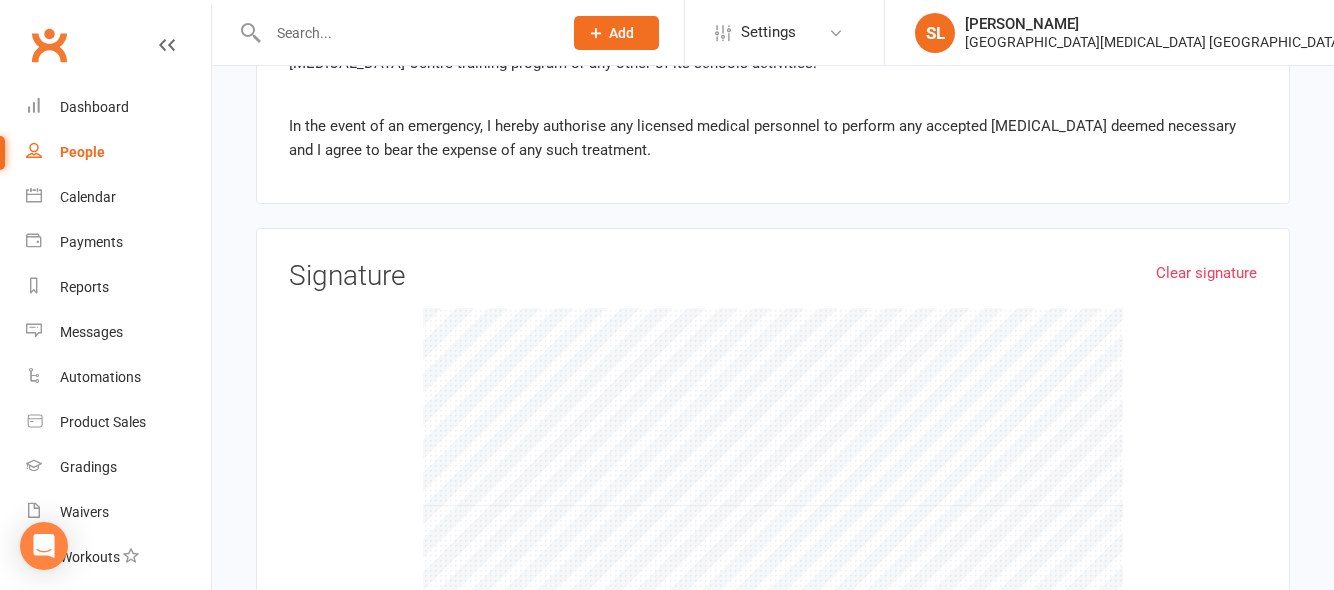 click at bounding box center [773, 458] 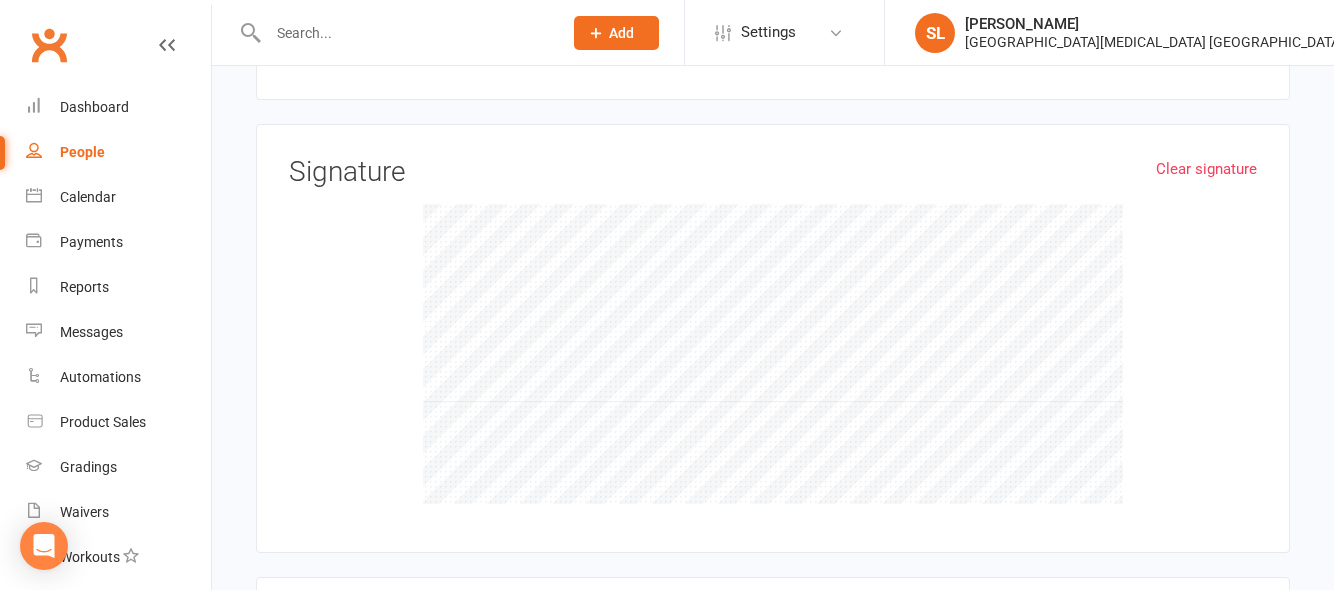 scroll, scrollTop: 2623, scrollLeft: 0, axis: vertical 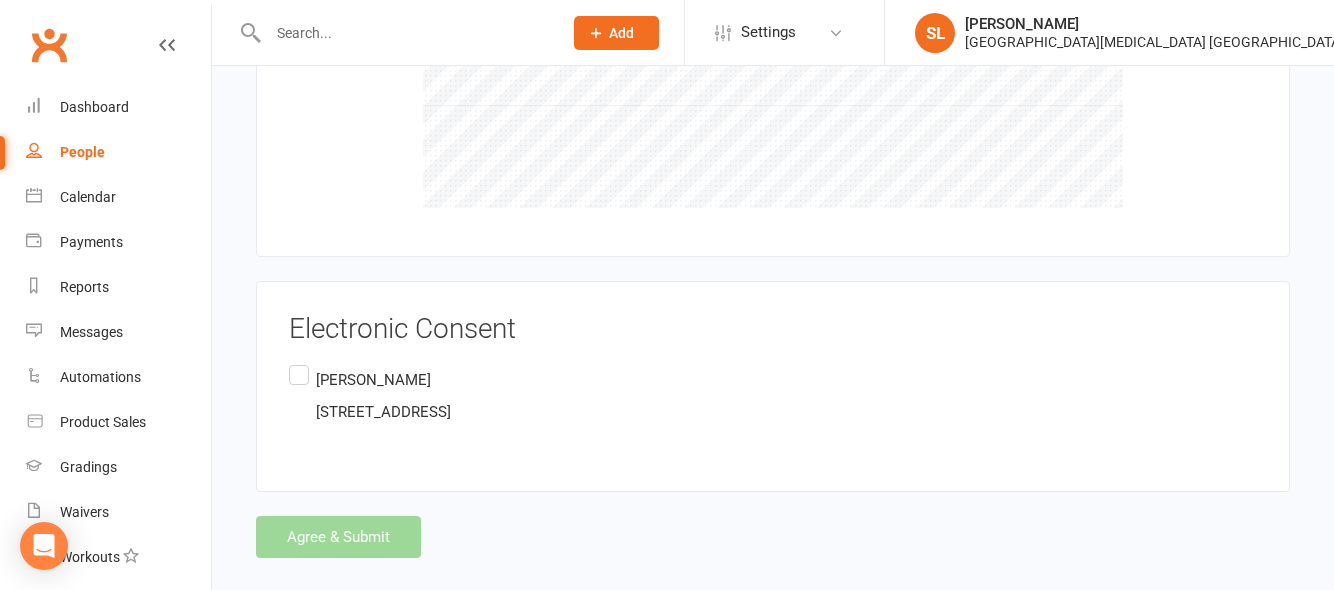 click on "Matthew Werner  110/26 Pacific St, Newcastle, NSW 2300 AU" at bounding box center [370, 396] 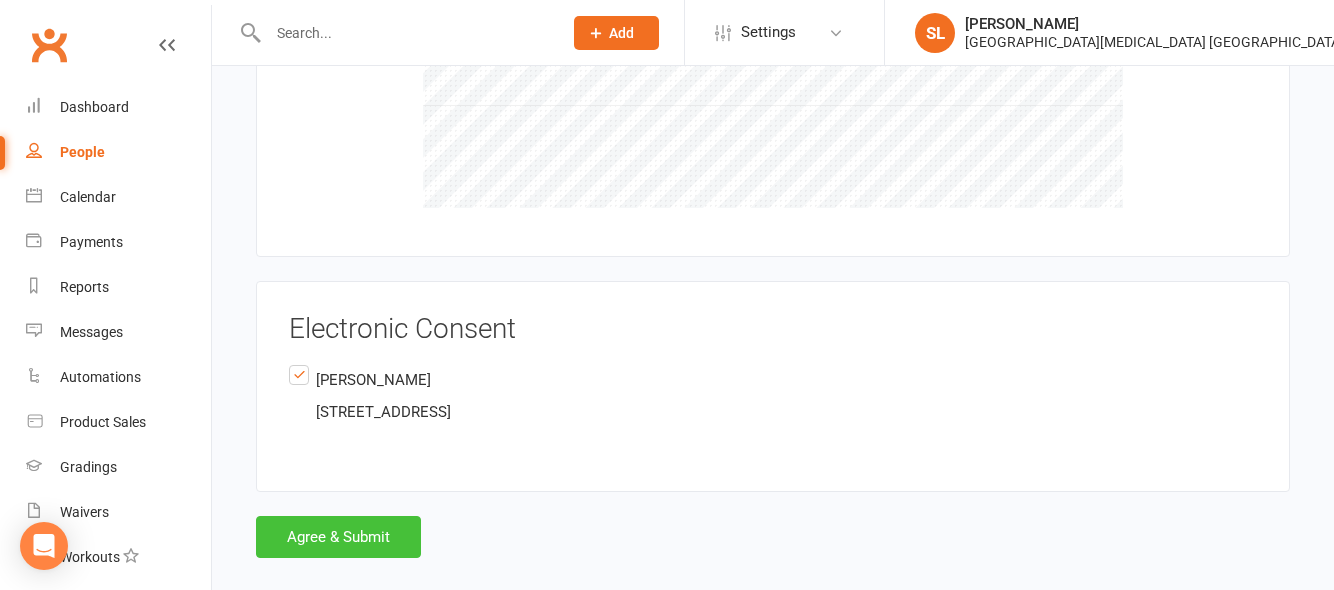 click on "Agree & Submit" at bounding box center (338, 537) 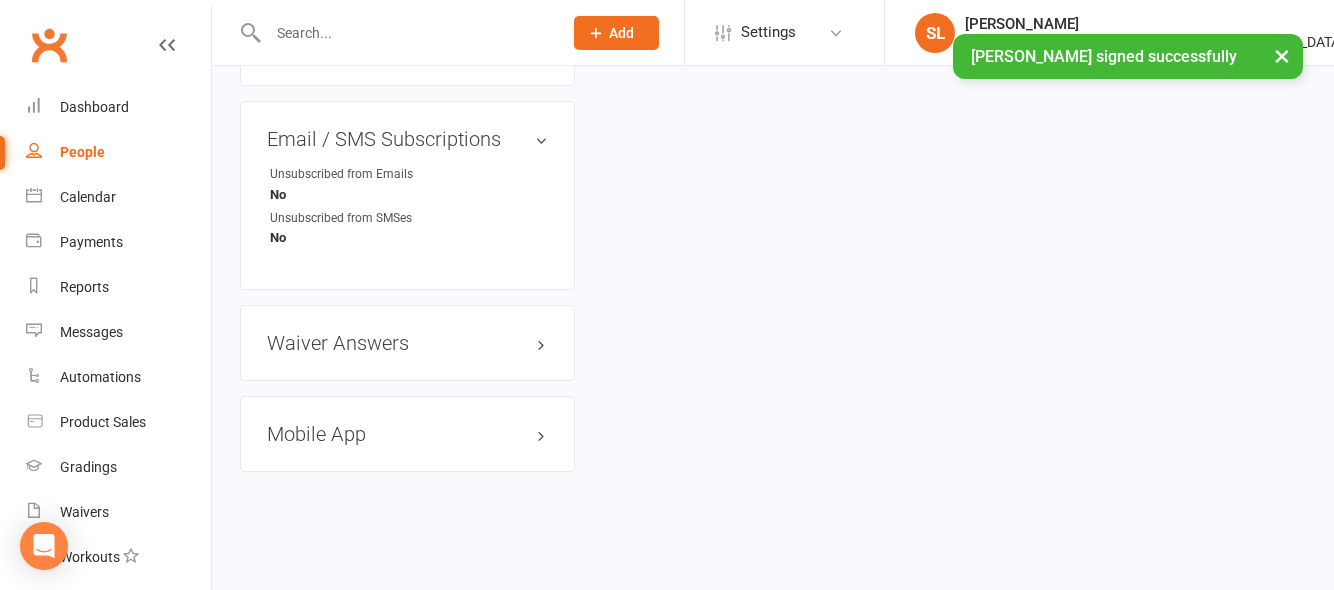 scroll, scrollTop: 0, scrollLeft: 0, axis: both 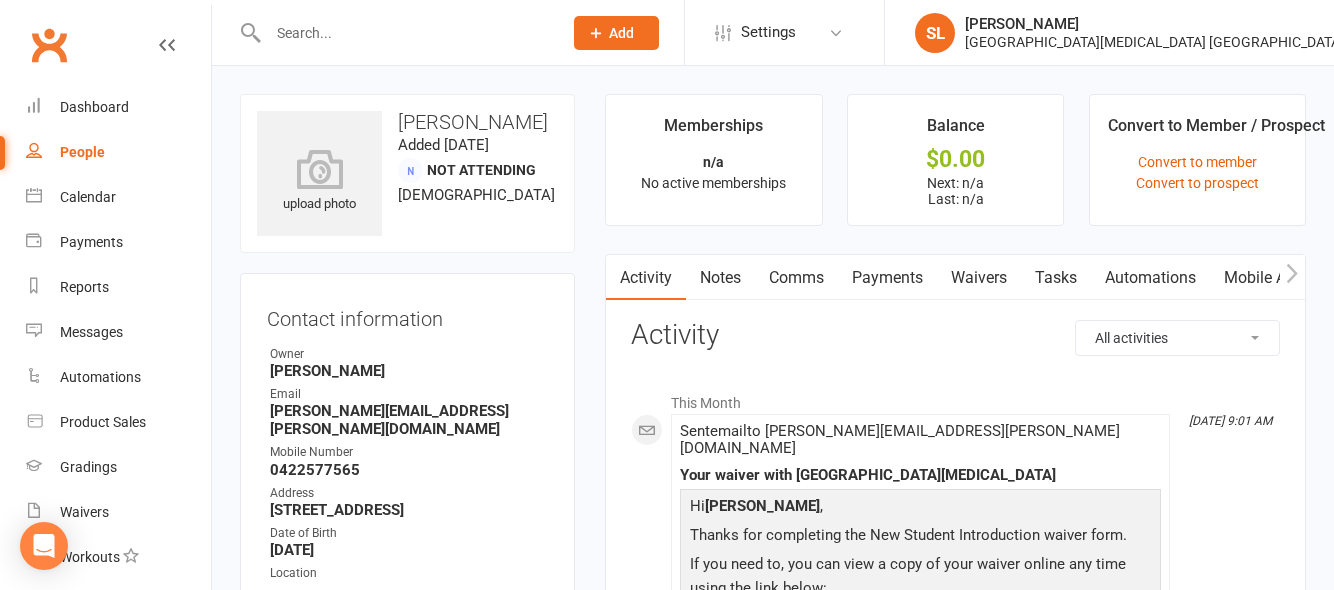 click at bounding box center (405, 33) 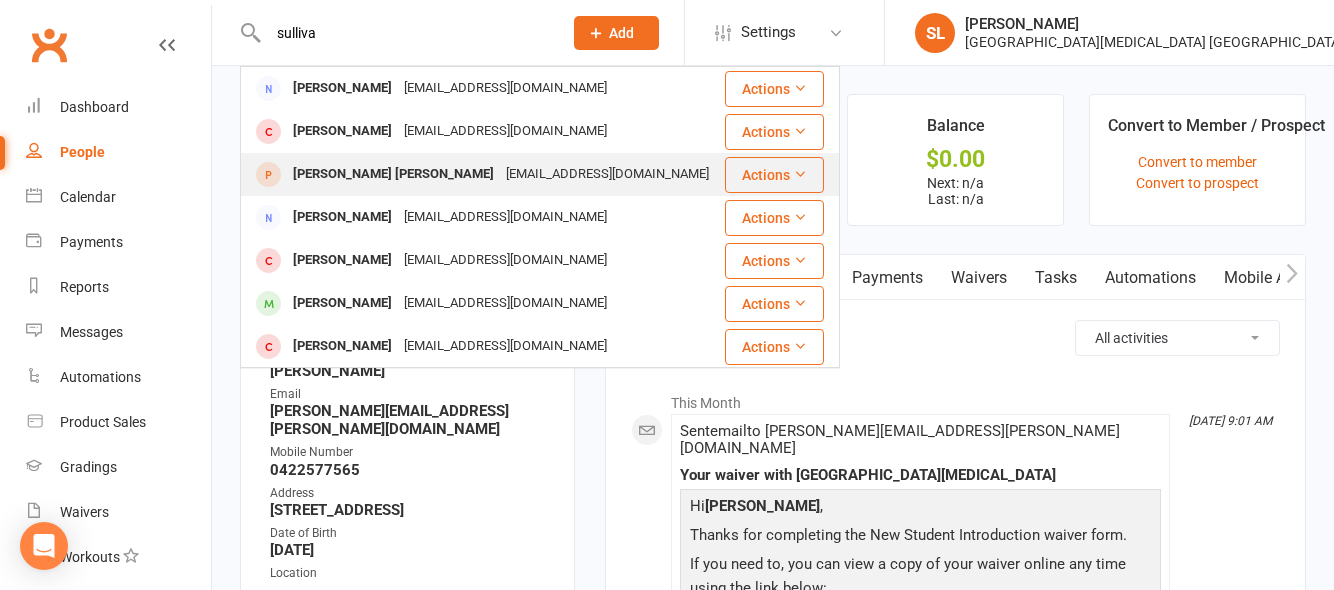 type on "sulliva" 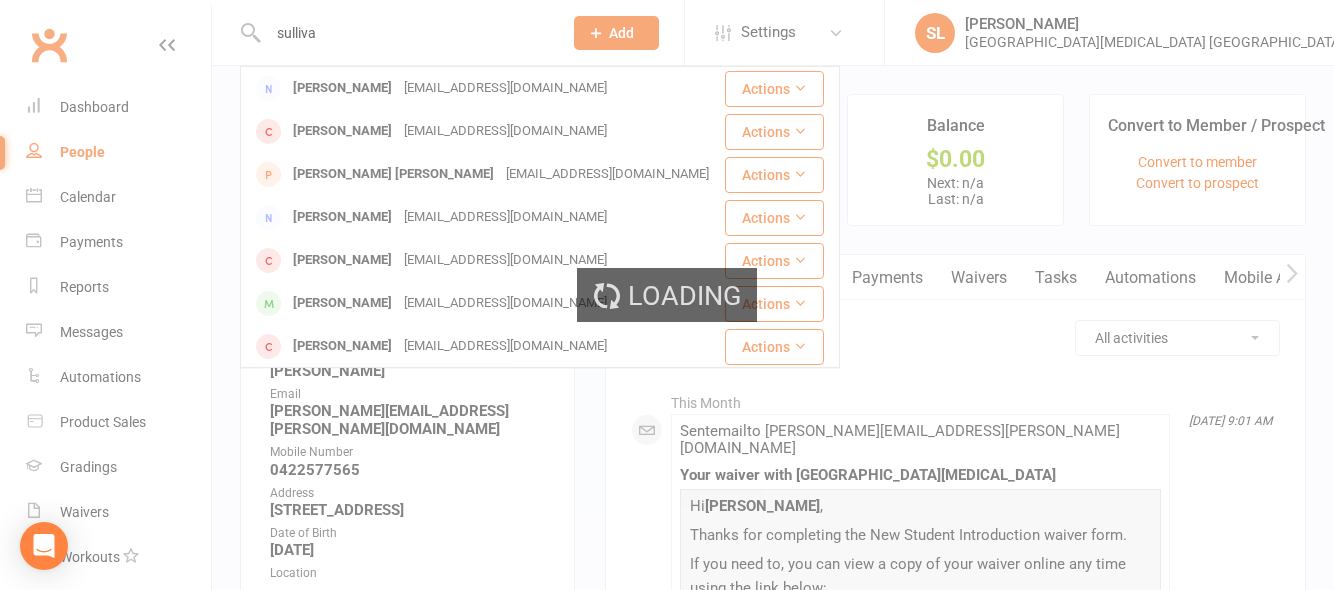 type 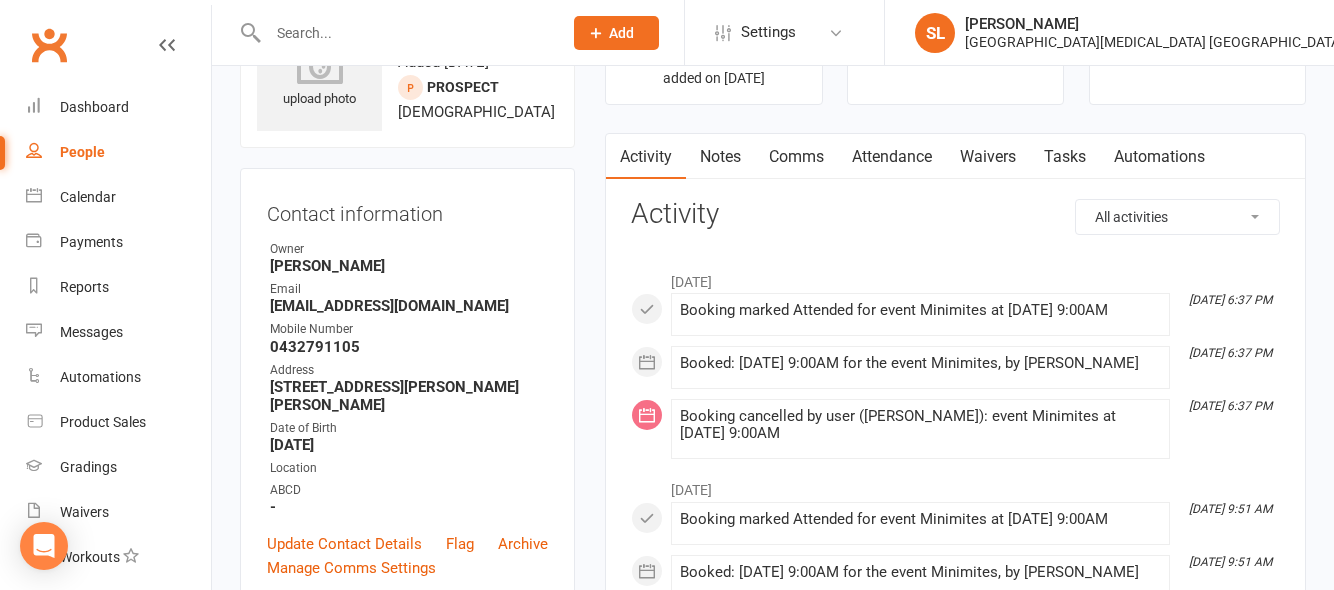 scroll, scrollTop: 100, scrollLeft: 0, axis: vertical 